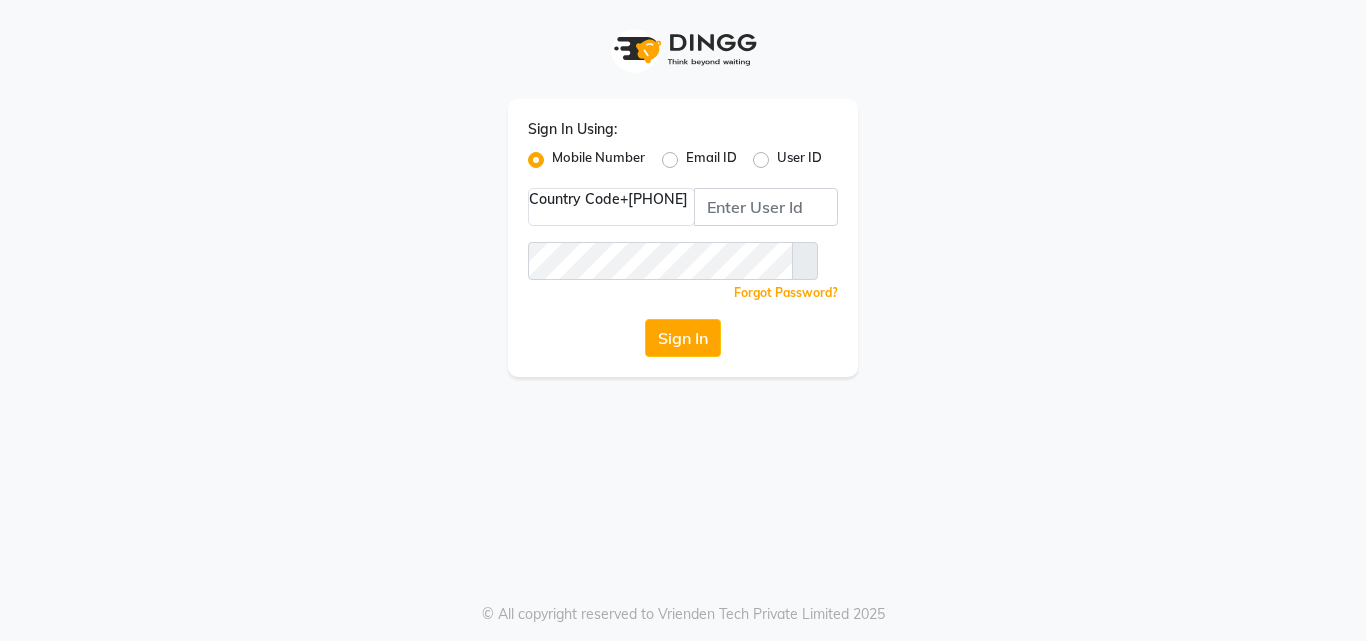 scroll, scrollTop: 0, scrollLeft: 0, axis: both 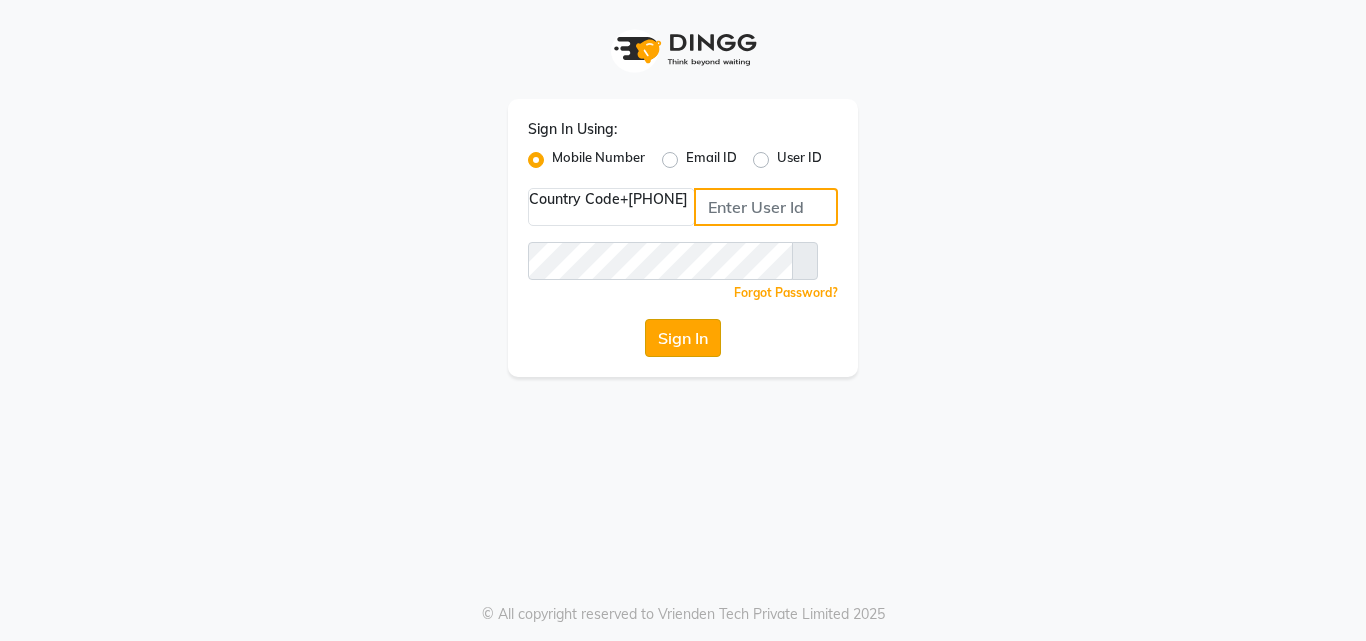 type on "[PHONE]" 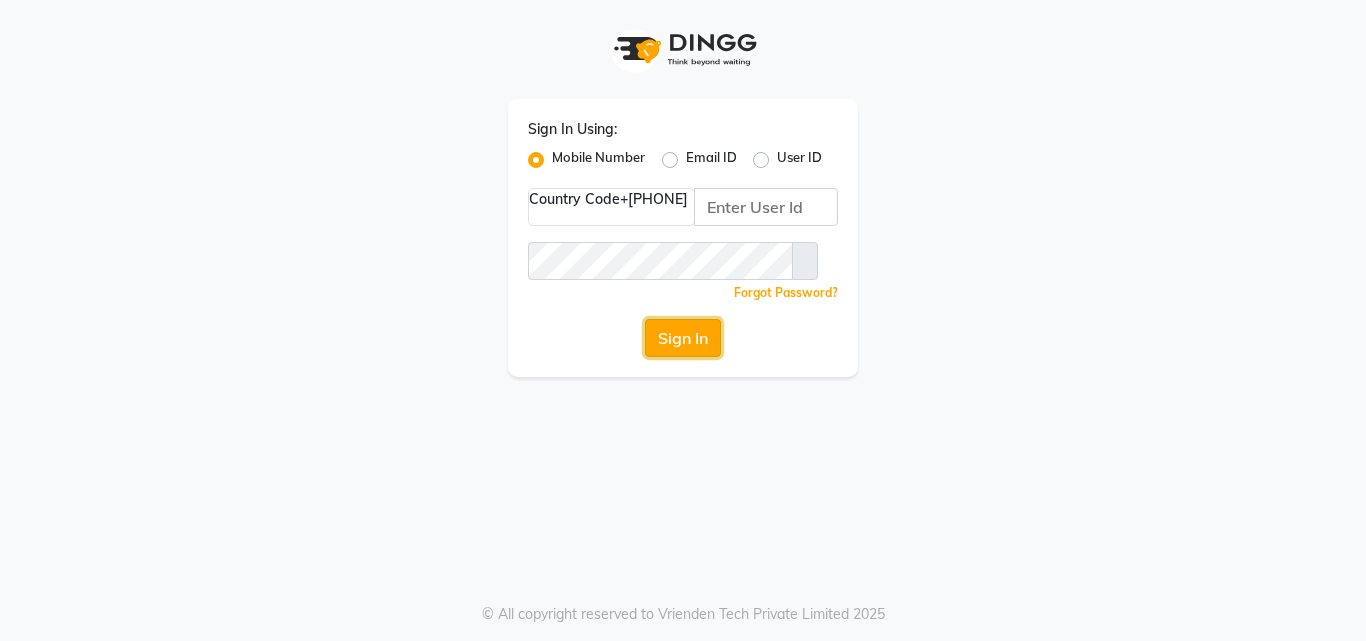 click on "Sign In" at bounding box center (683, 338) 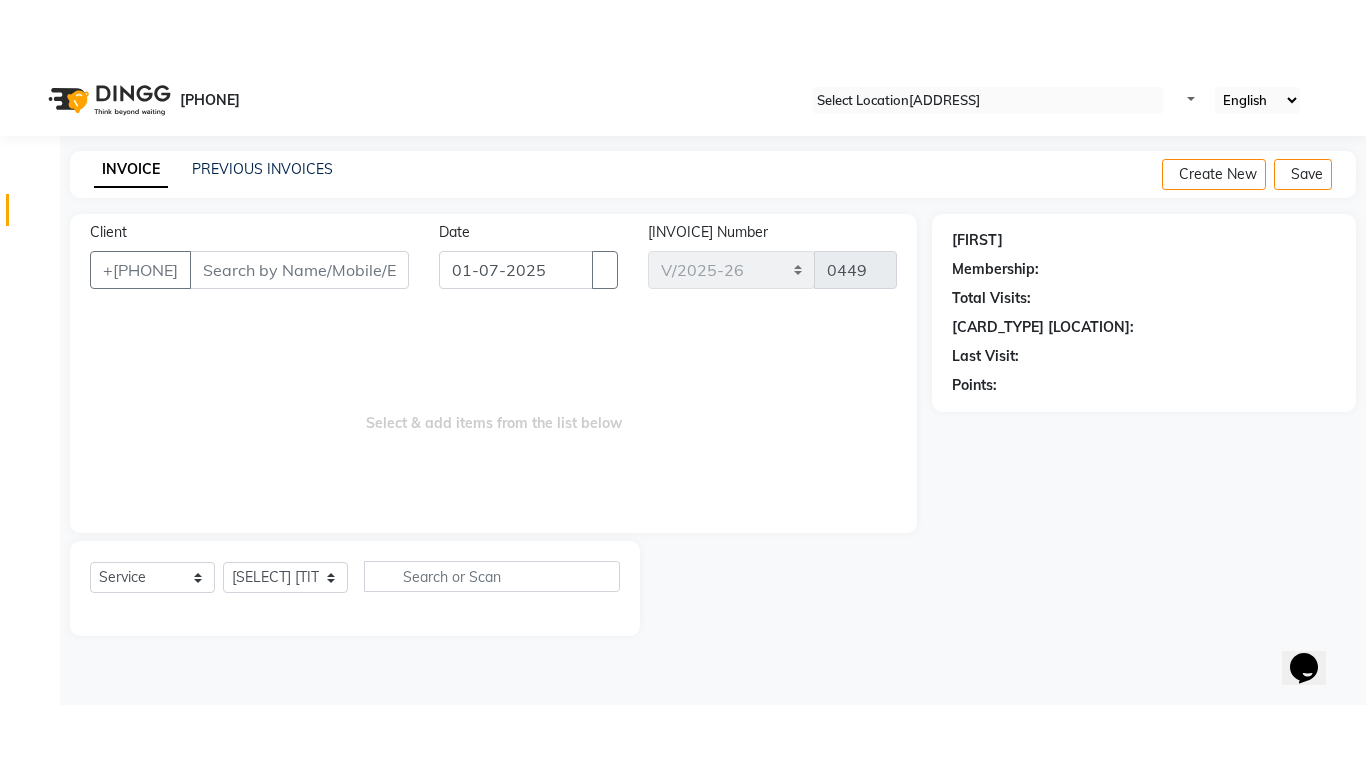 scroll, scrollTop: 0, scrollLeft: 0, axis: both 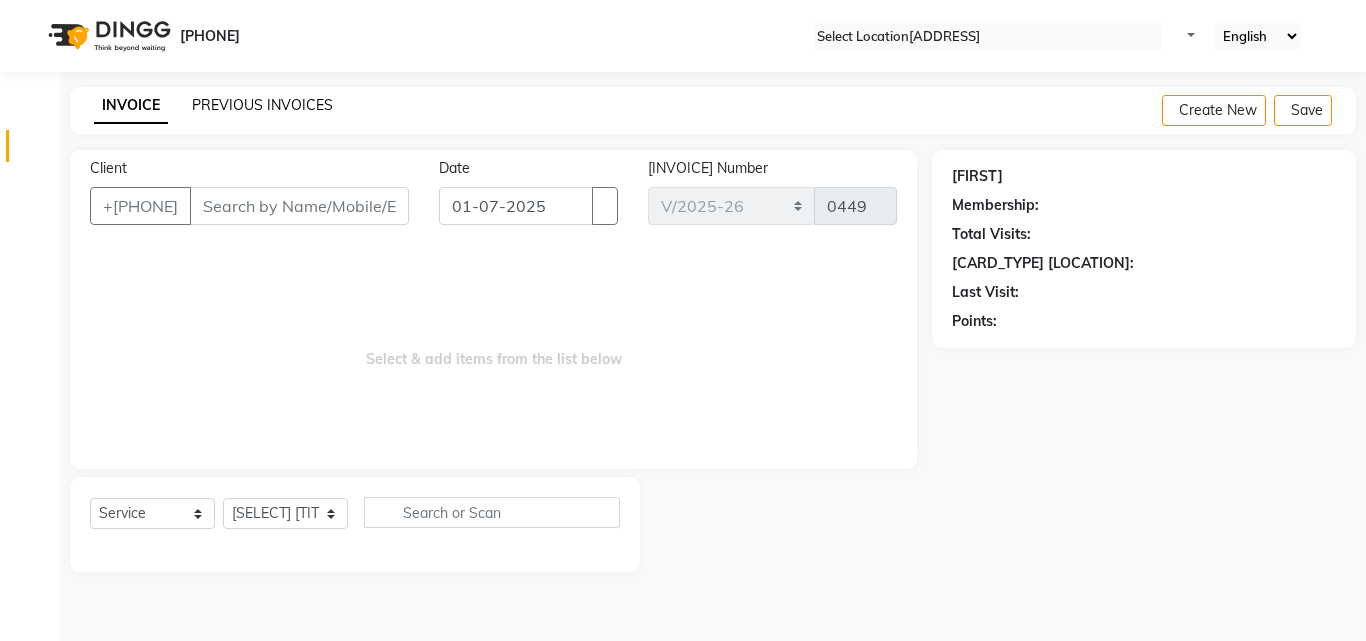 click on "PREVIOUS INVOICES" at bounding box center [262, 105] 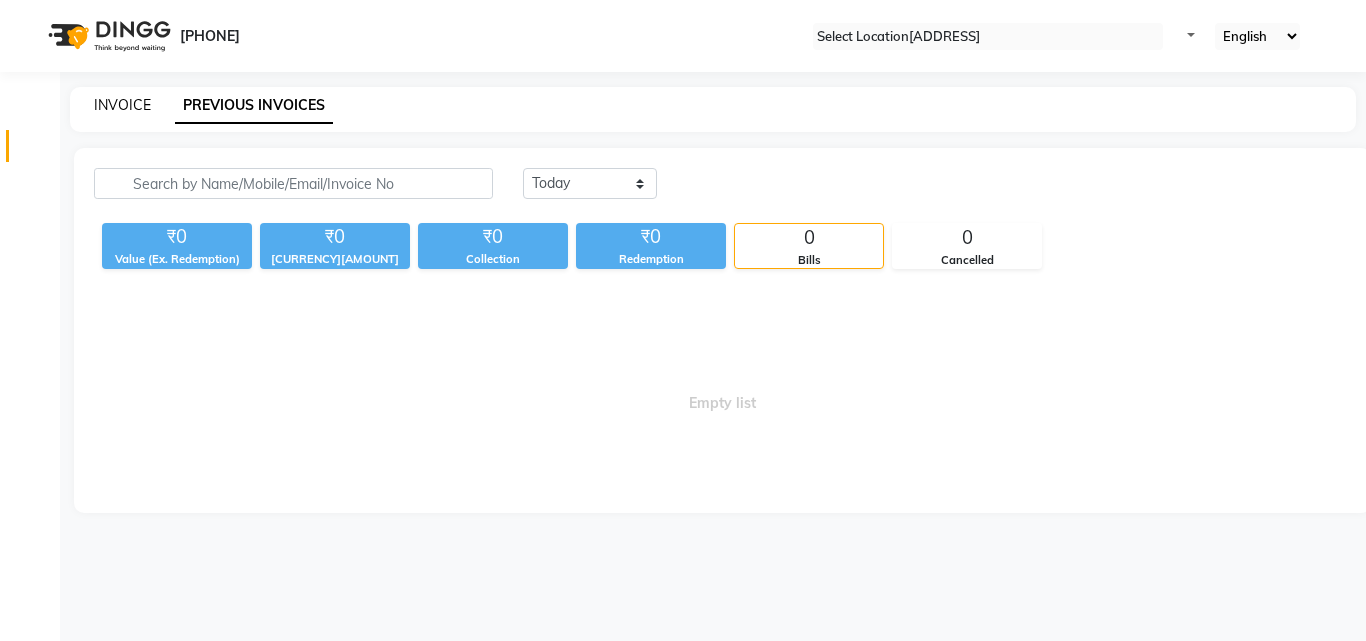 click on "INVOICE" at bounding box center (122, 105) 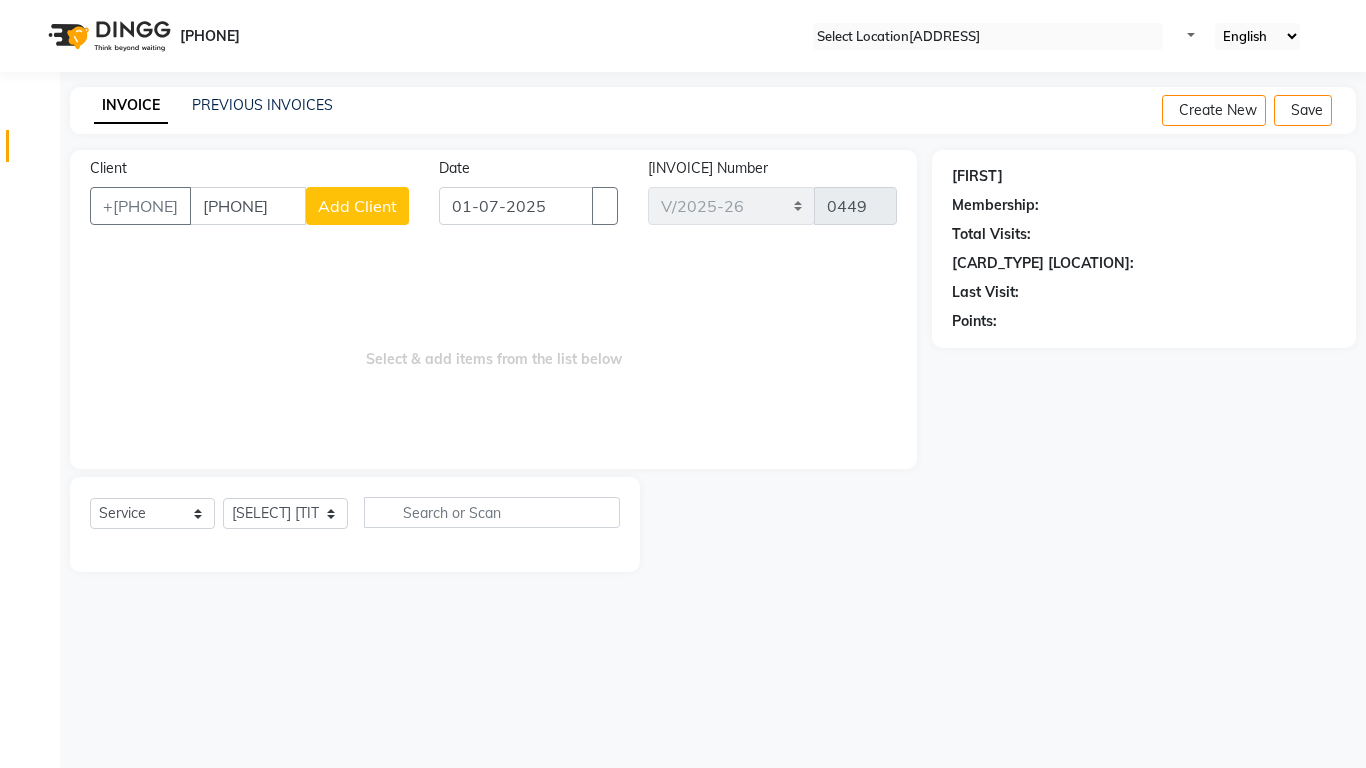 click on "[PHONE]" at bounding box center [248, 206] 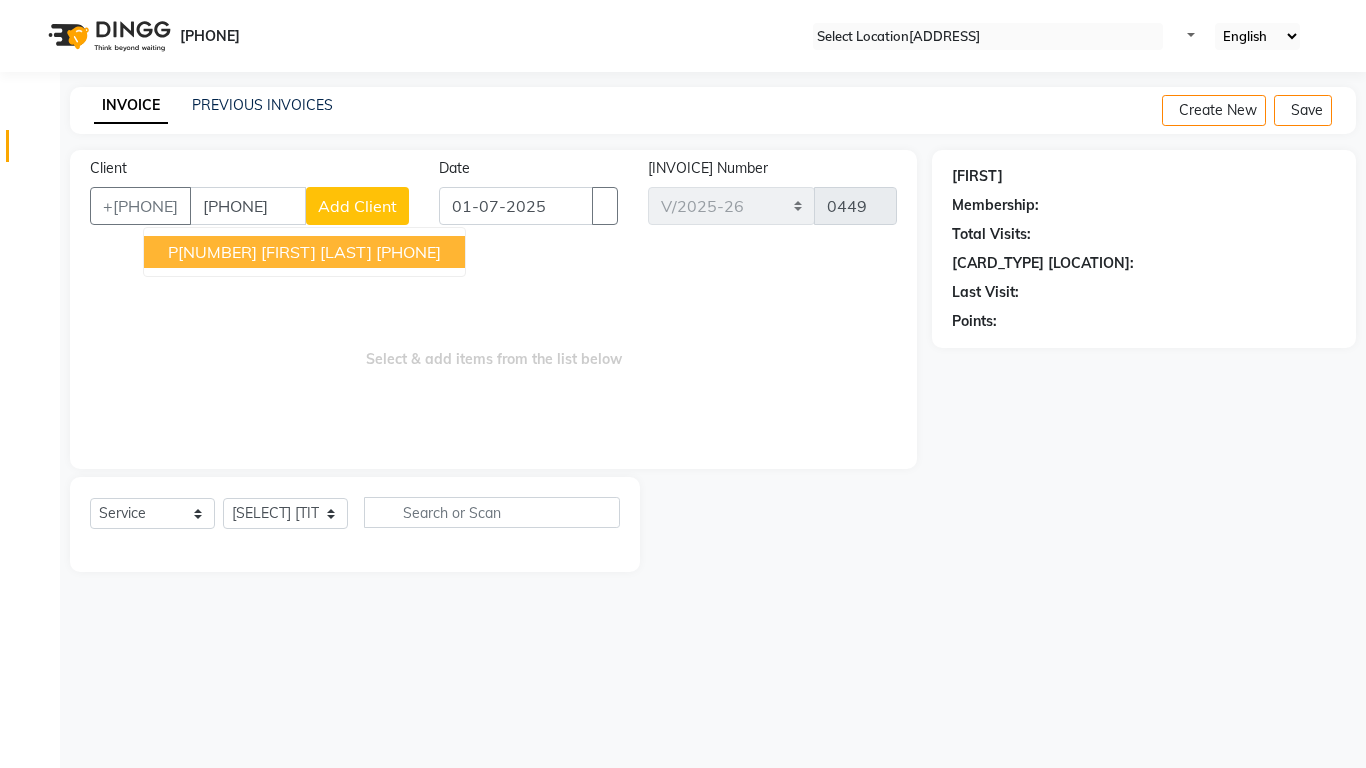 click on "P[NUMBER] [FIRST] [LAST]" at bounding box center [270, 252] 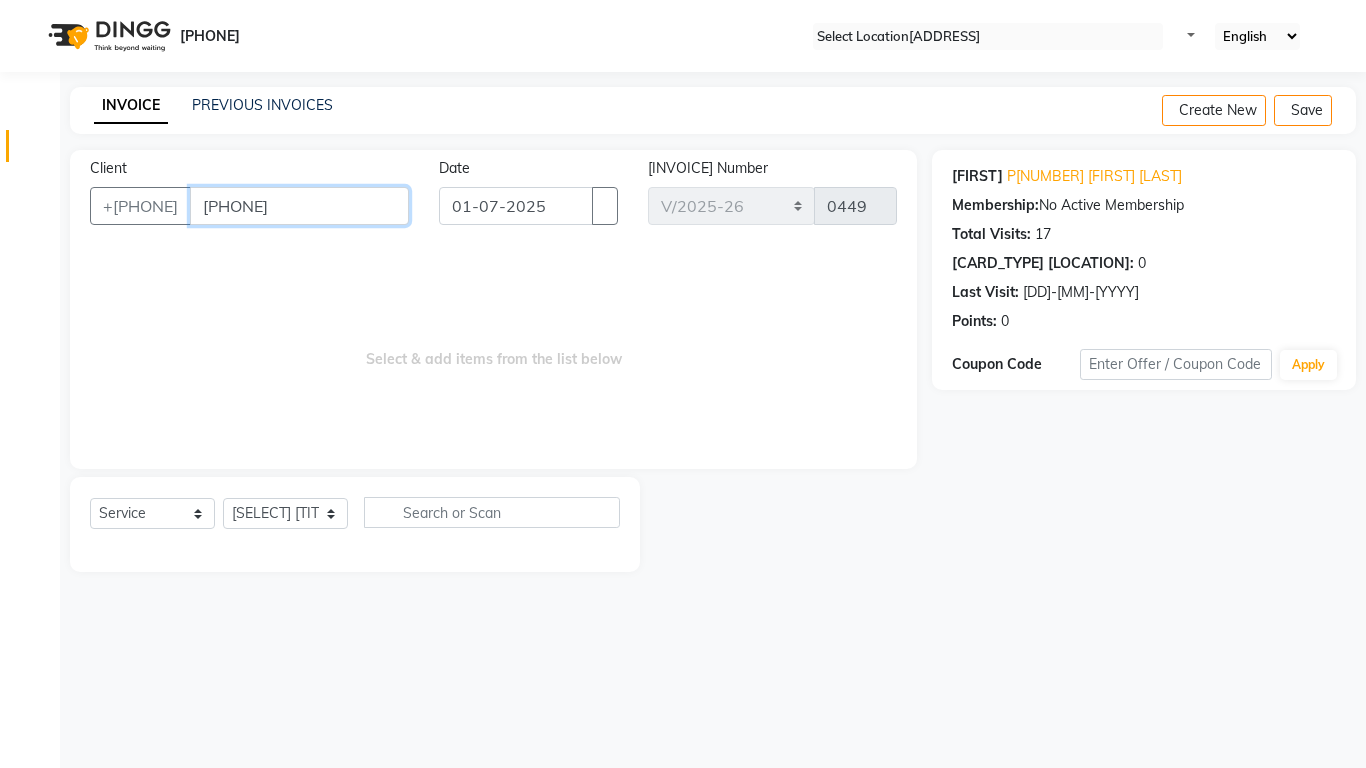 click on "[PHONE]" at bounding box center (299, 206) 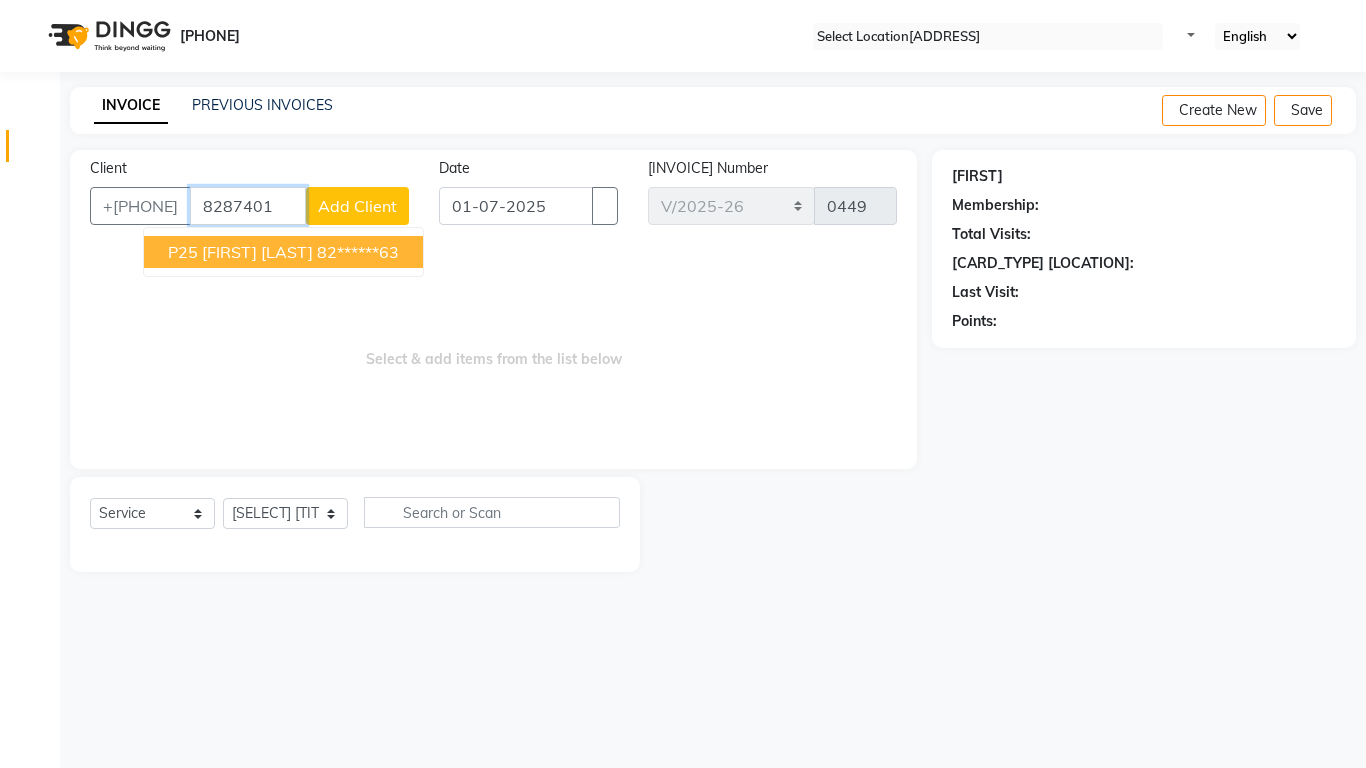 click on "82******63" at bounding box center [358, 252] 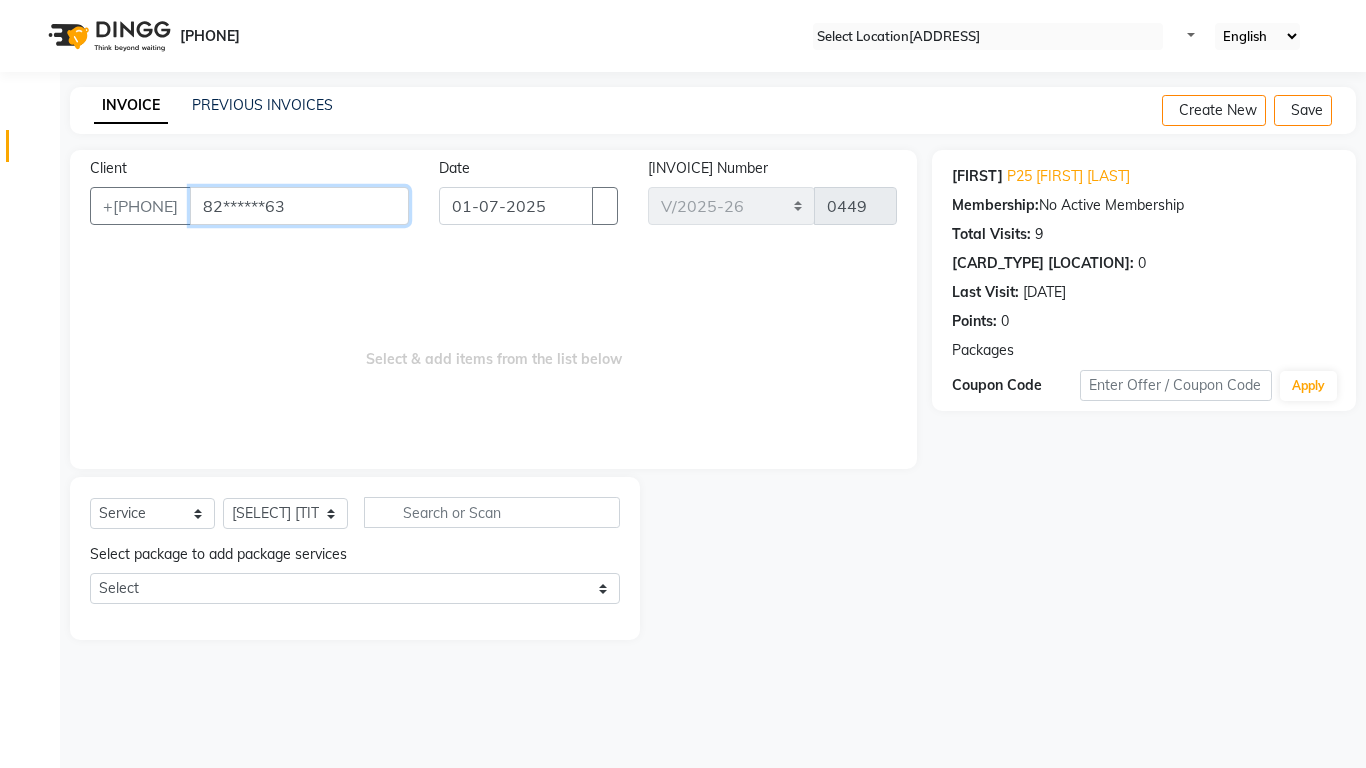 click on "82******63" at bounding box center (299, 206) 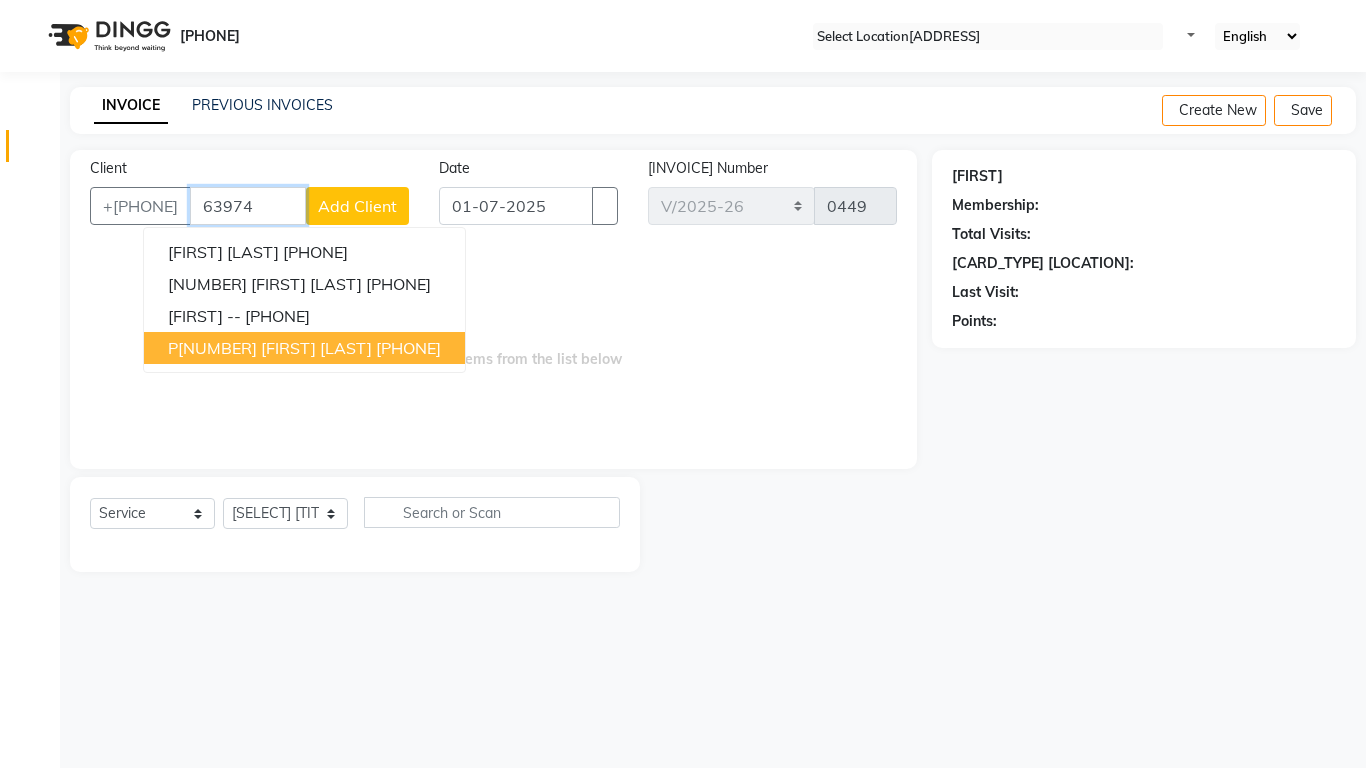 click on "[PHONE]" at bounding box center [408, 348] 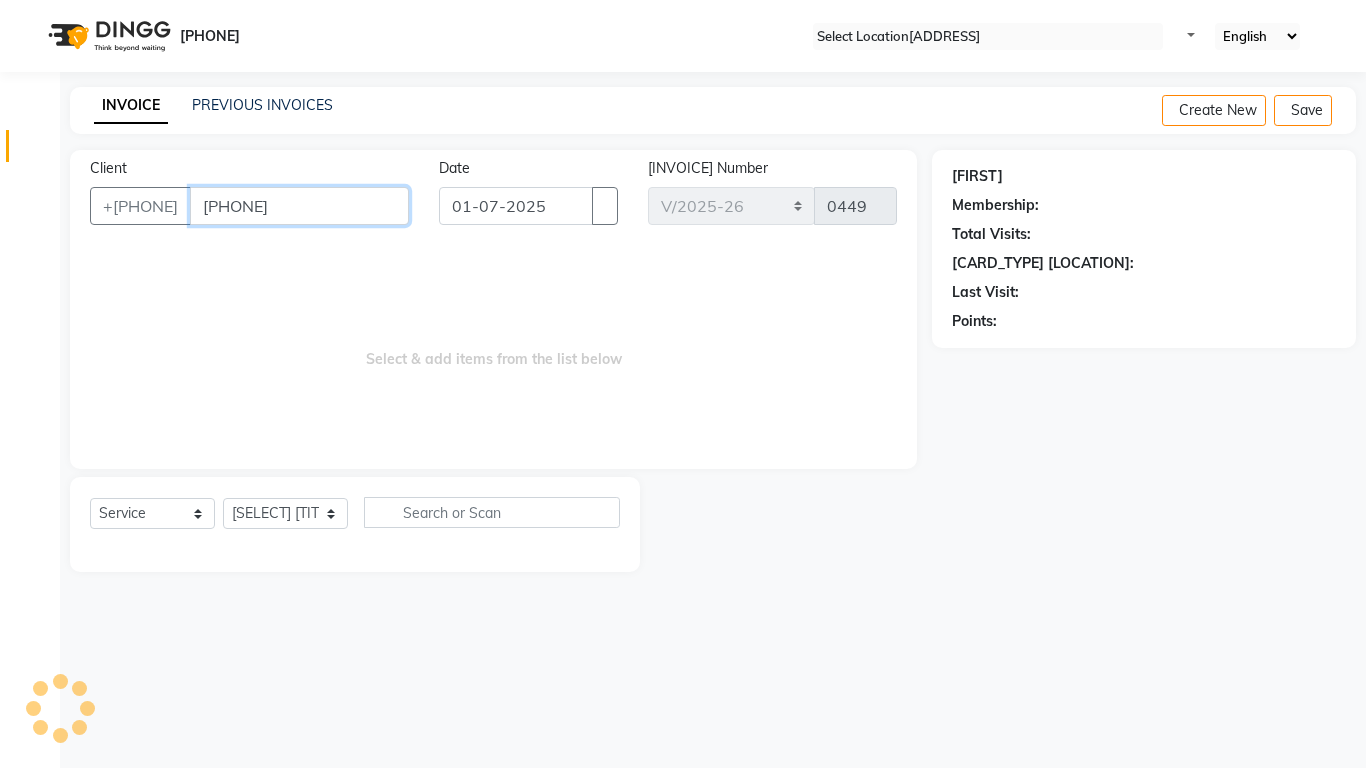 type on "[PHONE]" 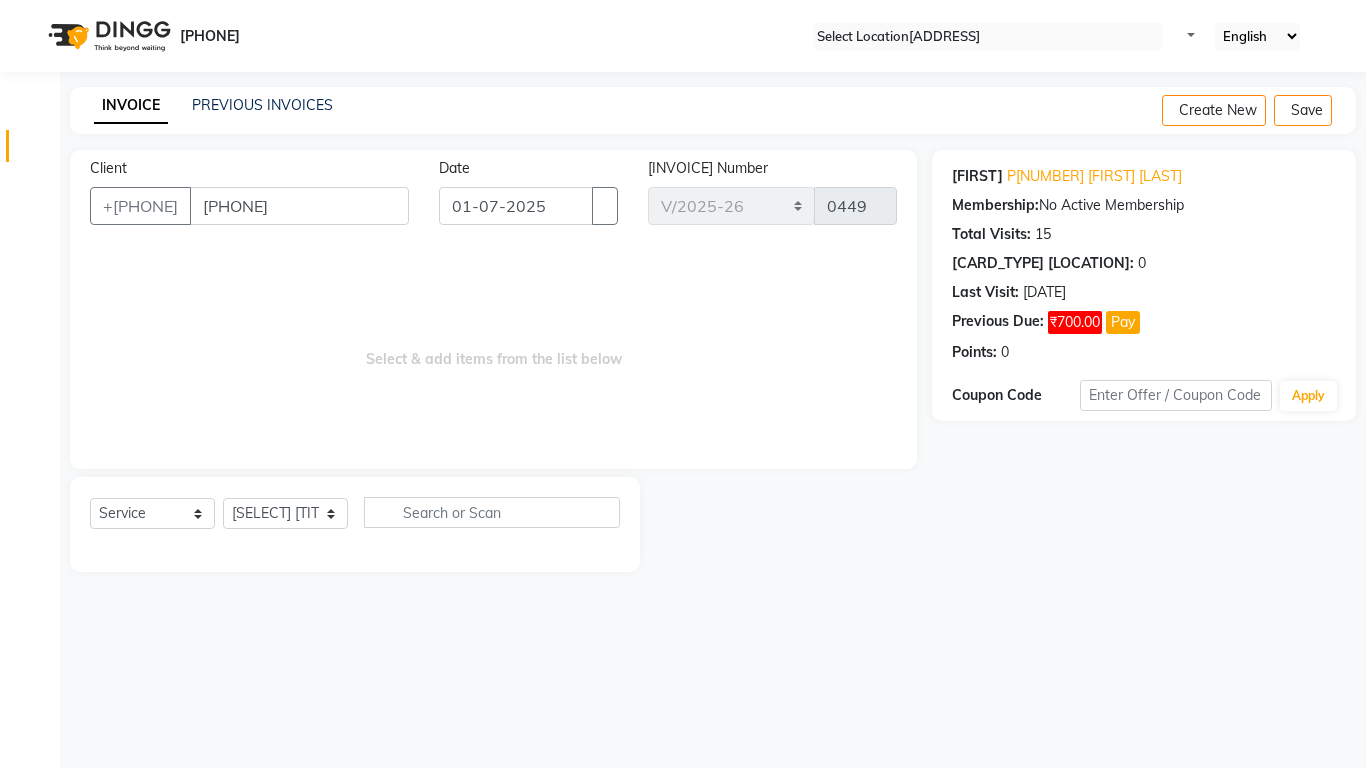 click on "INVOICE PREVIOUS INVOICES Create New   Save" at bounding box center [713, 110] 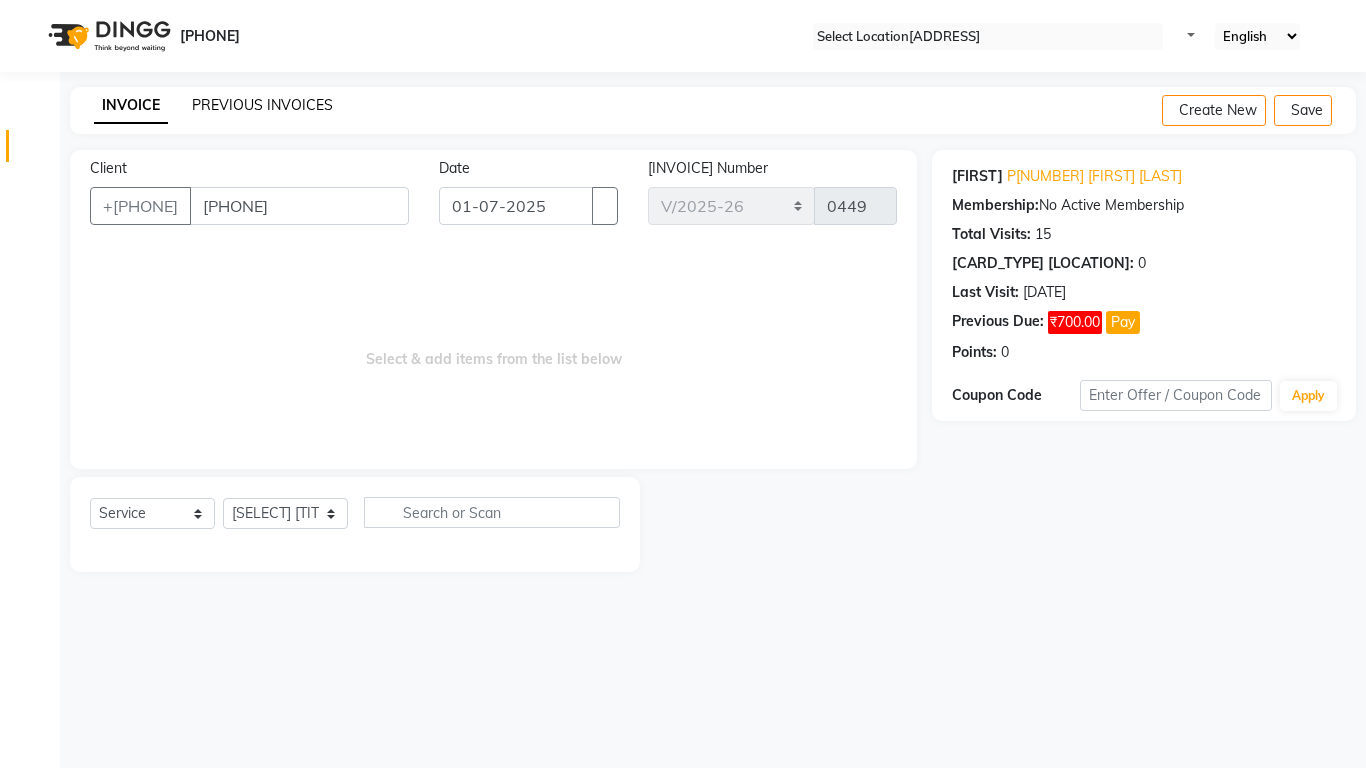 click on "PREVIOUS INVOICES" at bounding box center [262, 105] 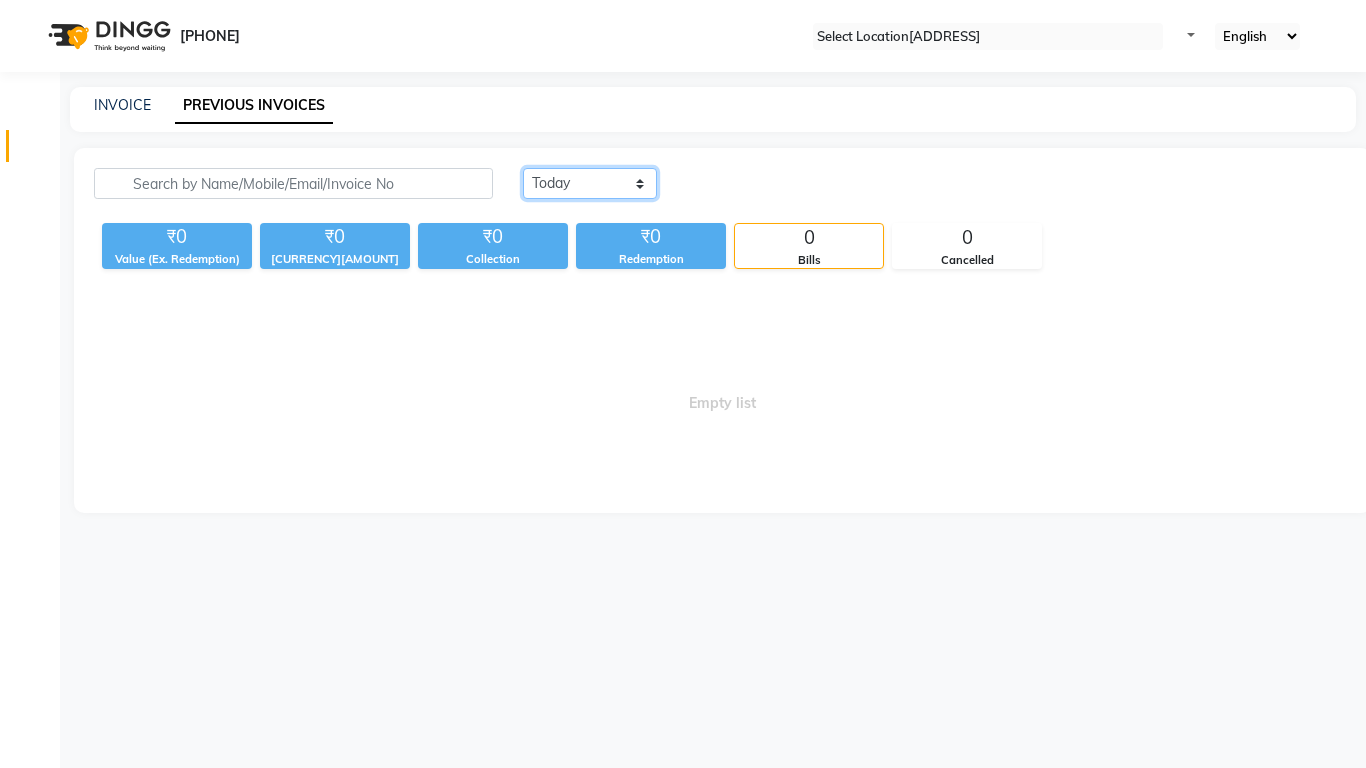 click on "Today Yesterday Custom Range" at bounding box center (590, 183) 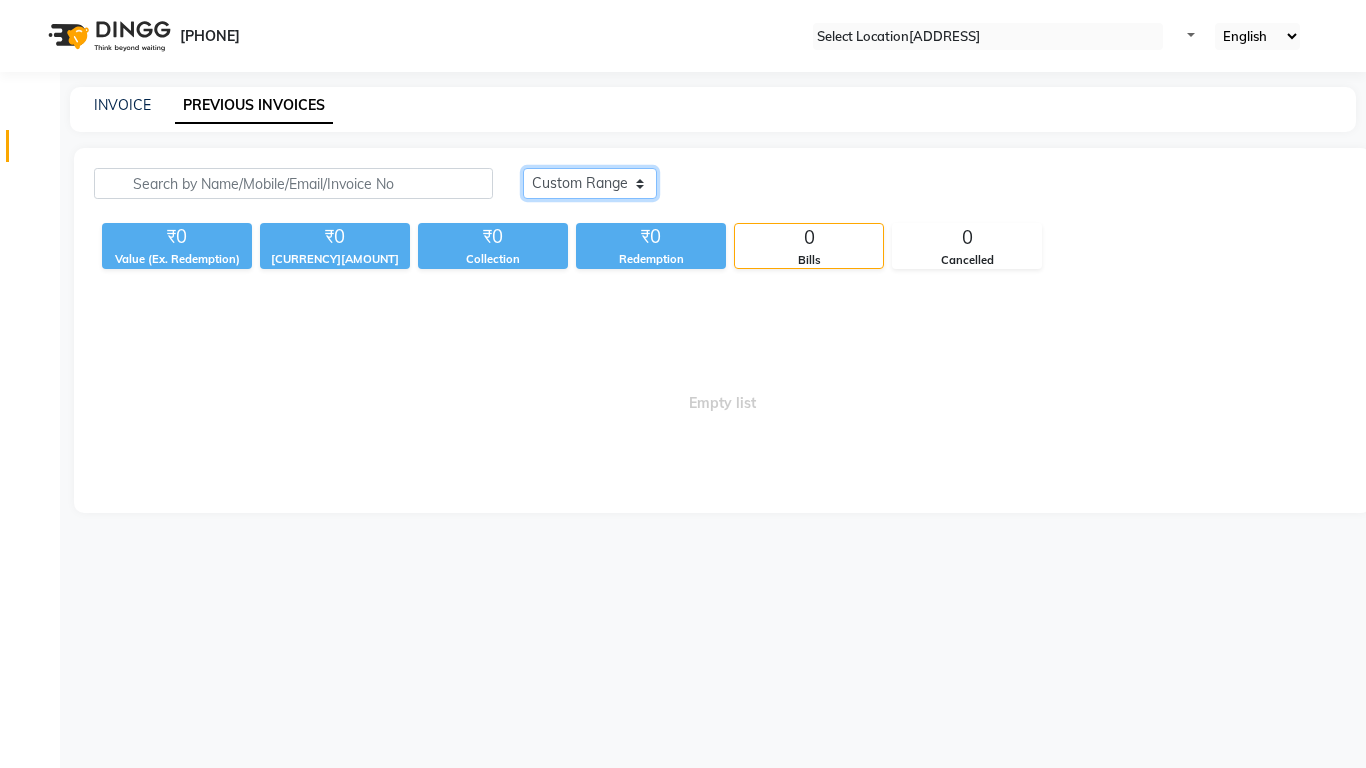 click on "Today Yesterday Custom Range" at bounding box center [590, 183] 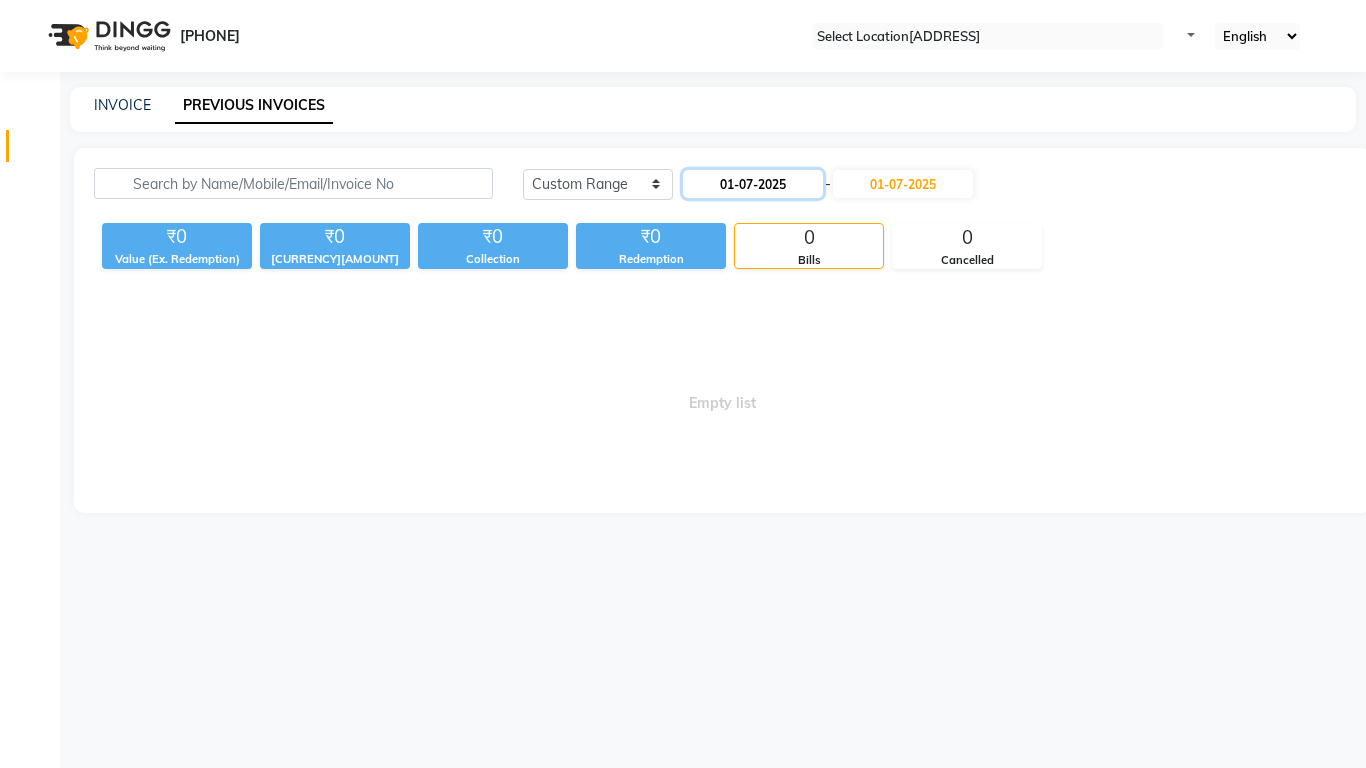 click on "01-07-2025" at bounding box center (753, 184) 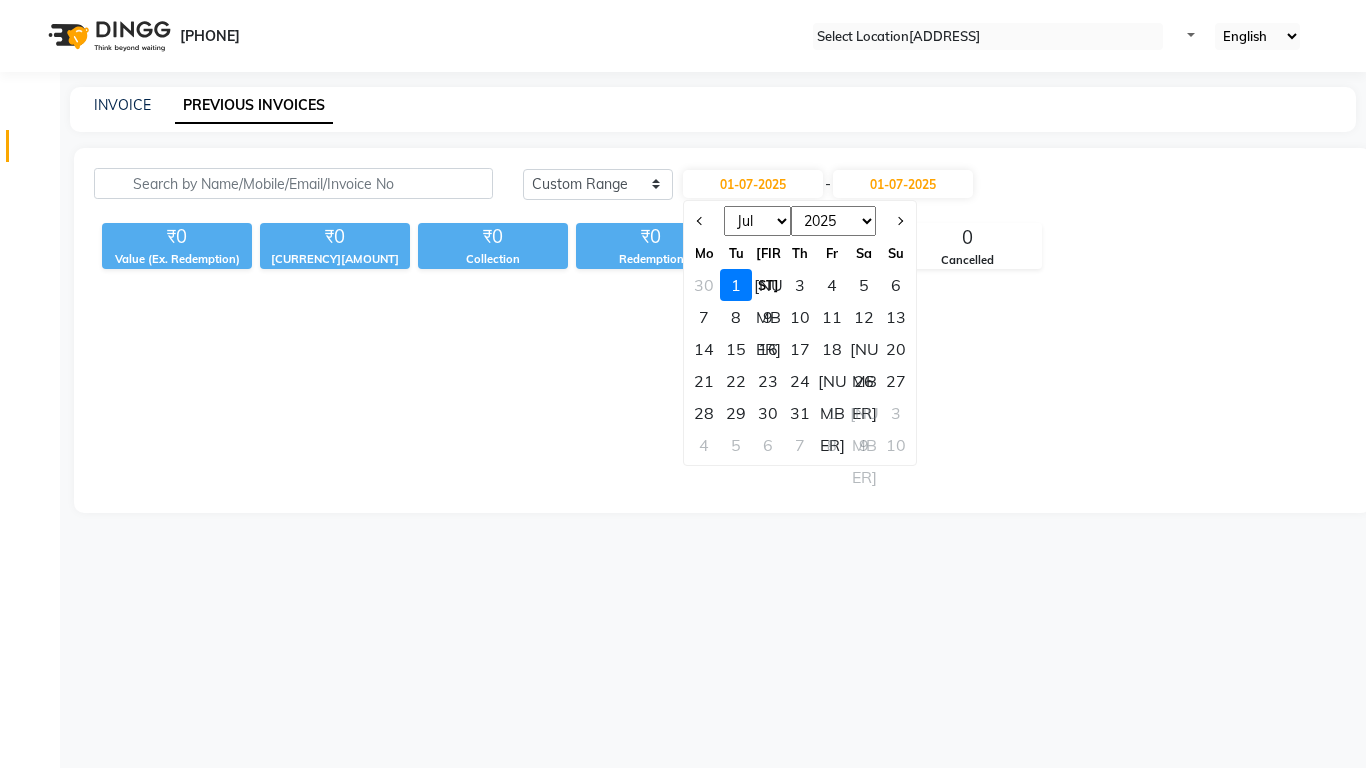 click on "Jan Feb Mar Apr May Jun Jul Aug Sep Oct Nov Dec" at bounding box center [757, 221] 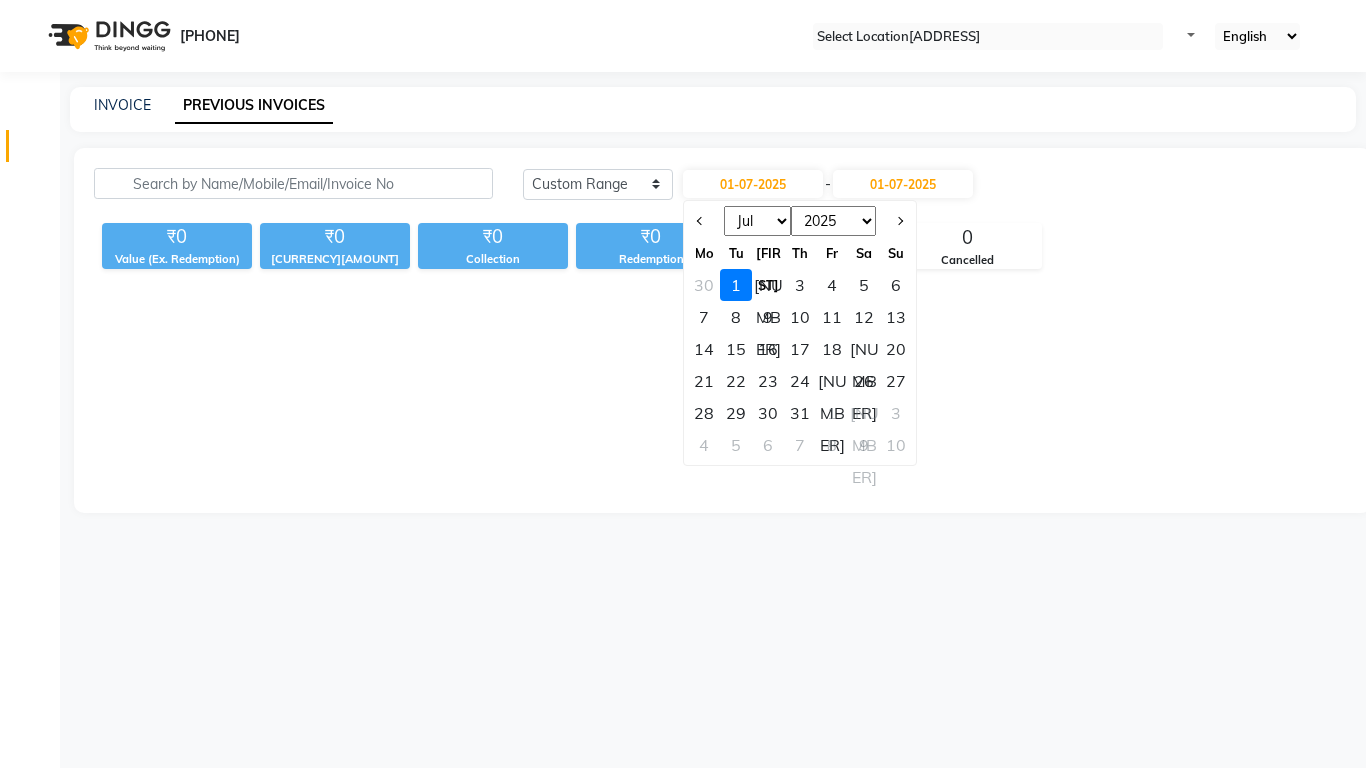 select on "6" 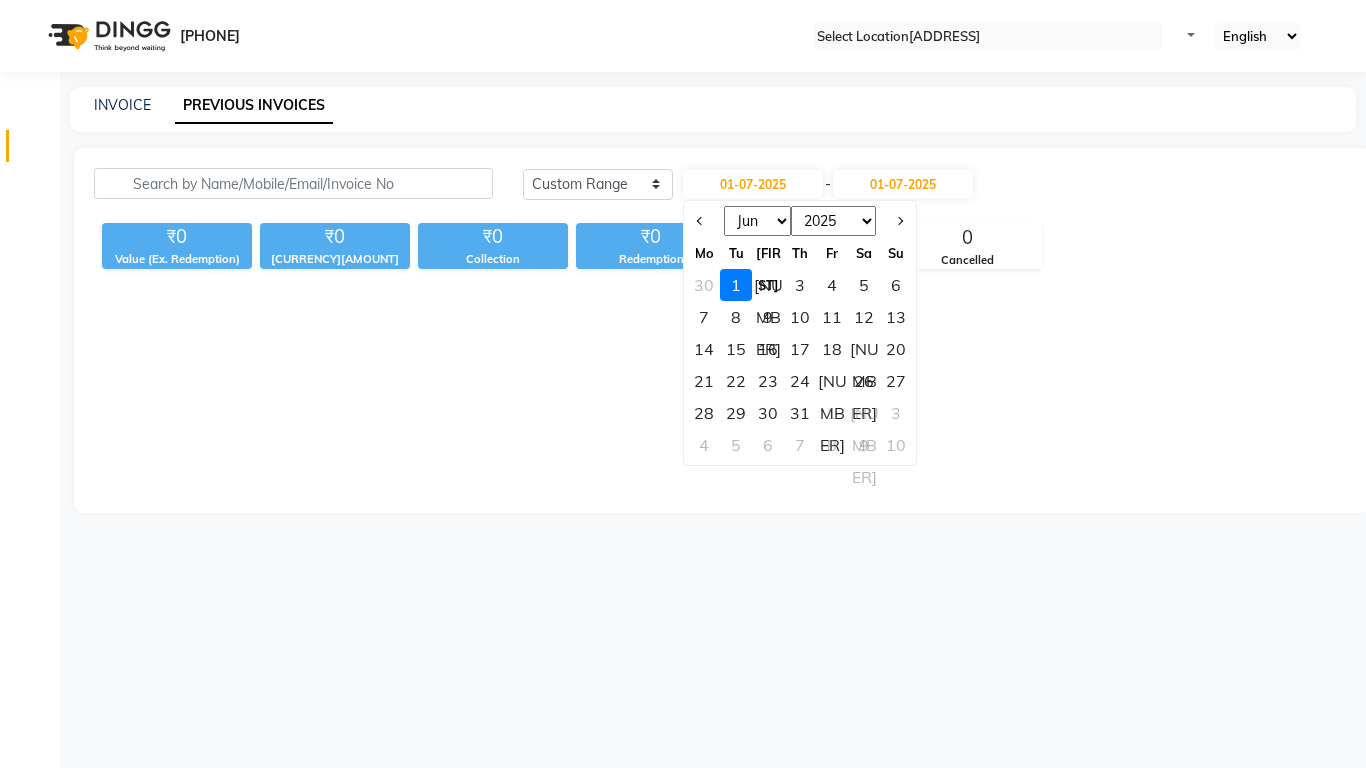 click on "Jan Feb Mar Apr May Jun Jul Aug Sep Oct Nov Dec" at bounding box center (757, 221) 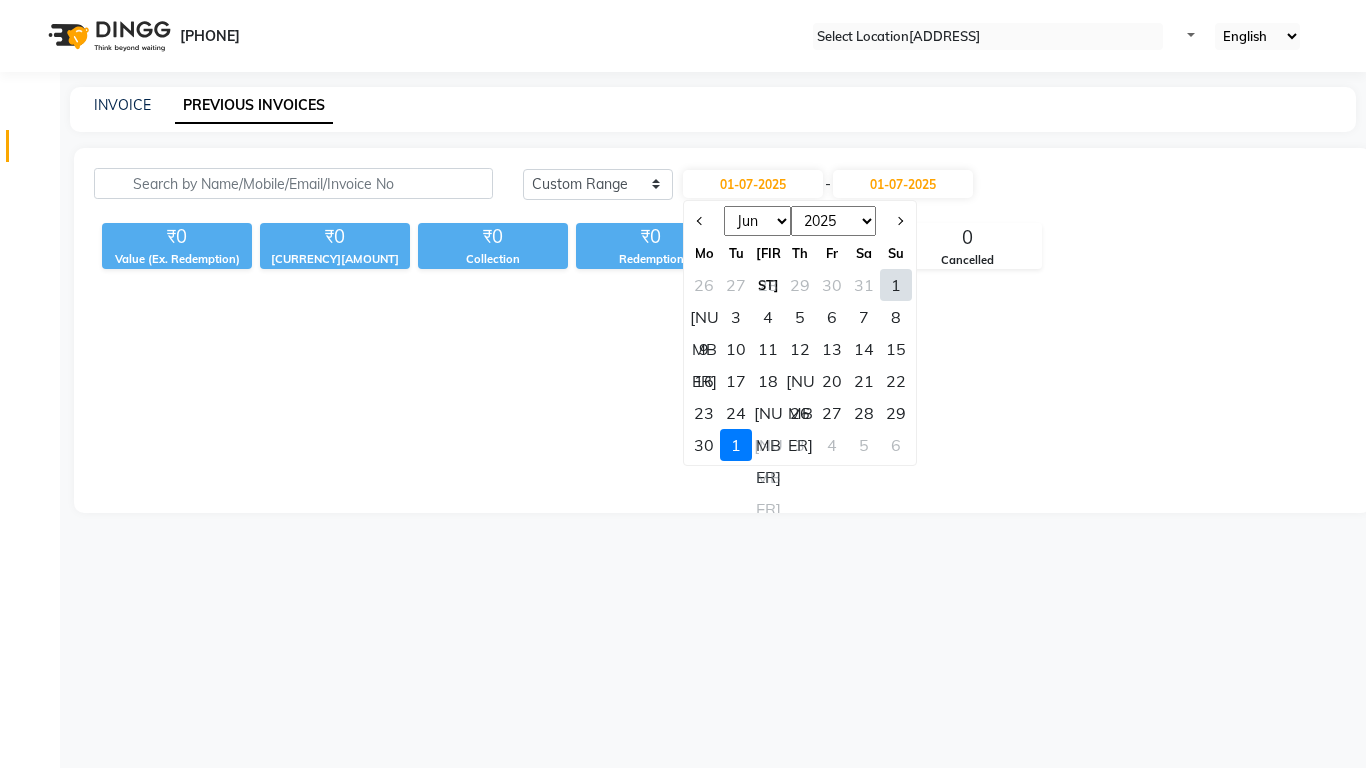 click on "1" at bounding box center [896, 285] 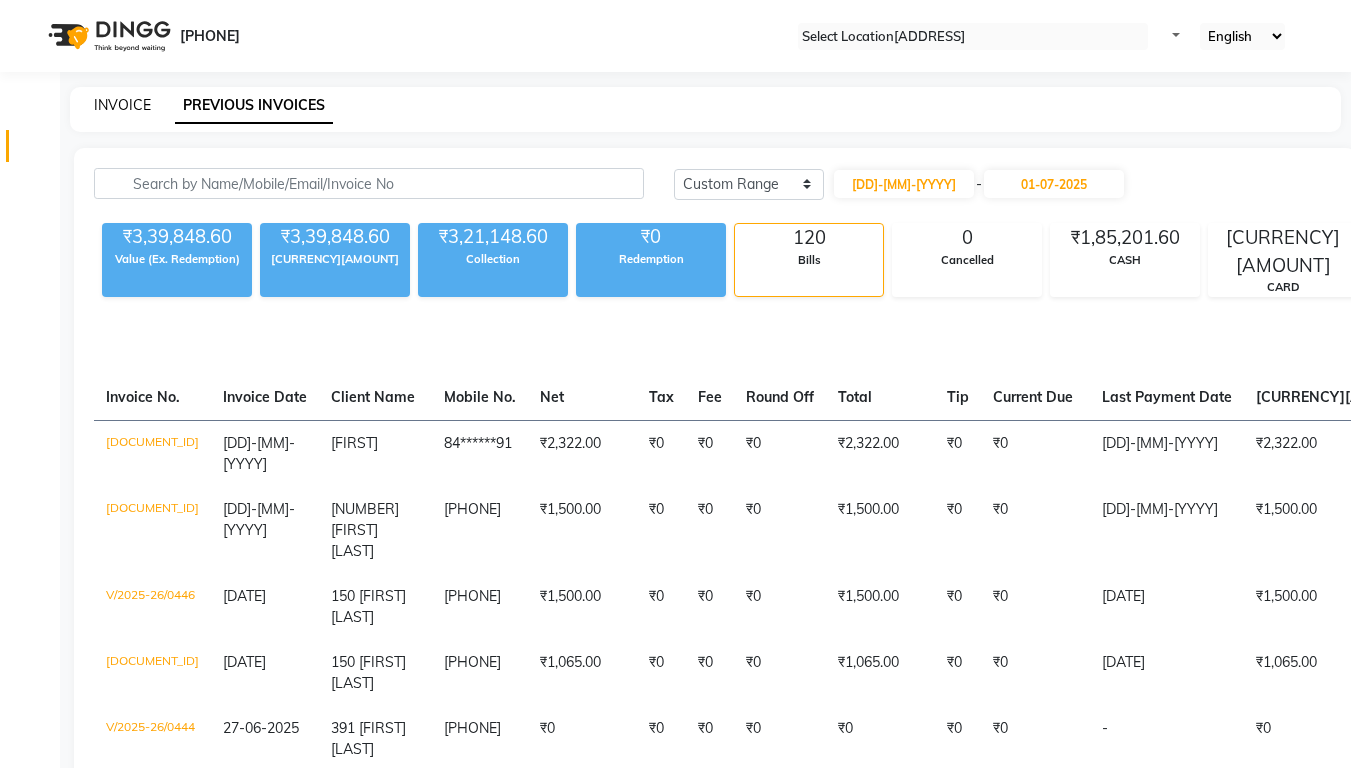 click on "INVOICE" at bounding box center (122, 105) 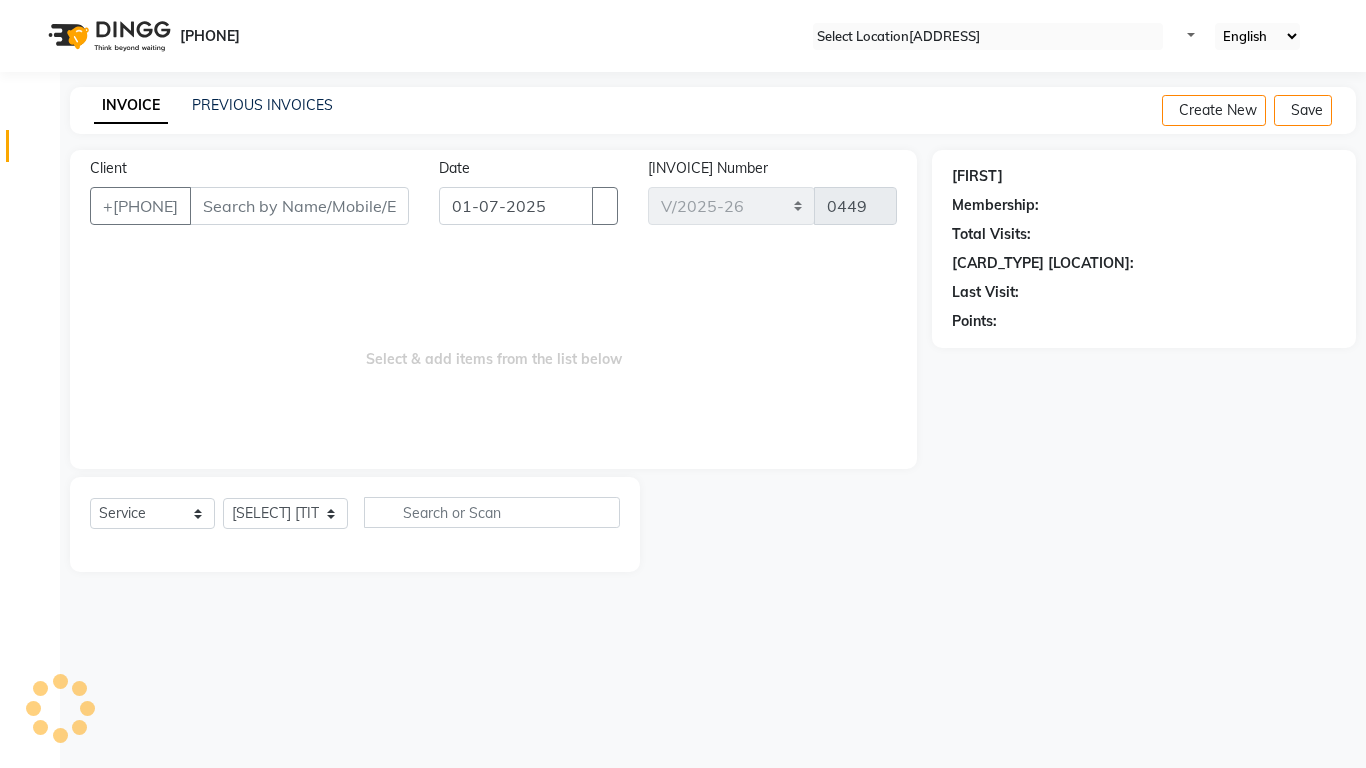 click on "Client" at bounding box center (299, 206) 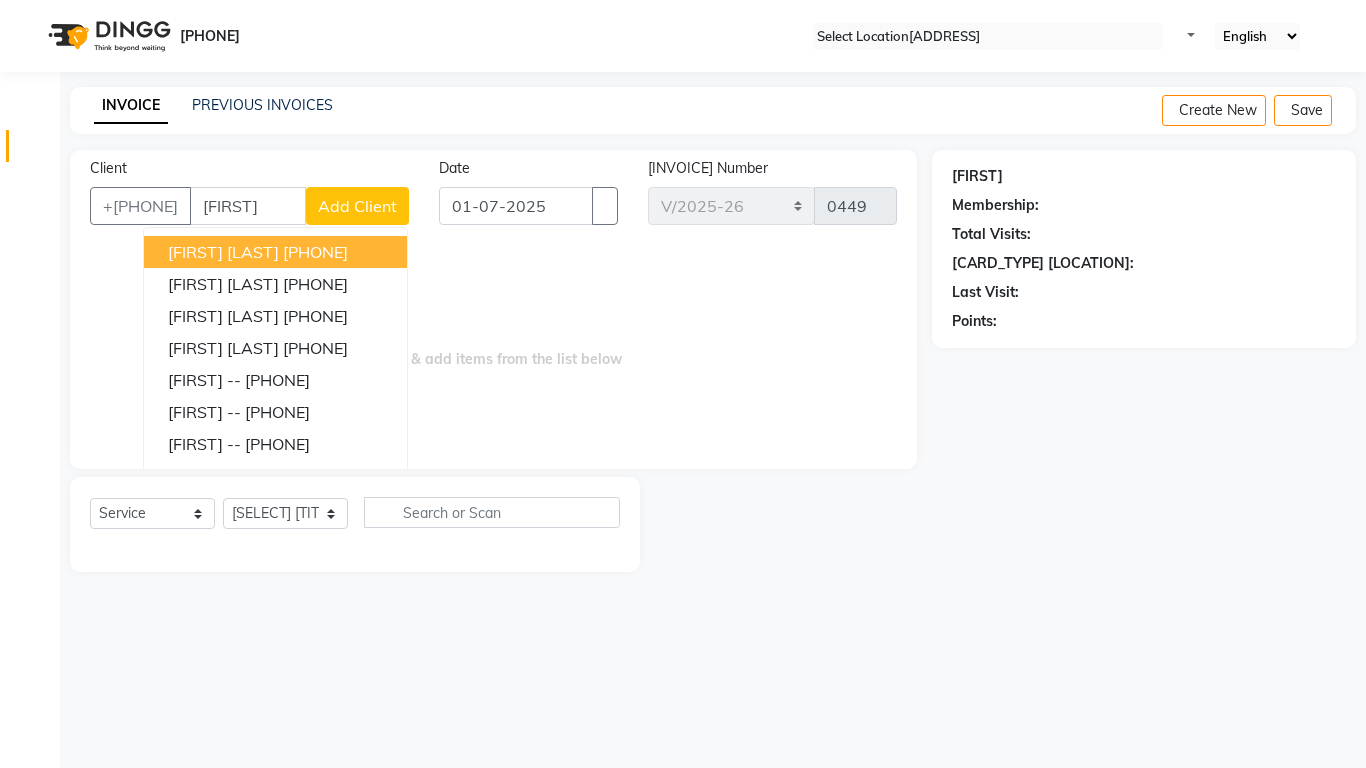 click on "[FIRST]" at bounding box center (248, 206) 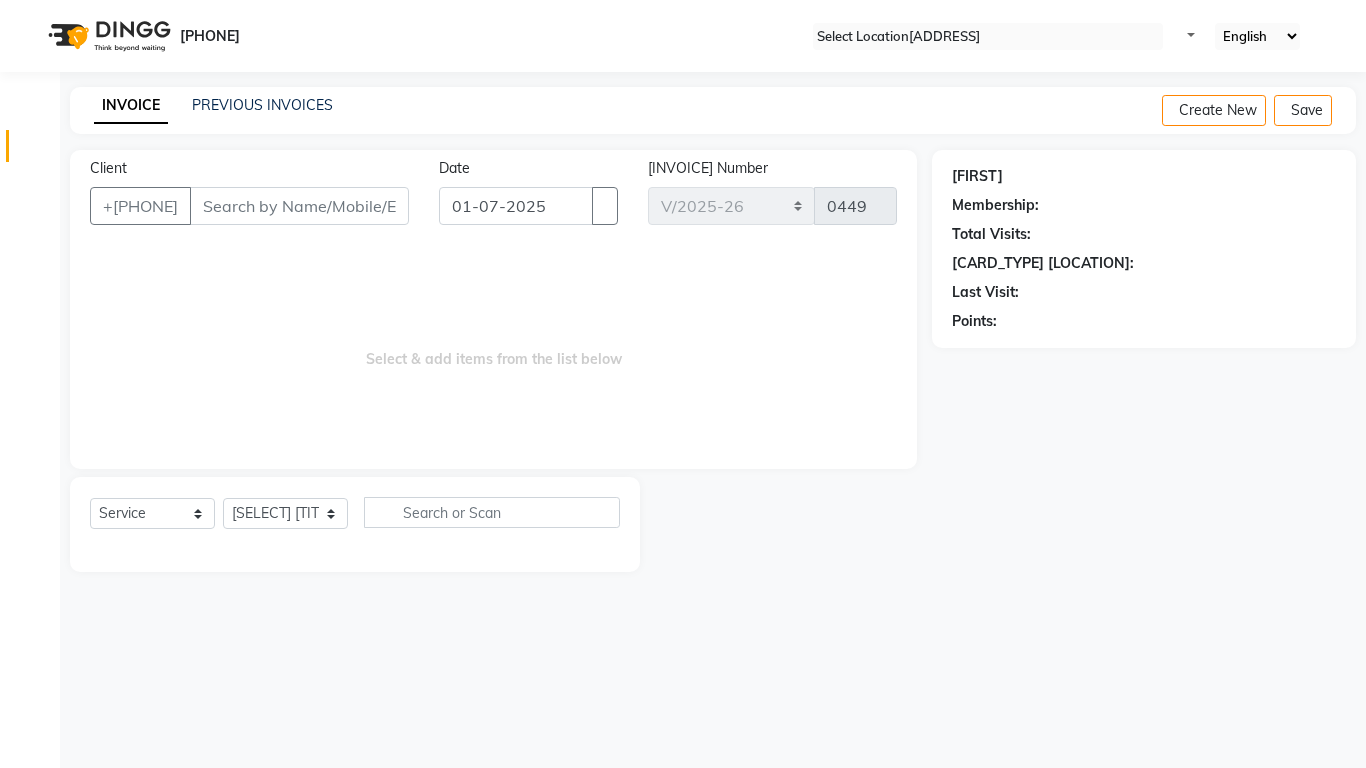 click on "Client" at bounding box center [299, 206] 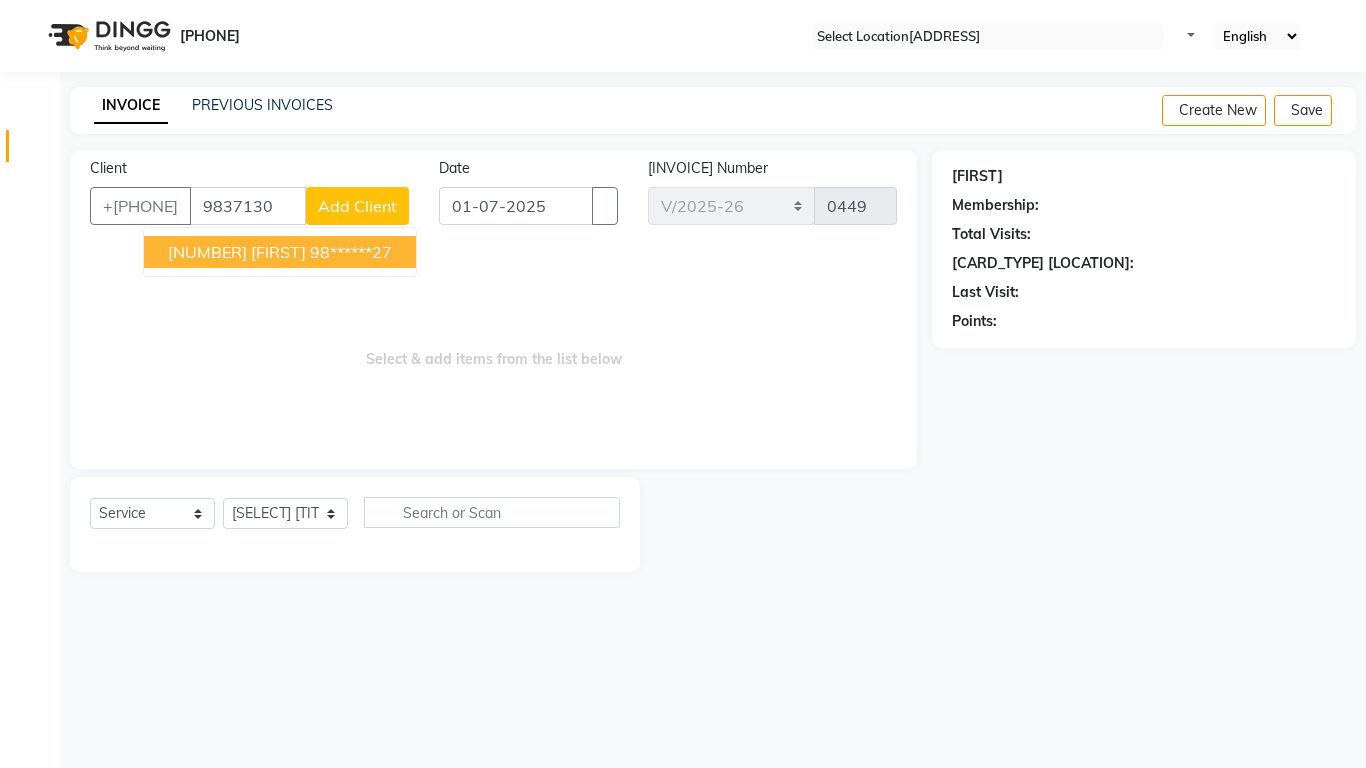 click on "[NUMBER] [FIRST] [PHONE]" at bounding box center [280, 252] 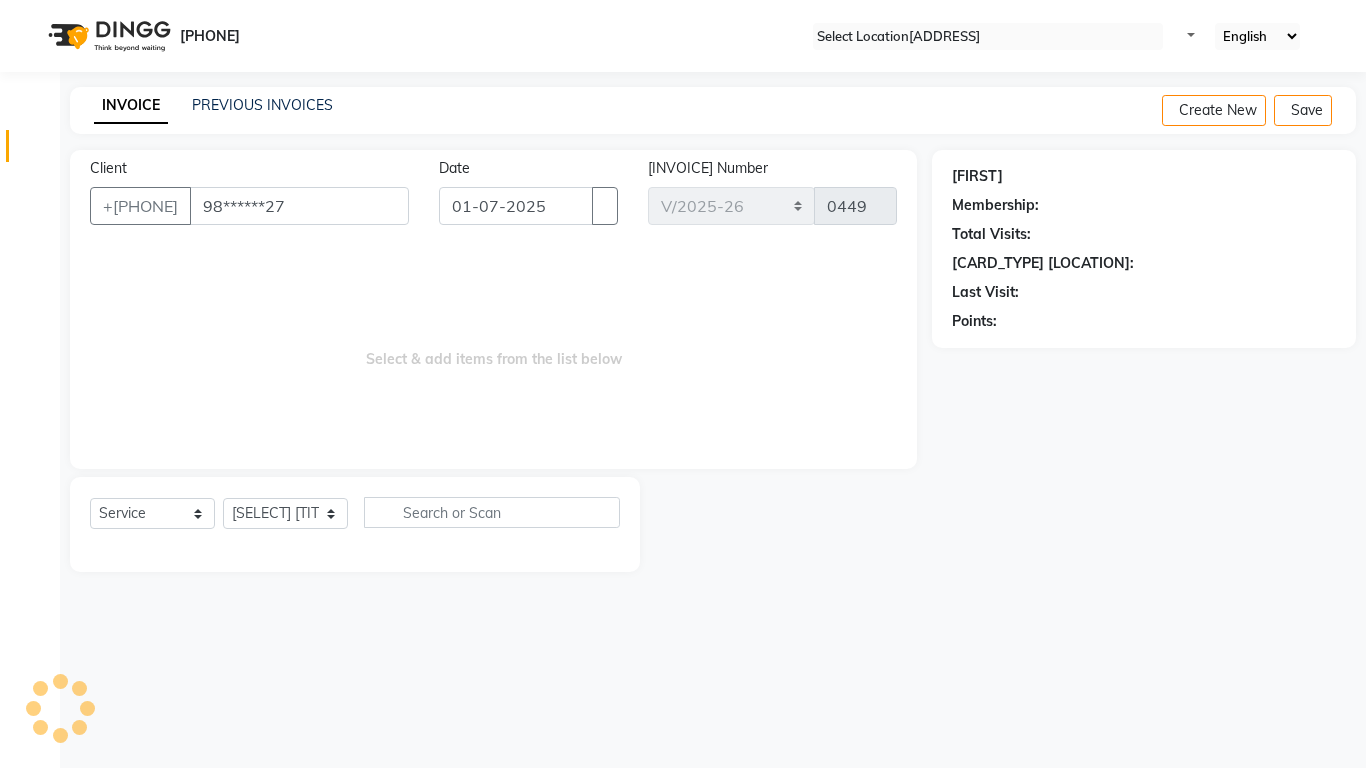 type on "98******27" 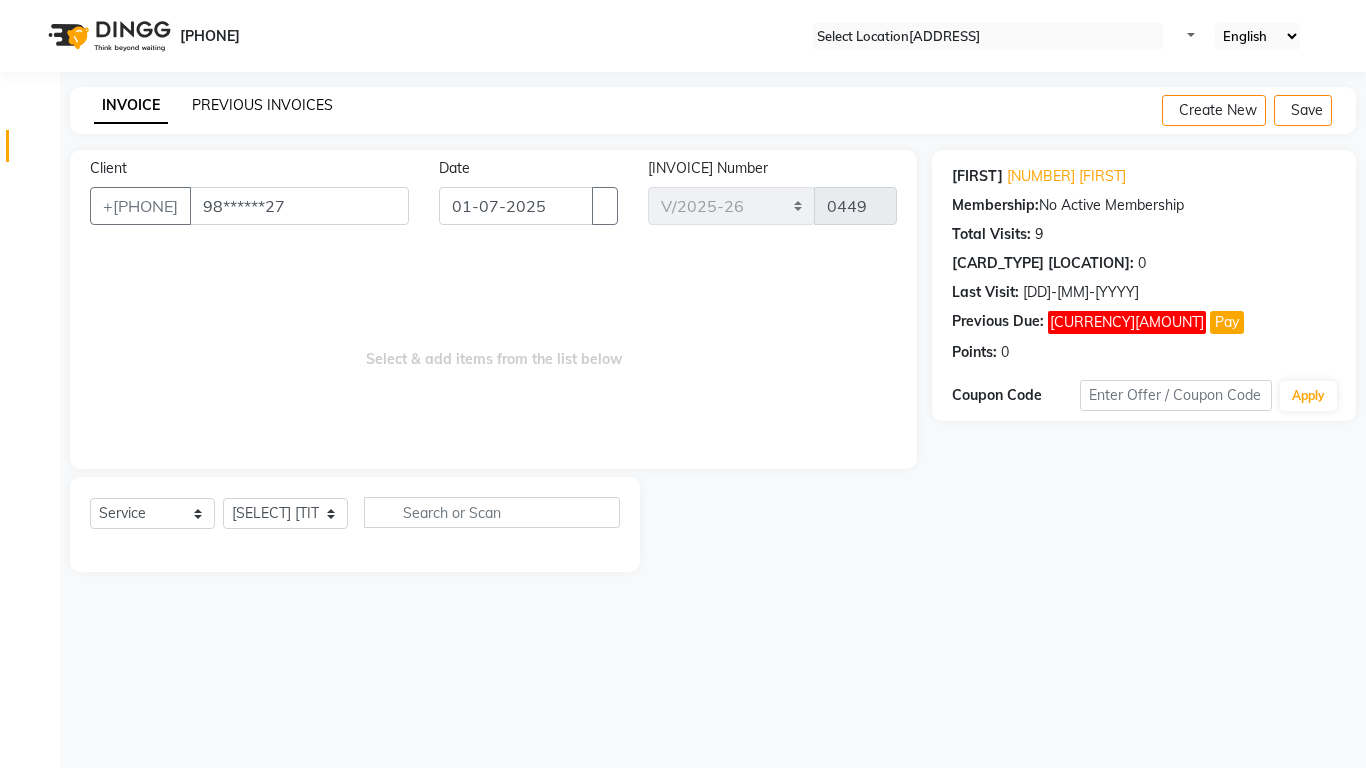 click on "PREVIOUS INVOICES" at bounding box center (262, 105) 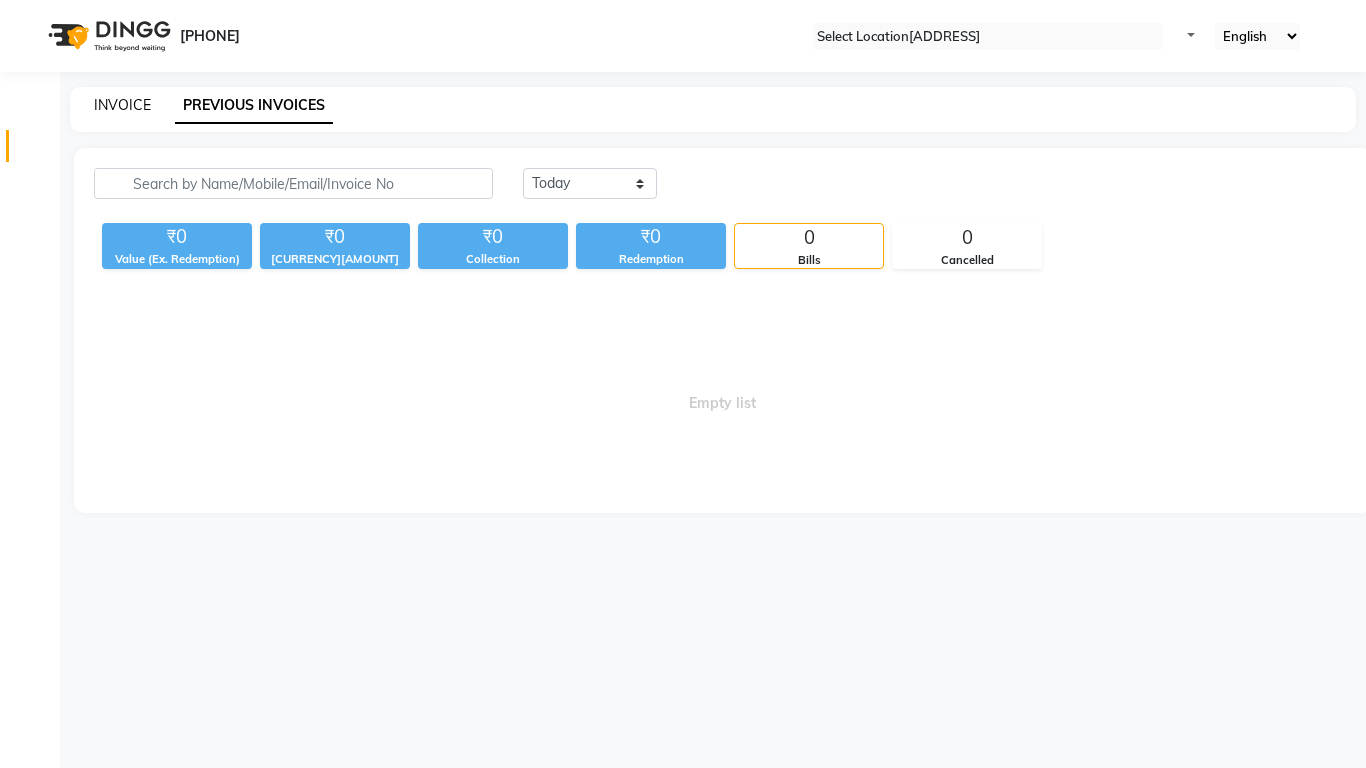 click on "INVOICE" at bounding box center [122, 105] 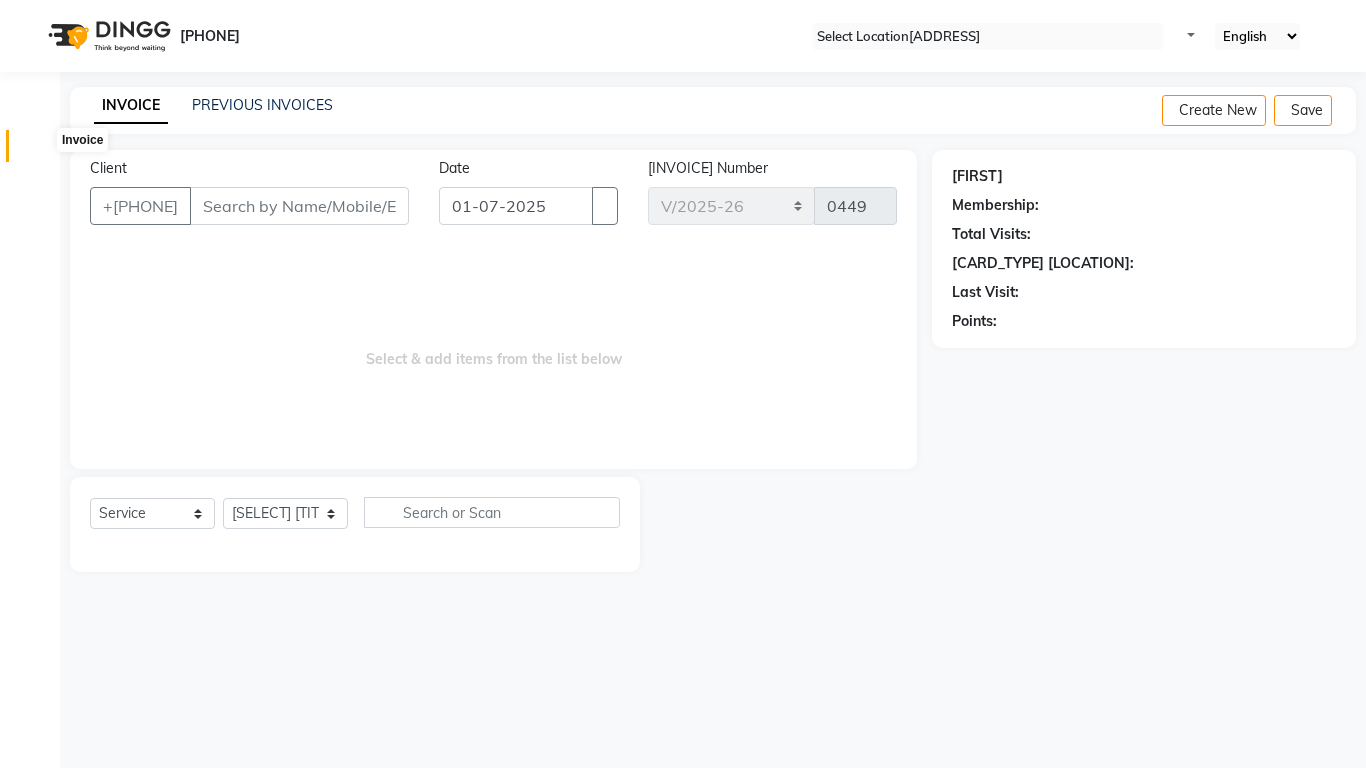 click at bounding box center (38, 151) 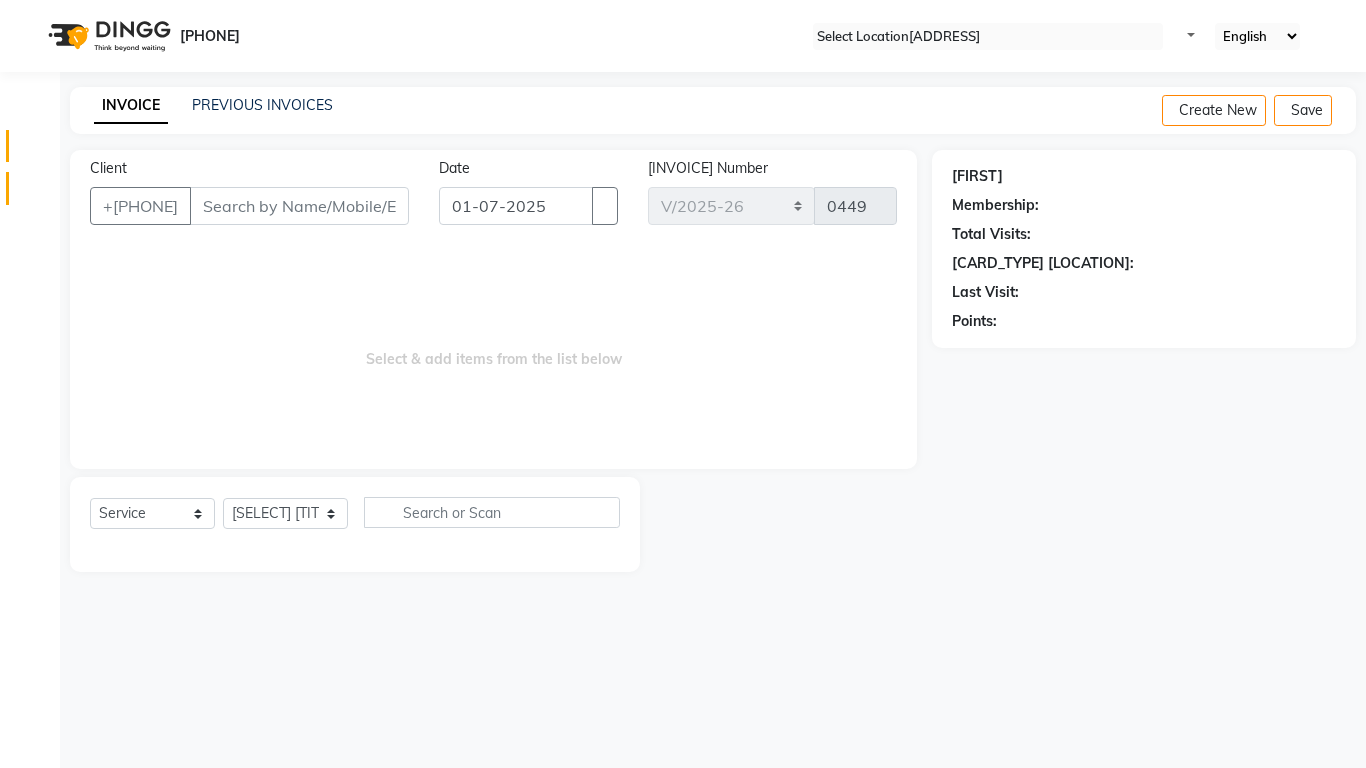 click on "Clients" at bounding box center (30, 188) 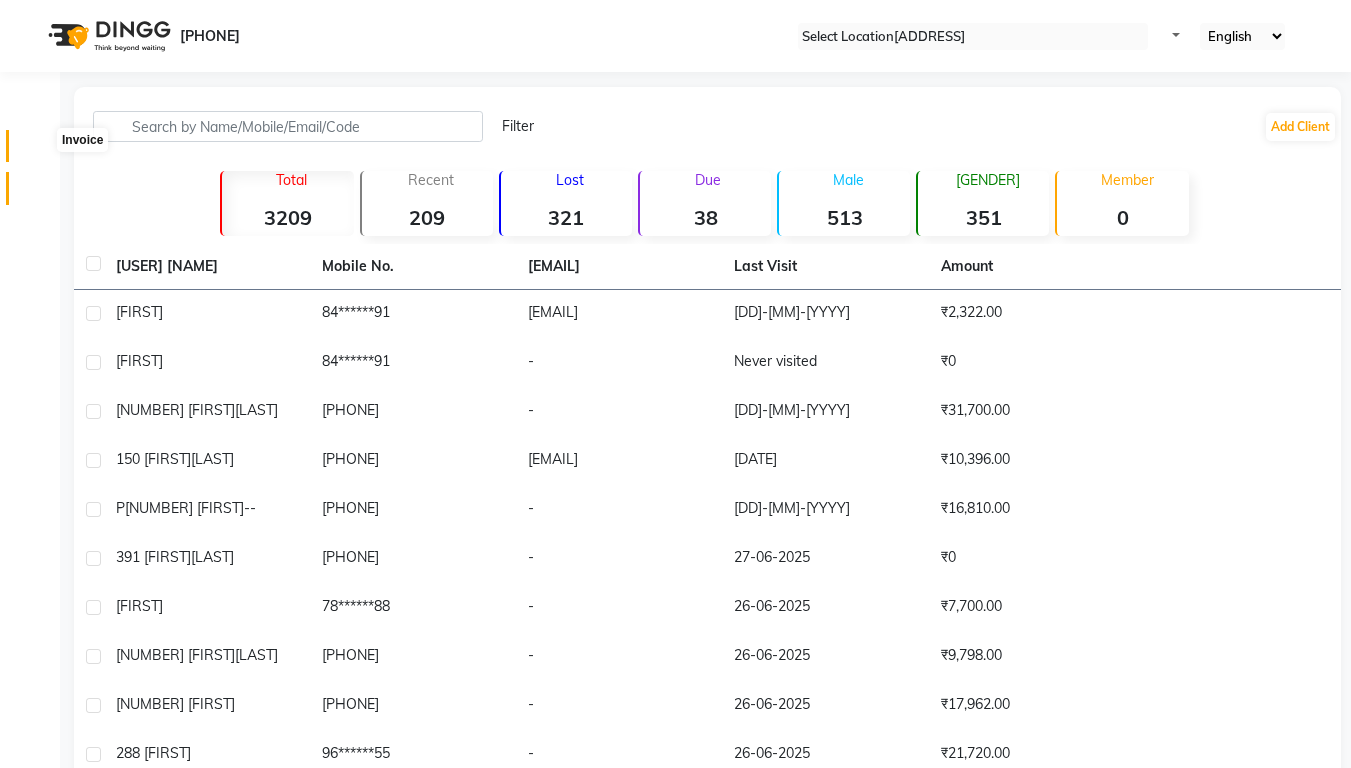 click at bounding box center (38, 151) 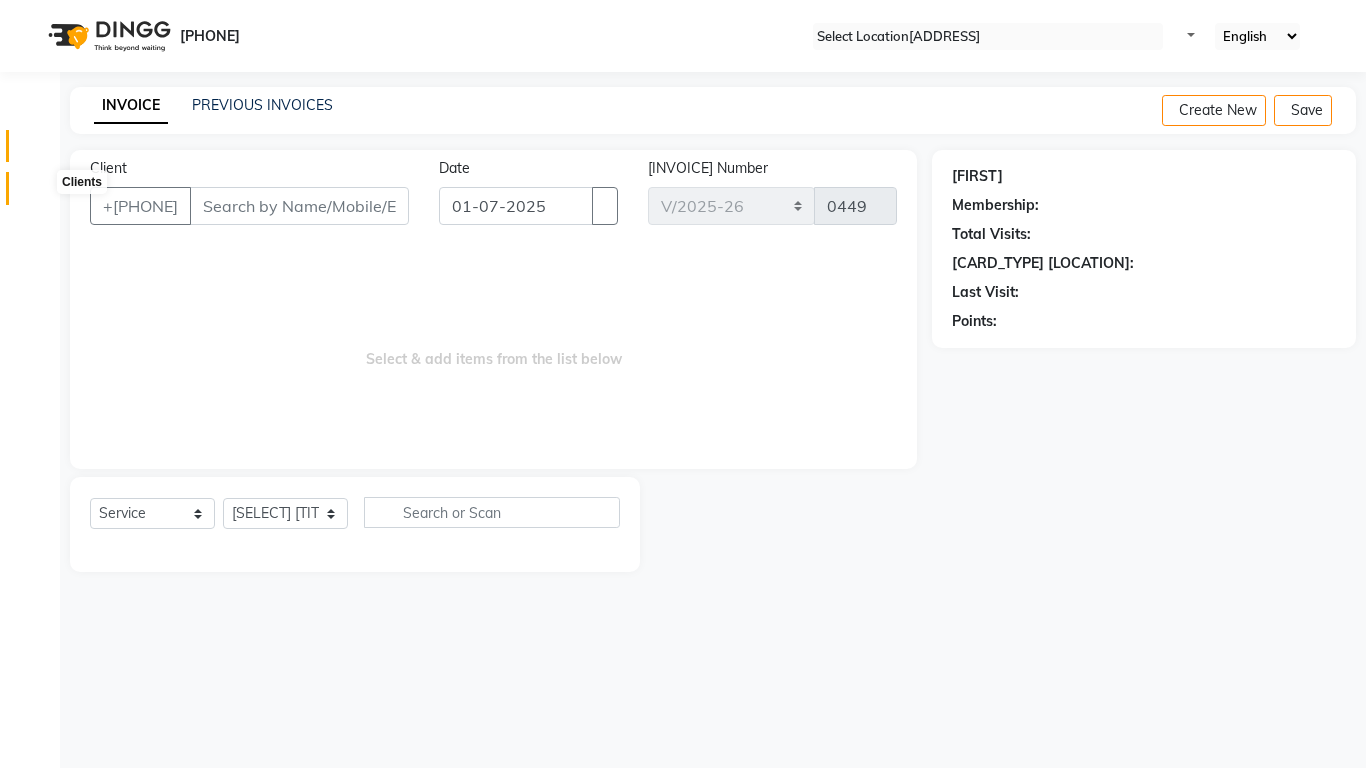 click at bounding box center (38, 193) 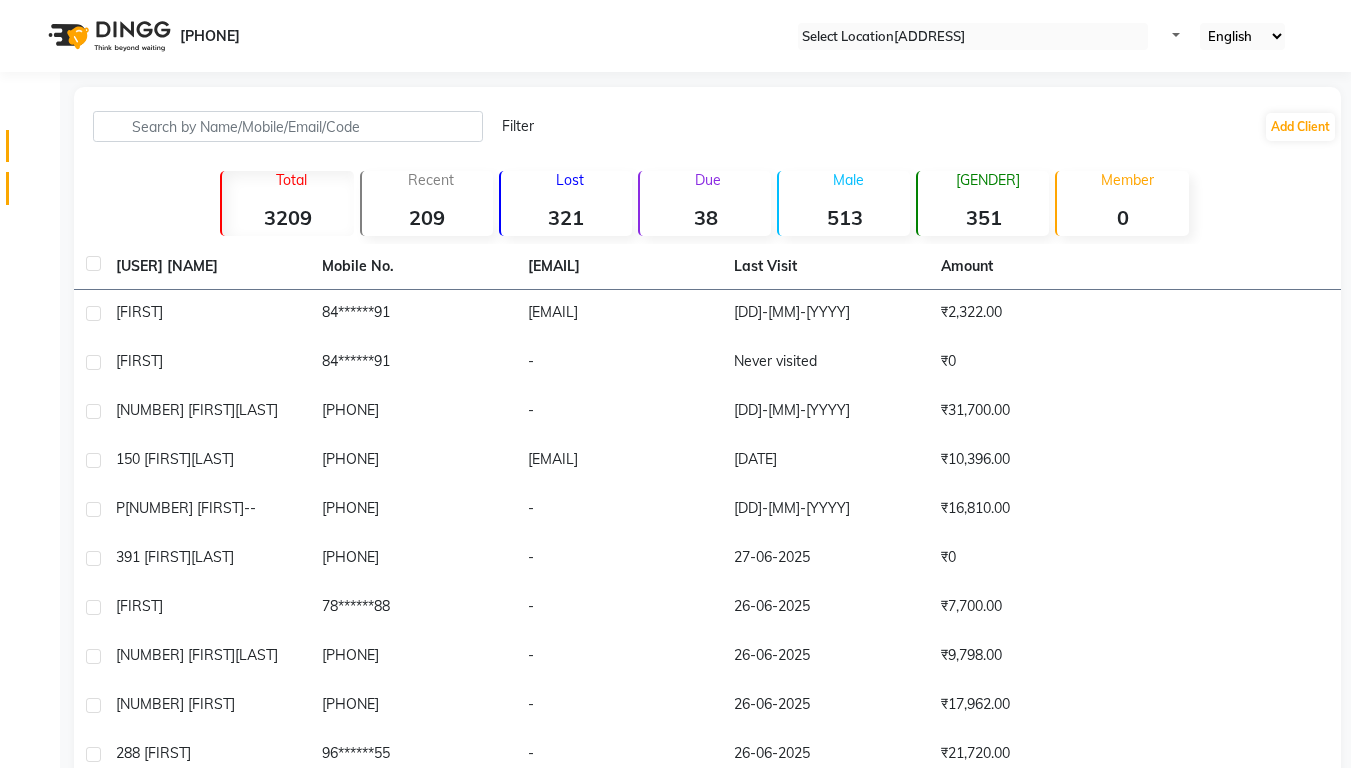 click on "Invoice" at bounding box center (30, 146) 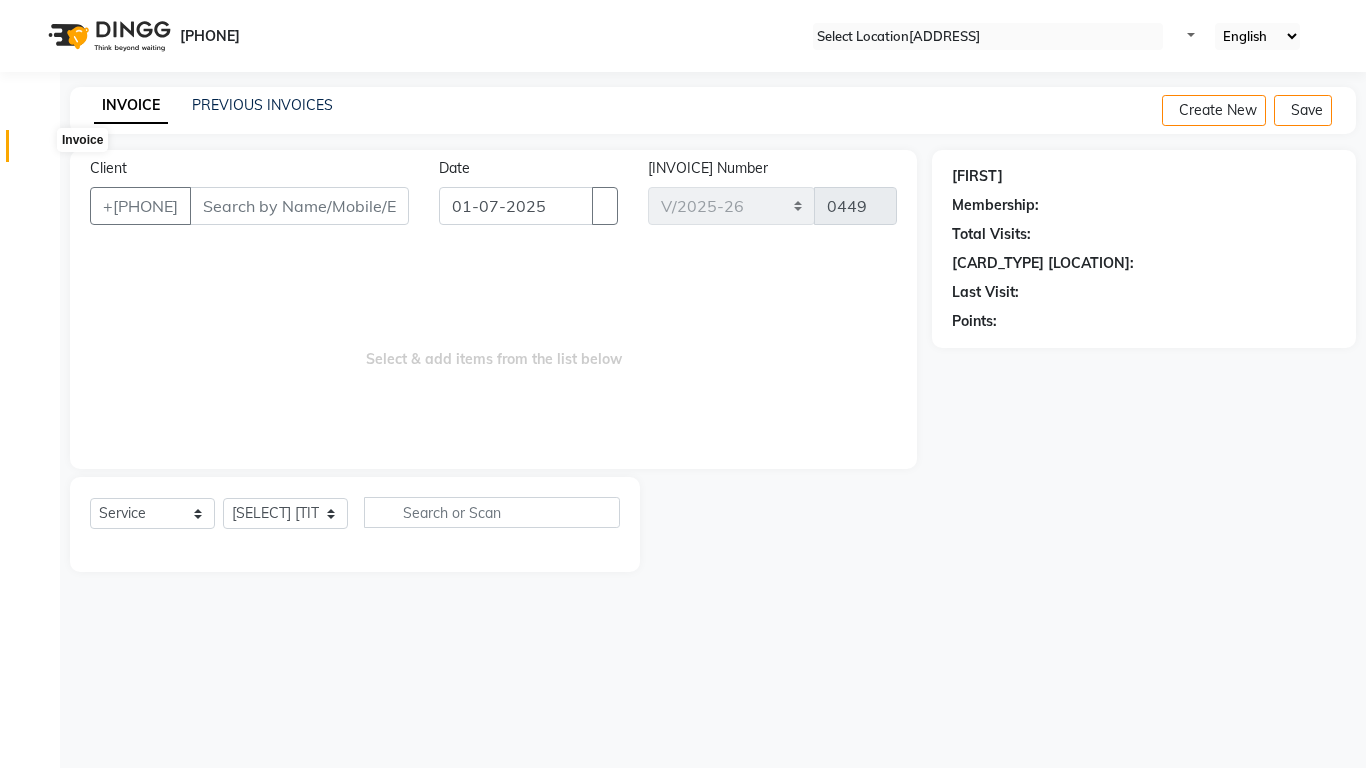 click at bounding box center [38, 151] 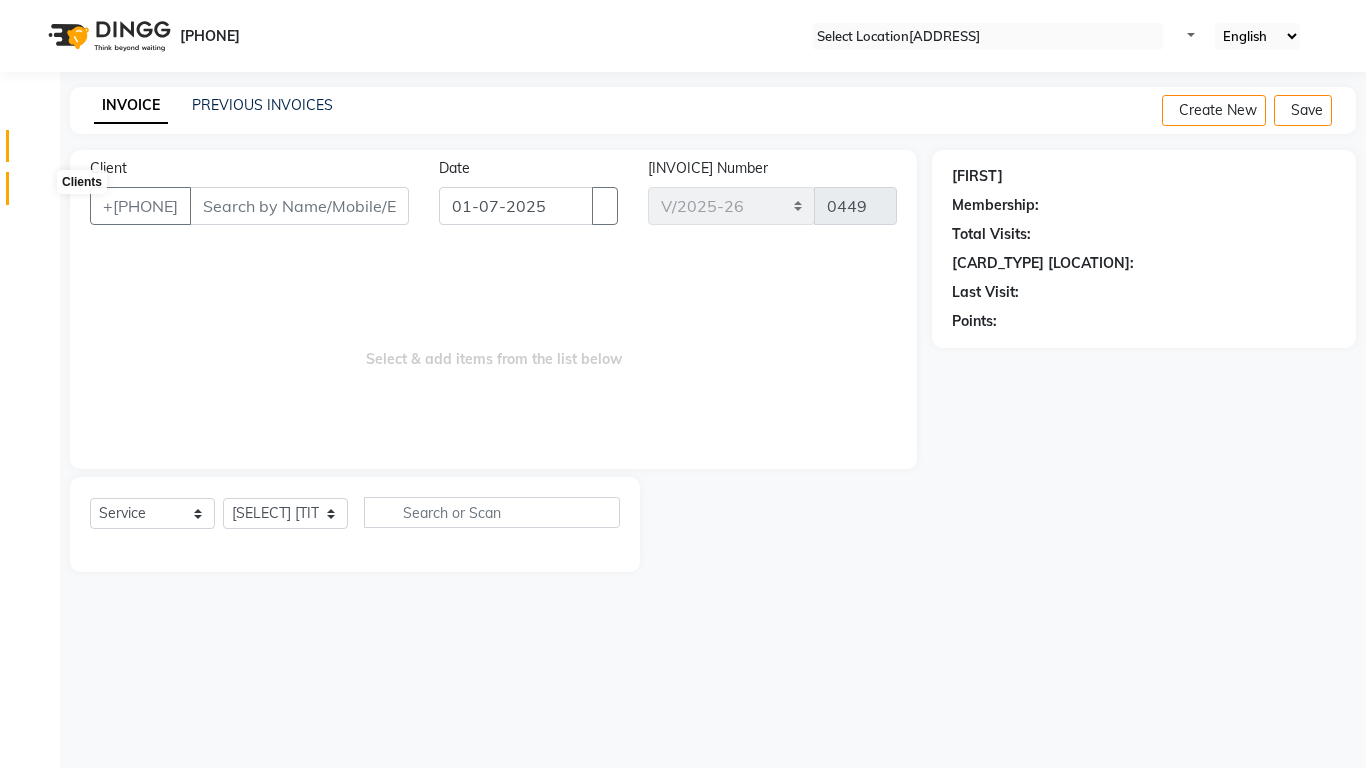 click at bounding box center [38, 193] 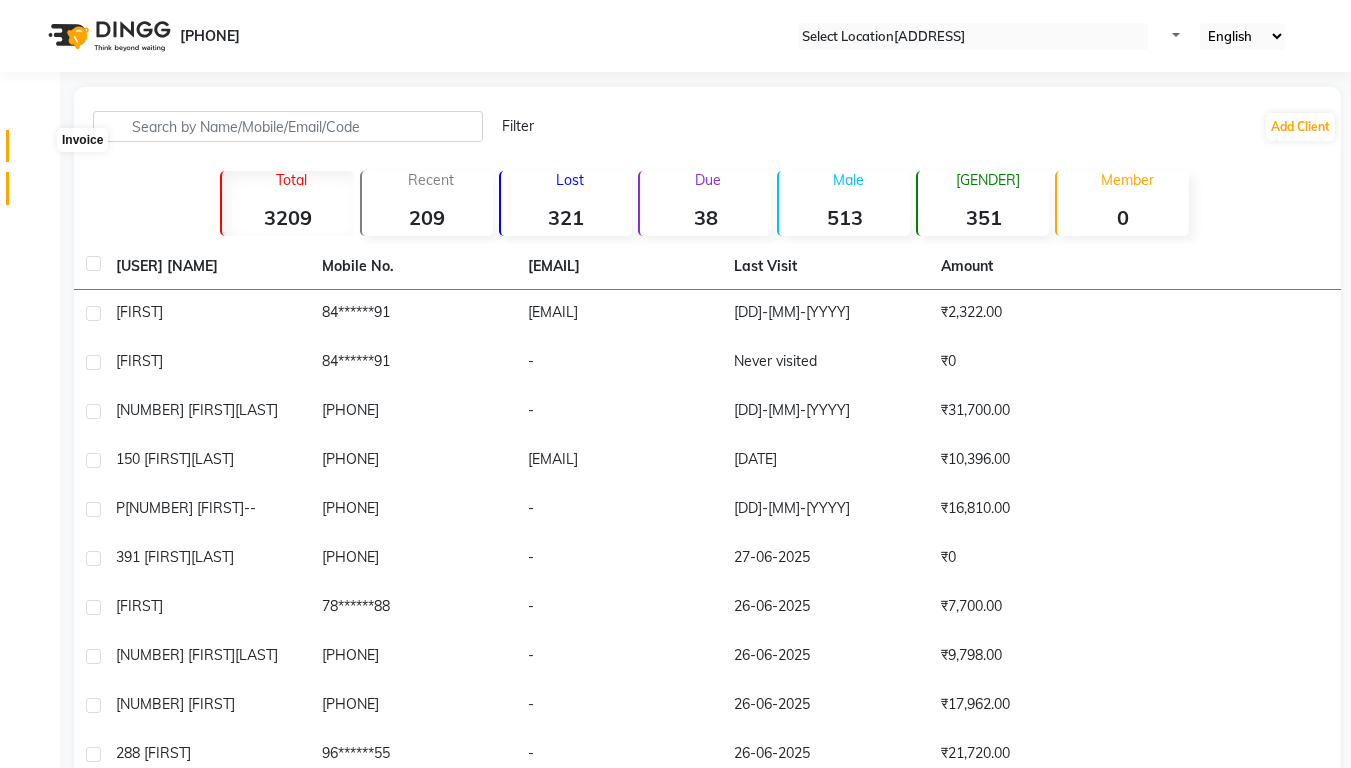 click at bounding box center (38, 151) 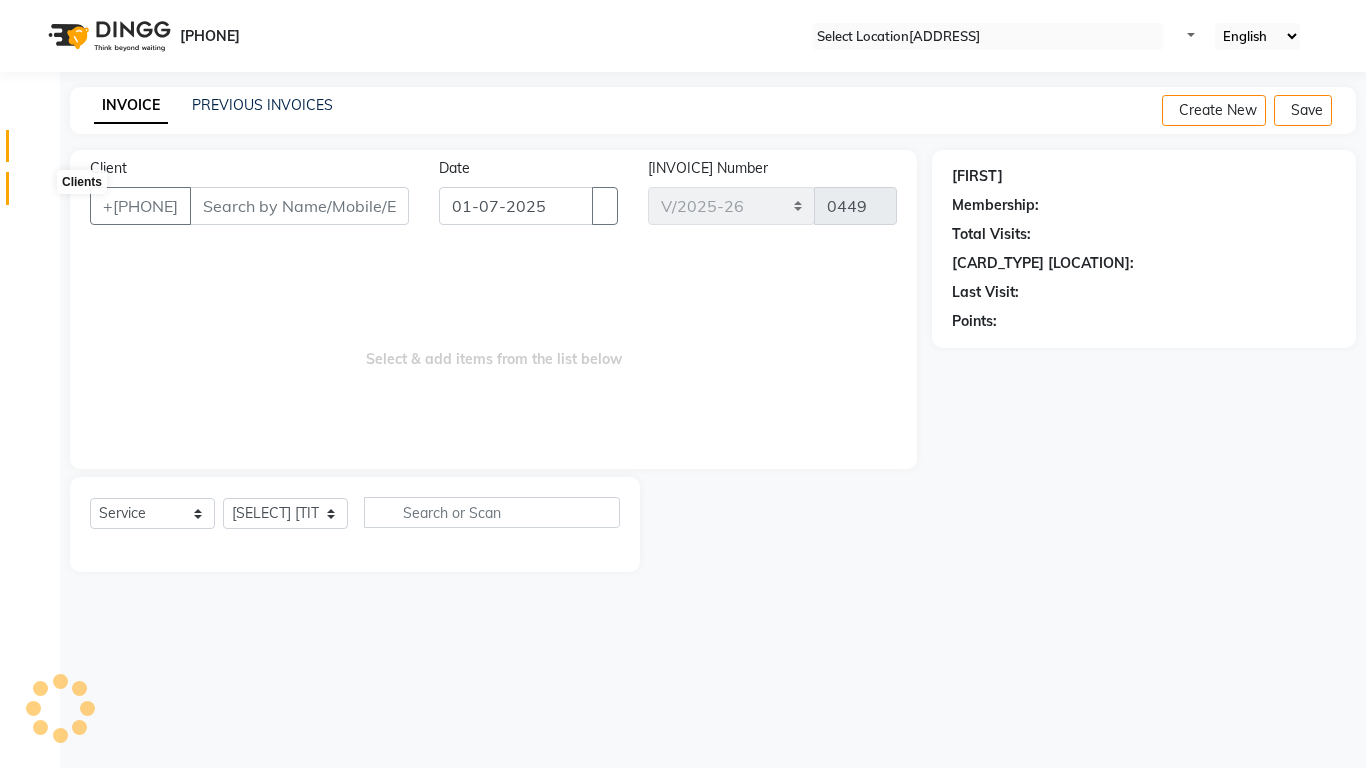 click at bounding box center (38, 193) 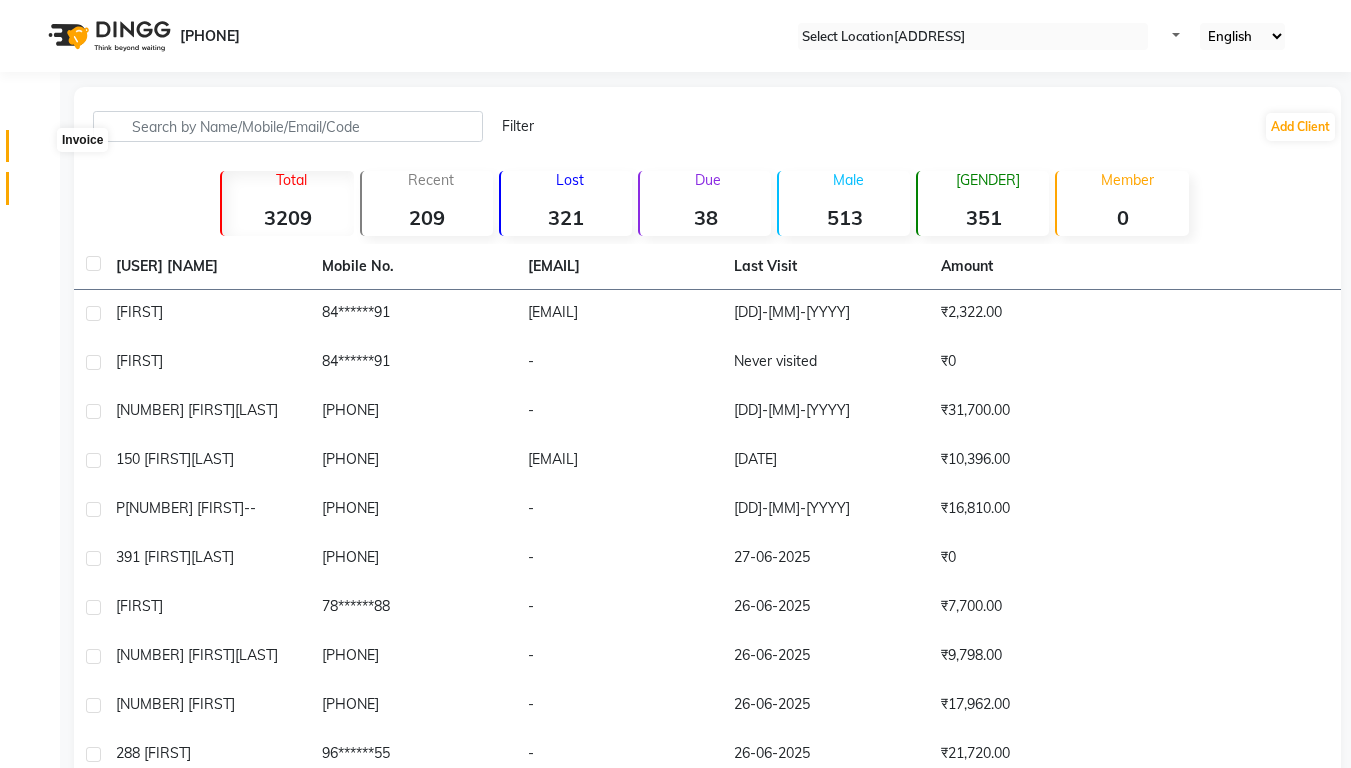 click at bounding box center [38, 151] 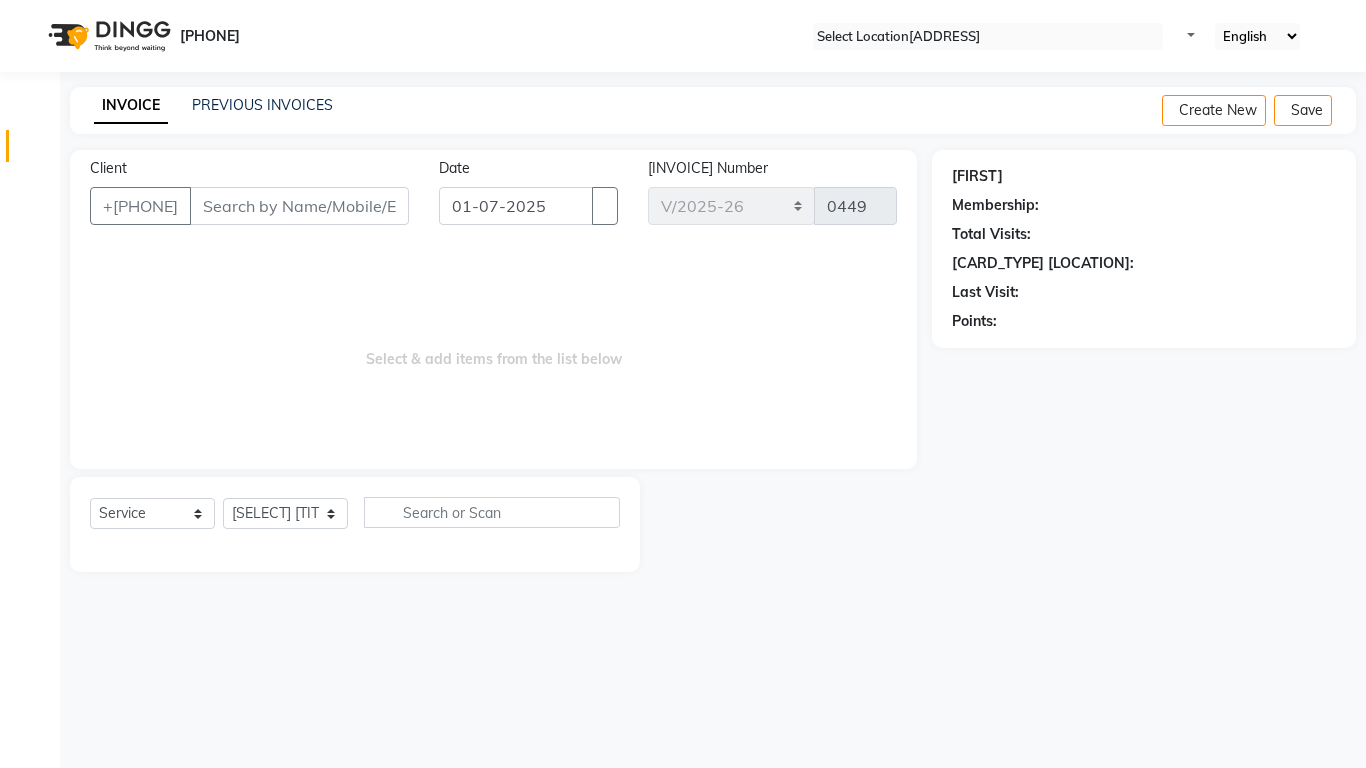 click on "Client" at bounding box center [299, 206] 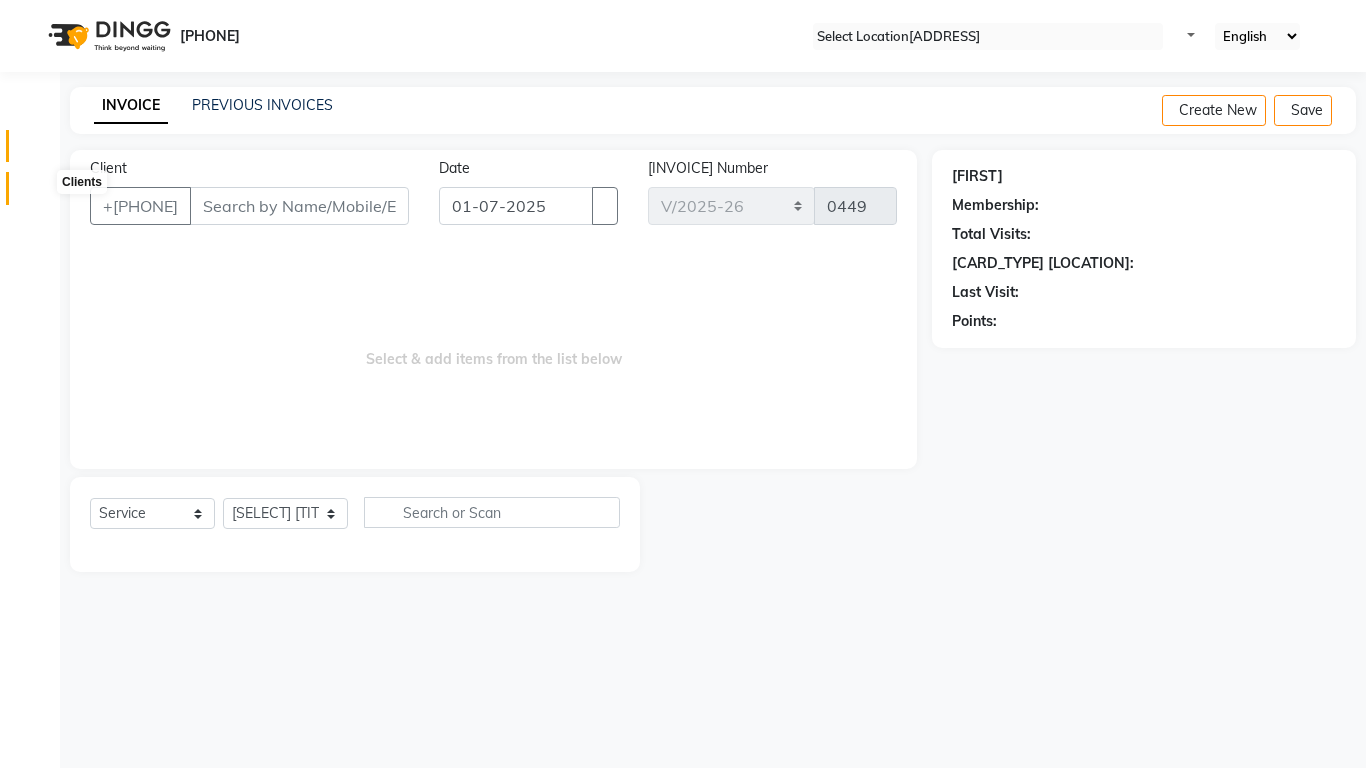 click at bounding box center (38, 193) 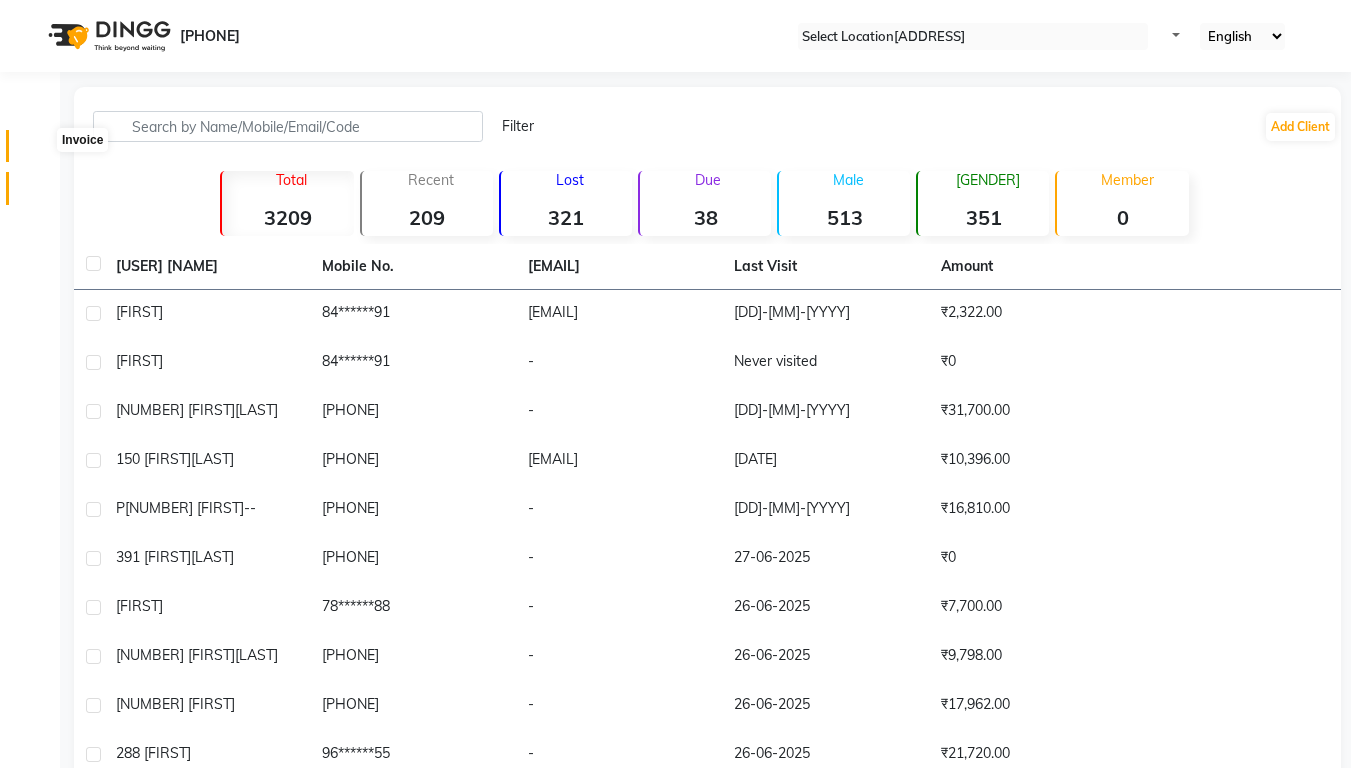 click at bounding box center [37, 151] 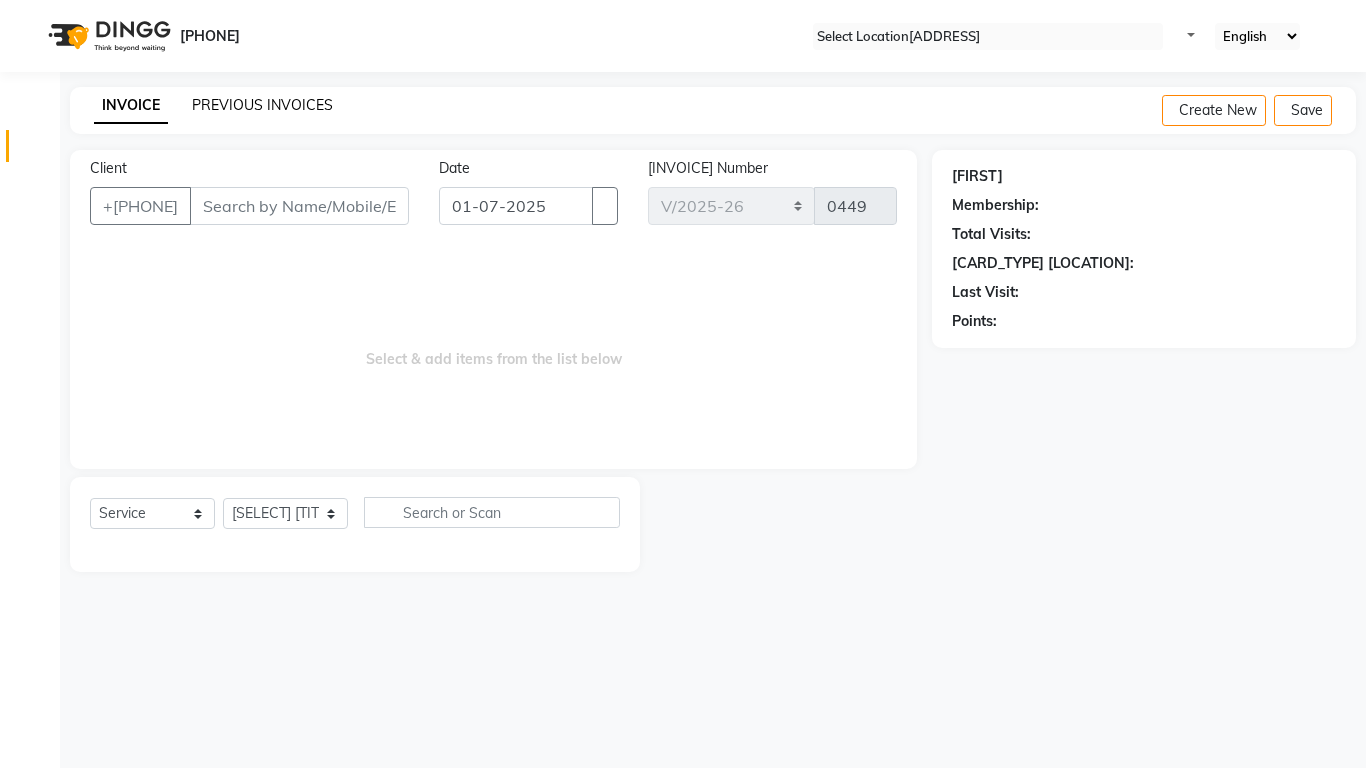 click on "PREVIOUS INVOICES" at bounding box center (262, 105) 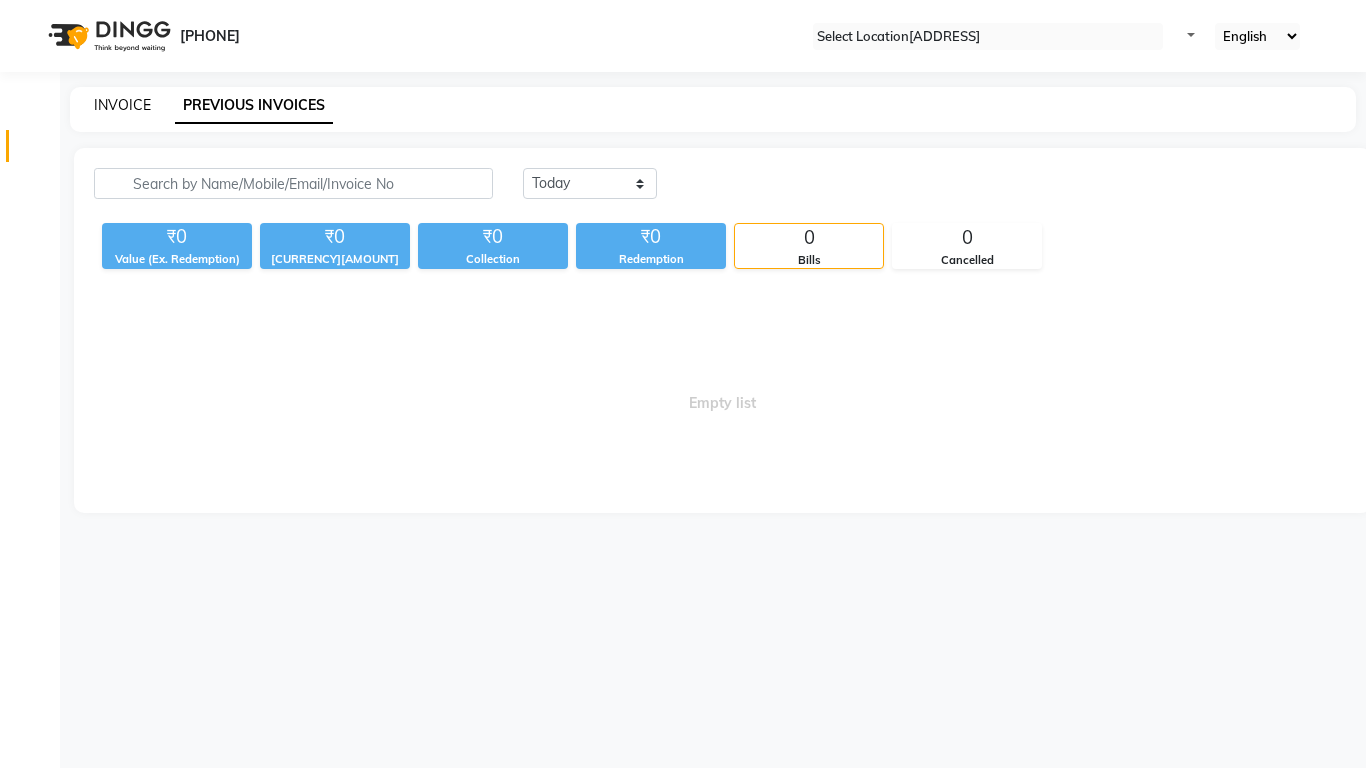 click on "INVOICE" at bounding box center (122, 105) 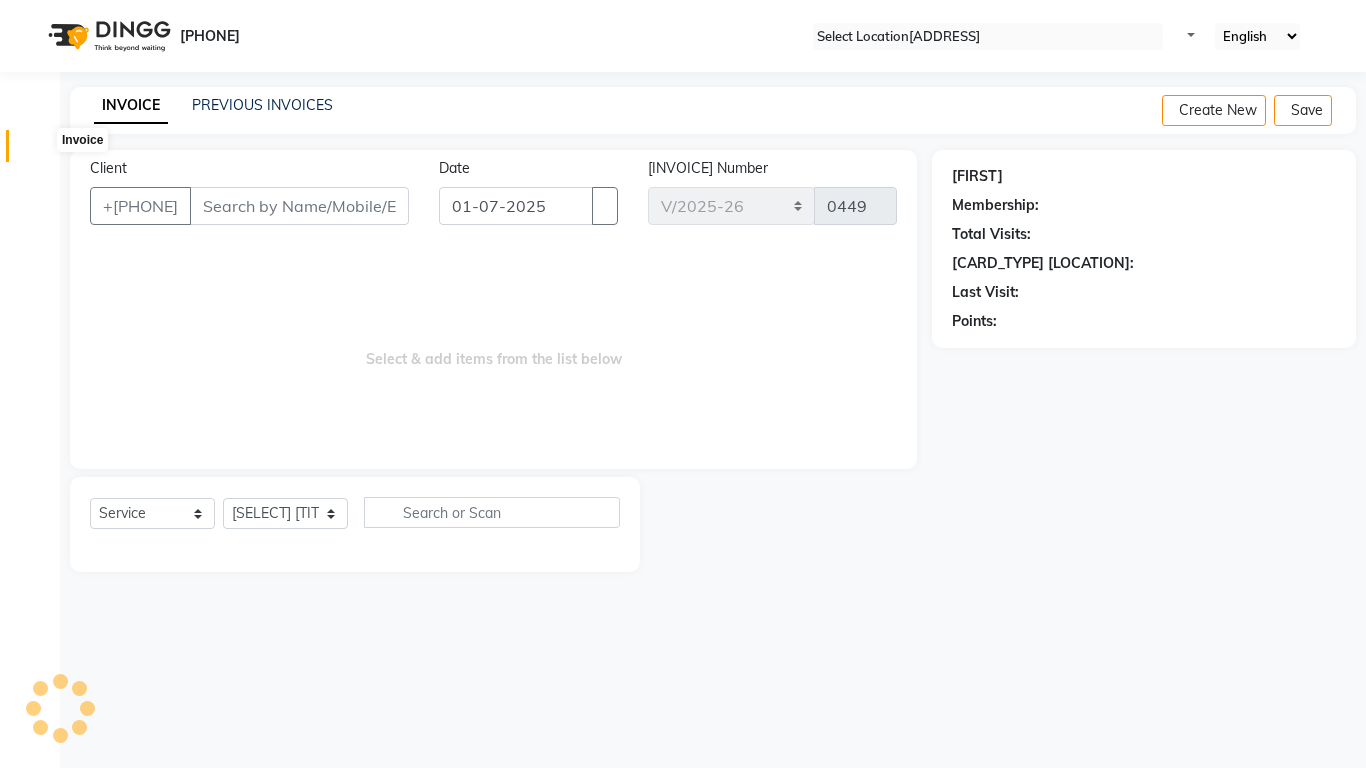 click at bounding box center (38, 151) 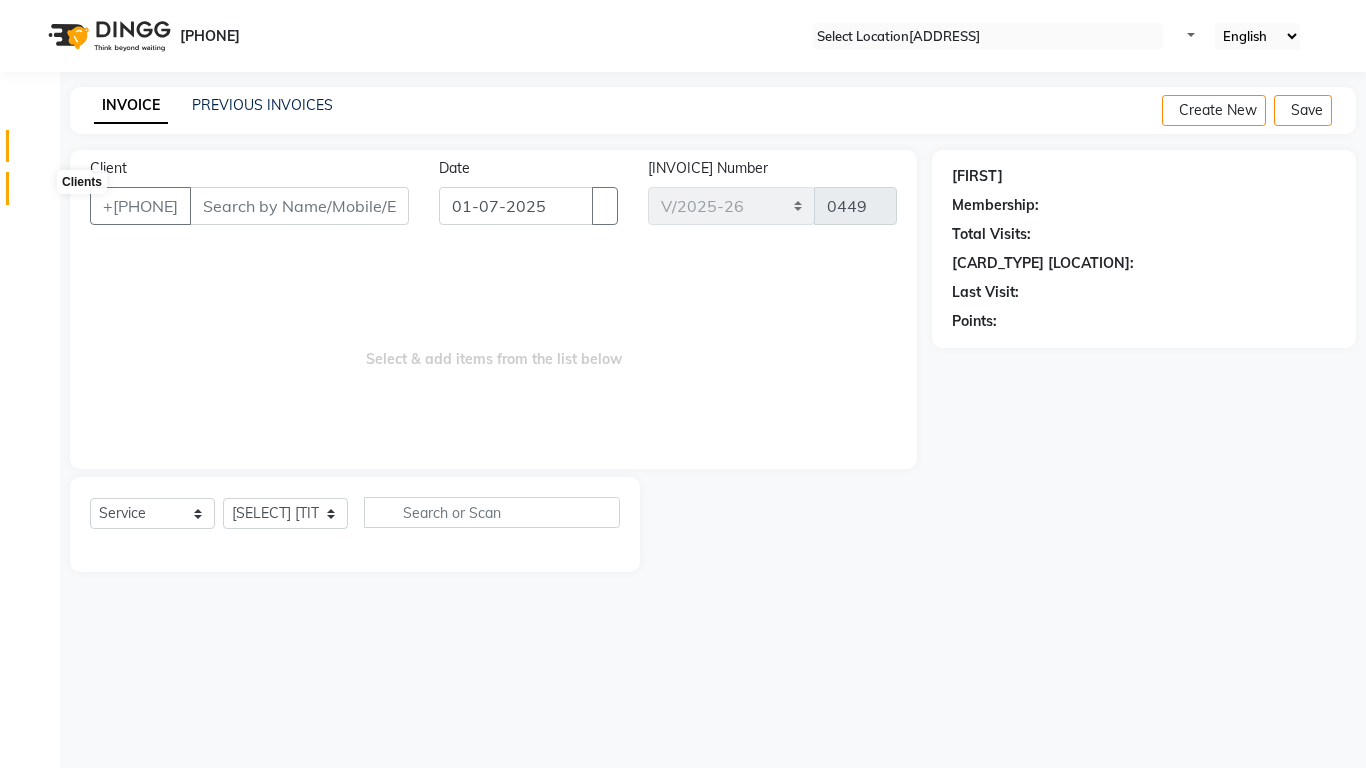 click at bounding box center [38, 193] 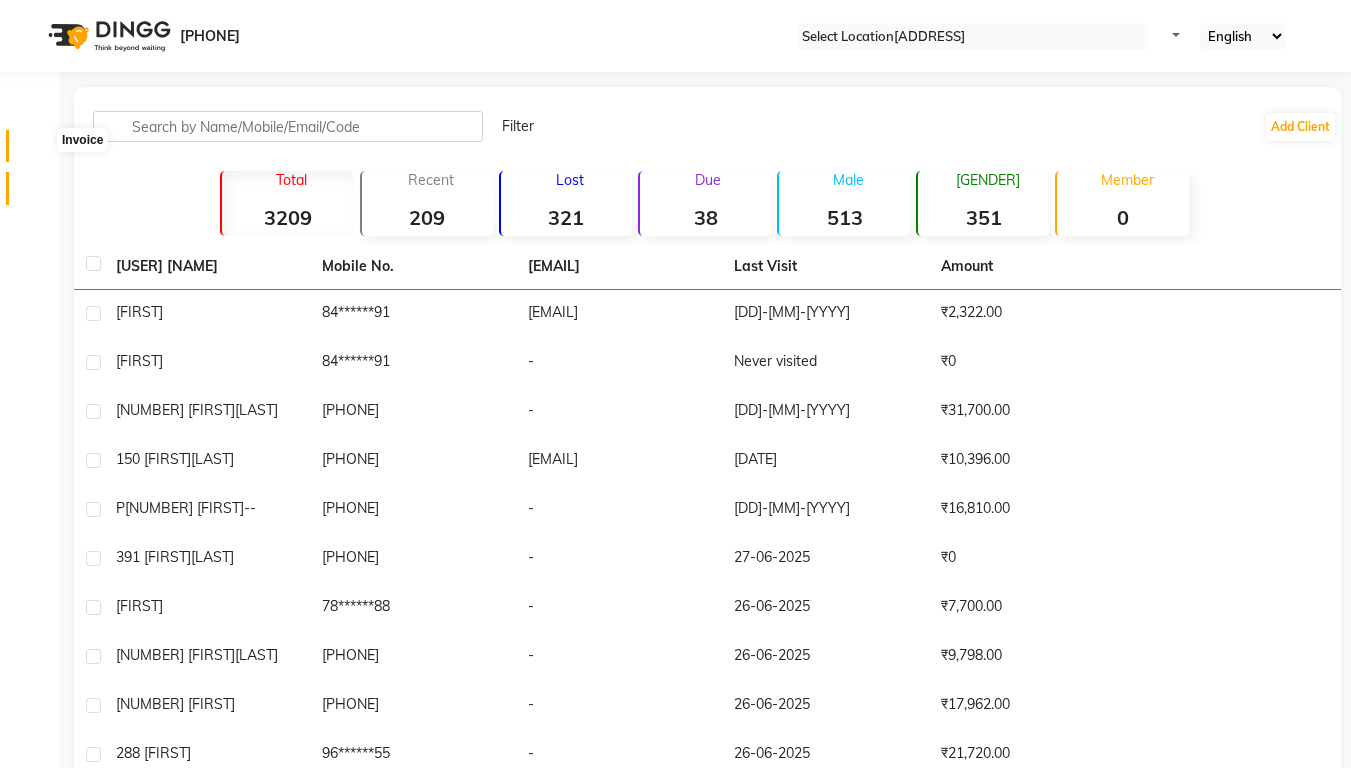 click at bounding box center (37, 151) 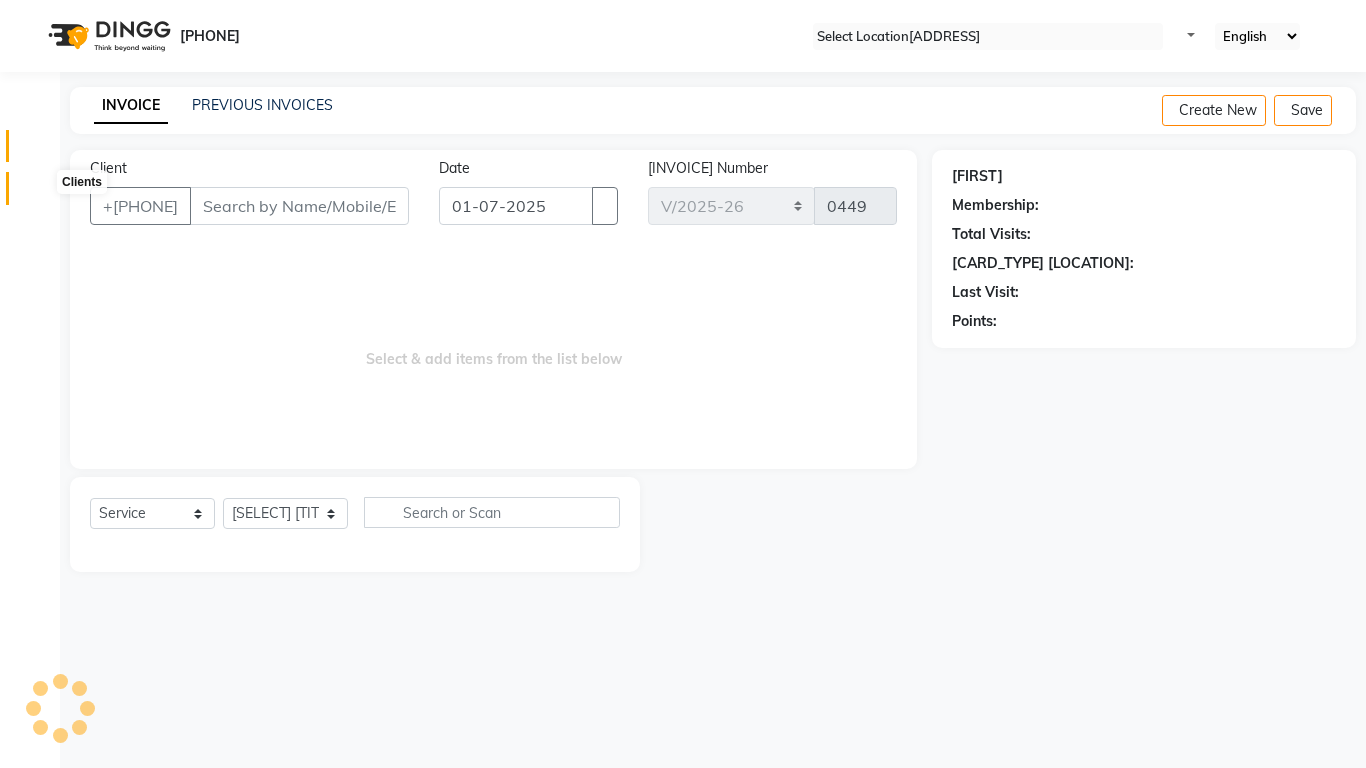 click at bounding box center (37, 193) 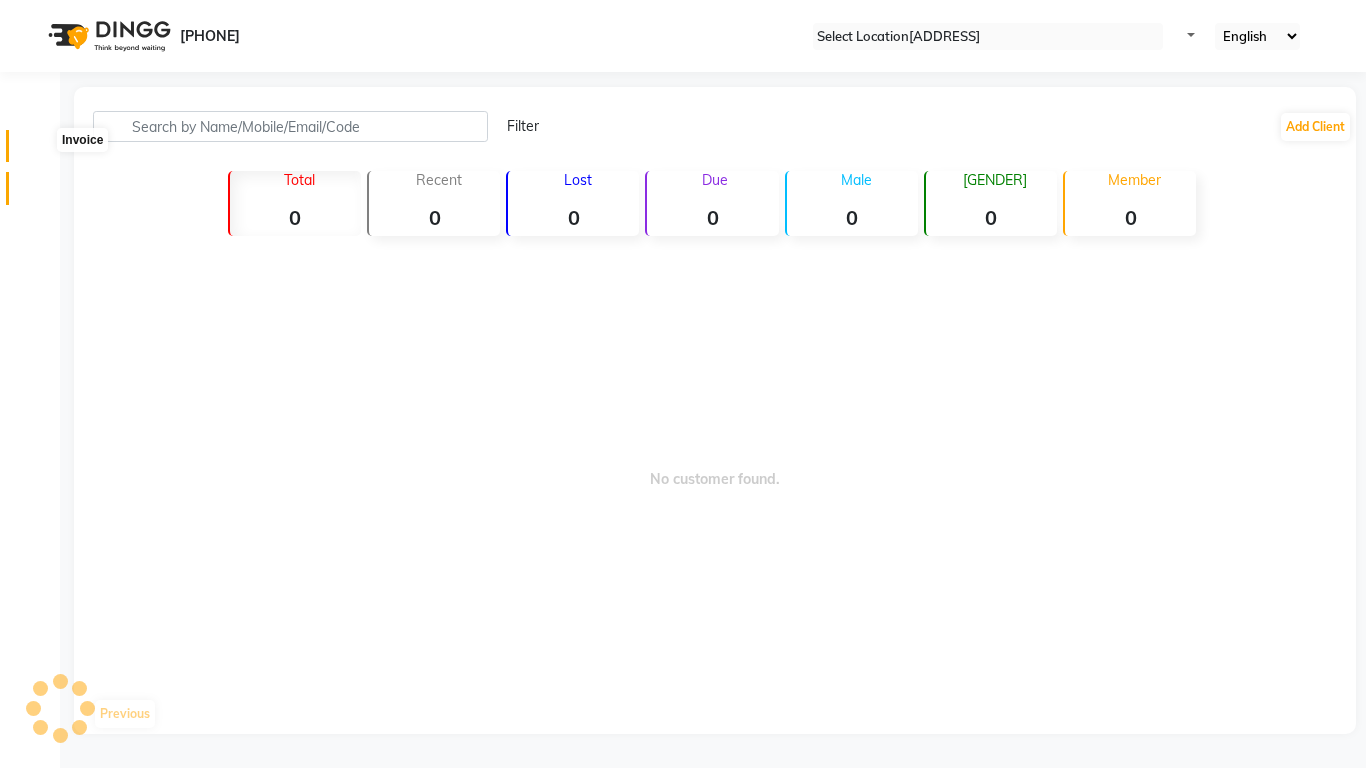 click at bounding box center [37, 151] 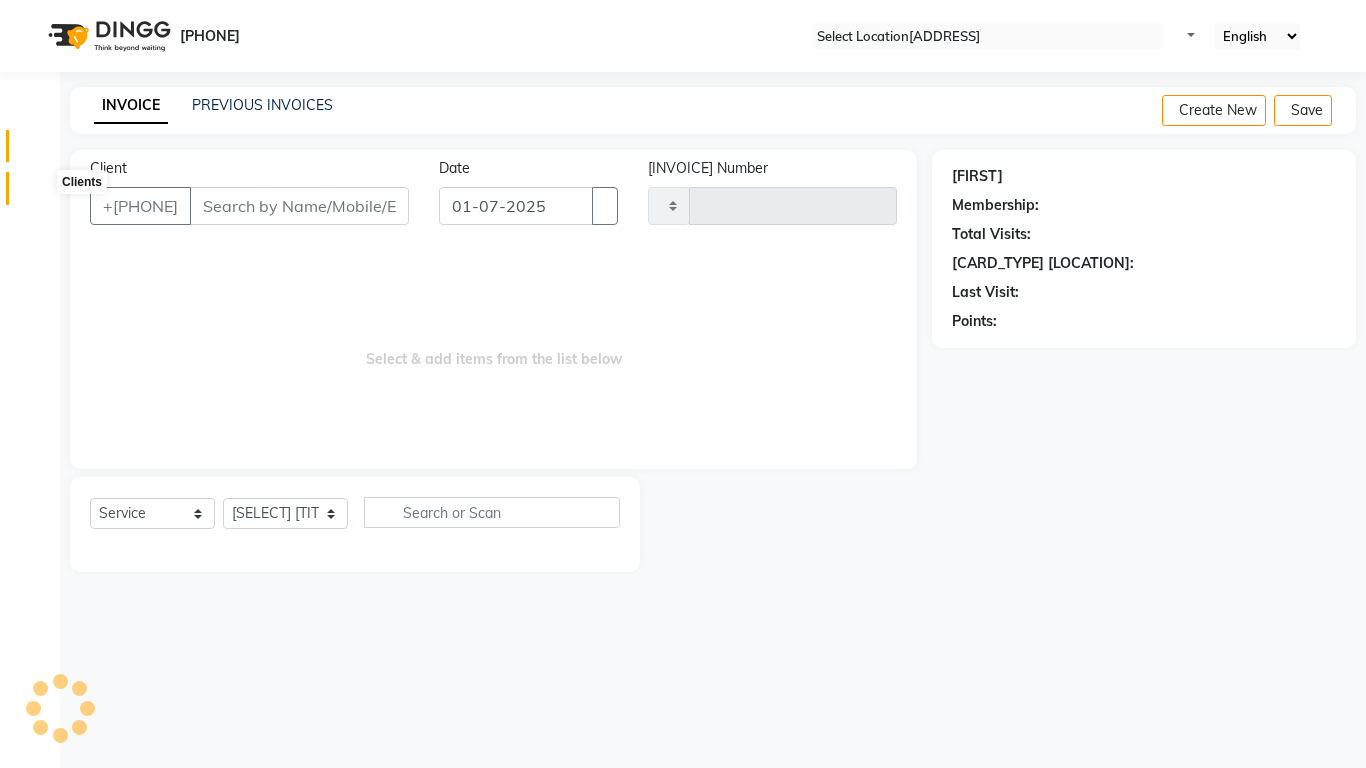 click at bounding box center [38, 193] 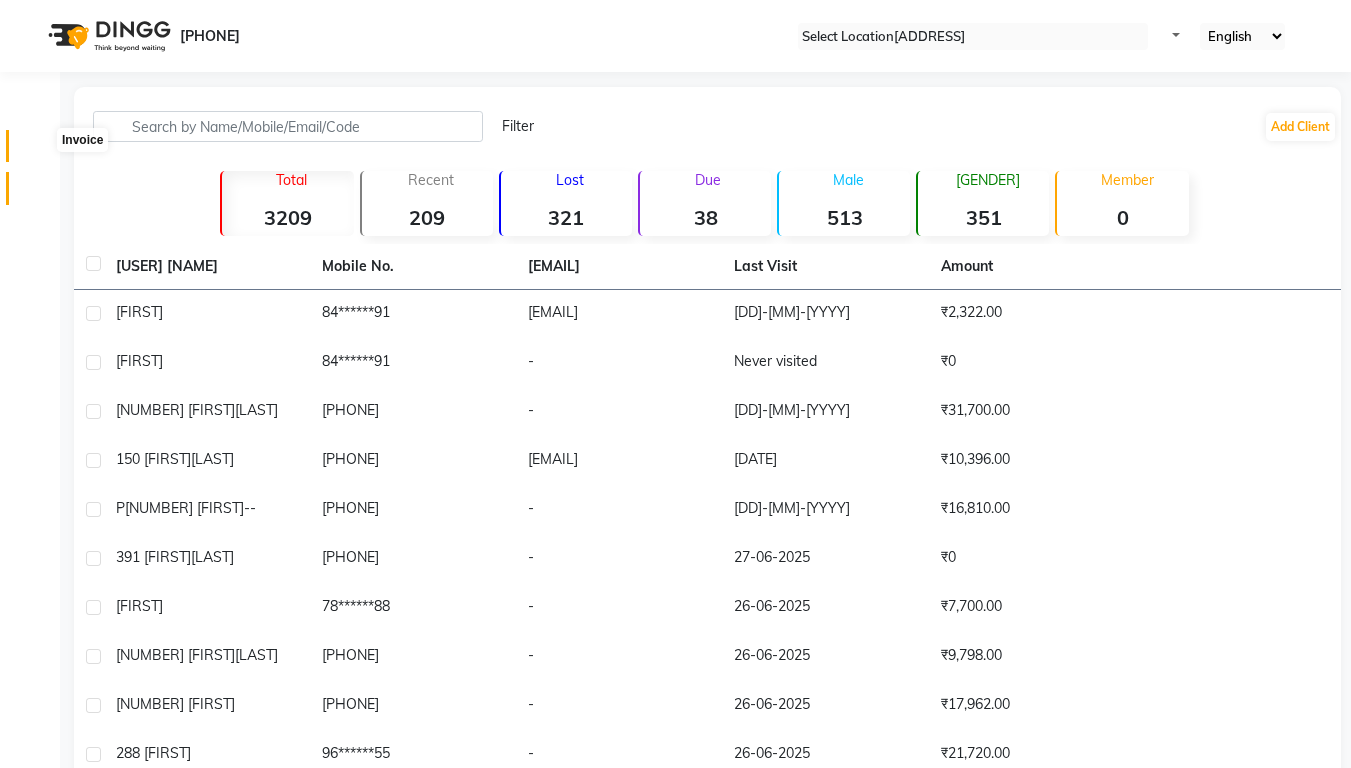 click at bounding box center [38, 151] 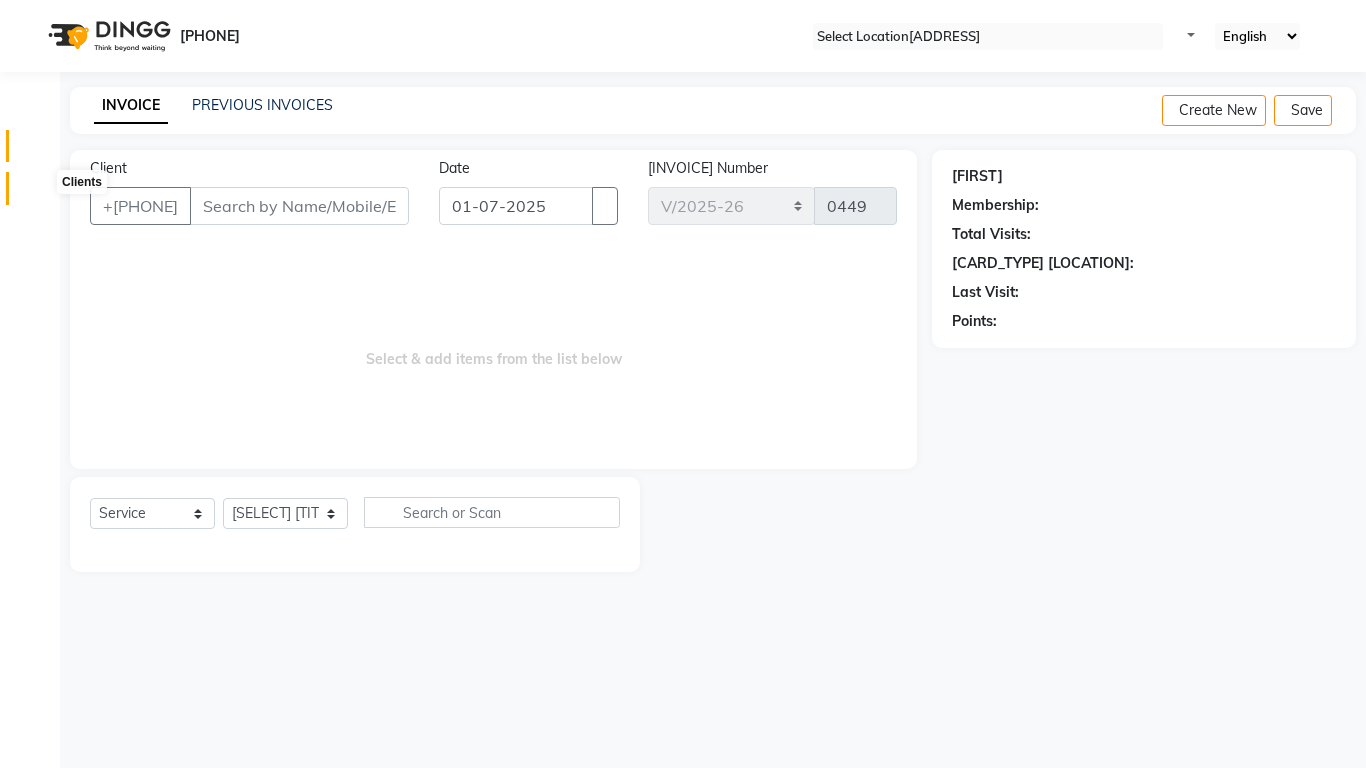 click at bounding box center (38, 193) 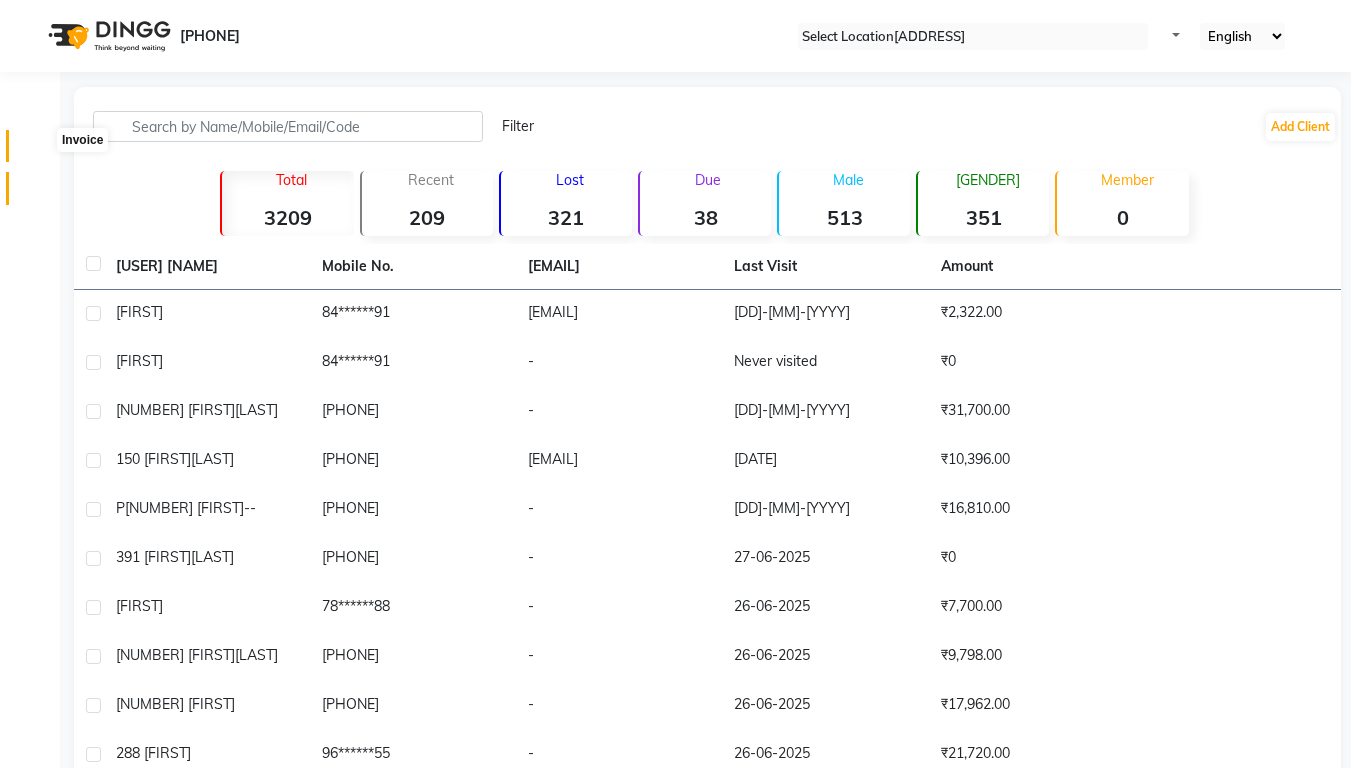 click at bounding box center (38, 151) 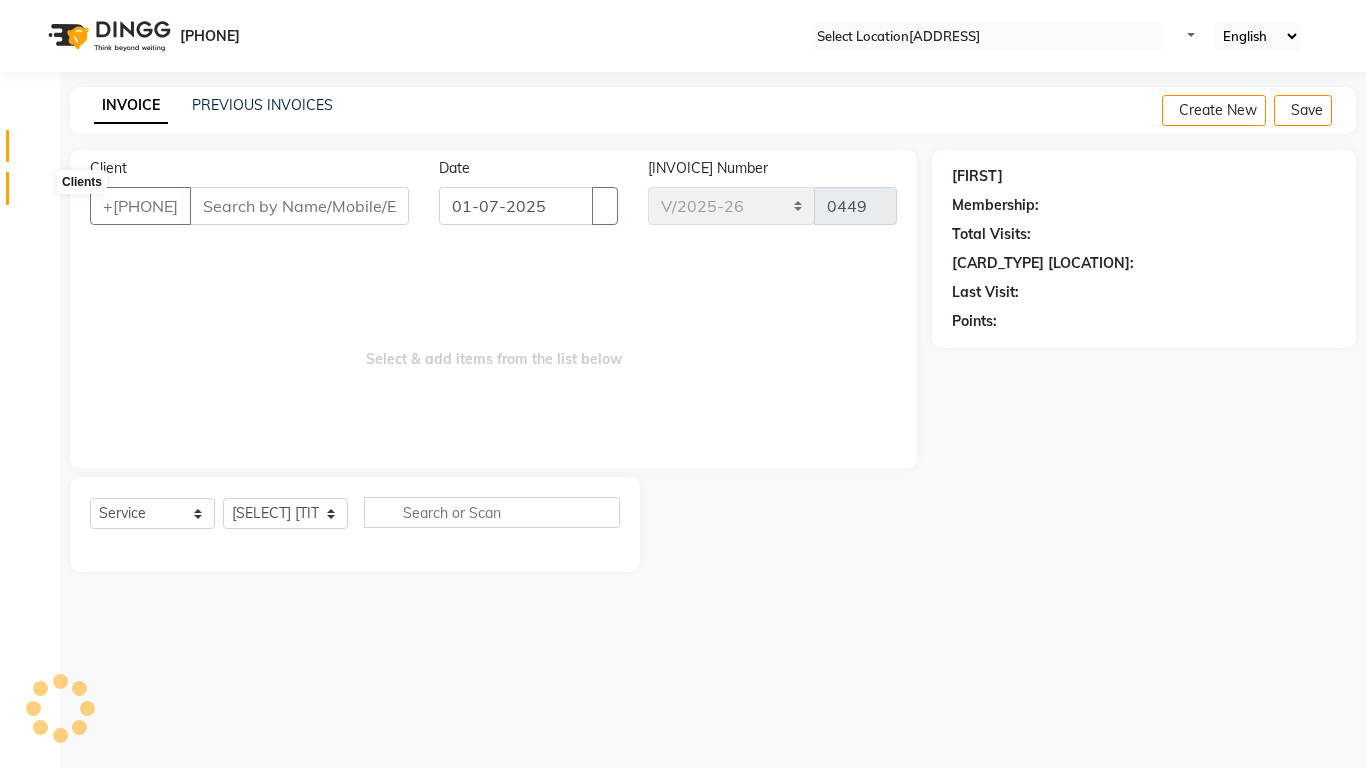 drag, startPoint x: 39, startPoint y: 190, endPoint x: 56, endPoint y: 165, distance: 30.232433 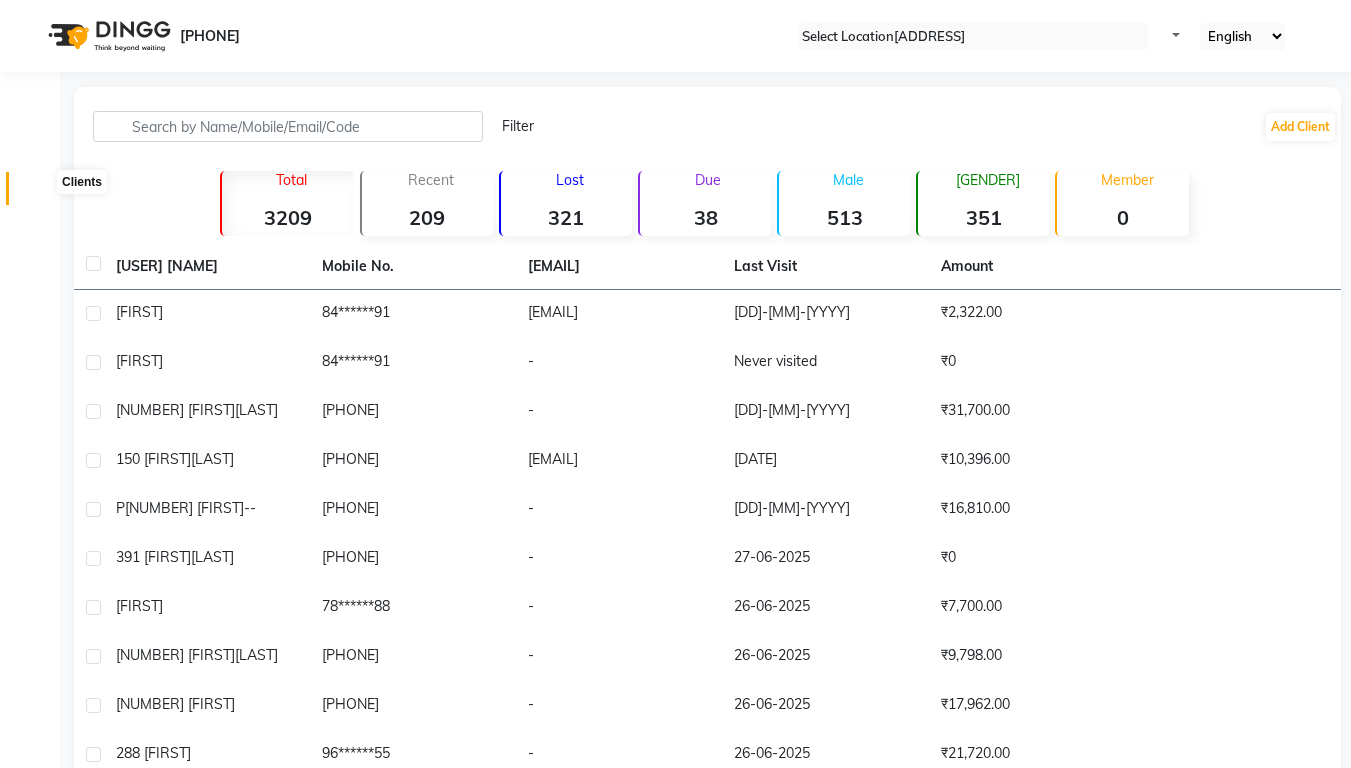 click at bounding box center (38, 193) 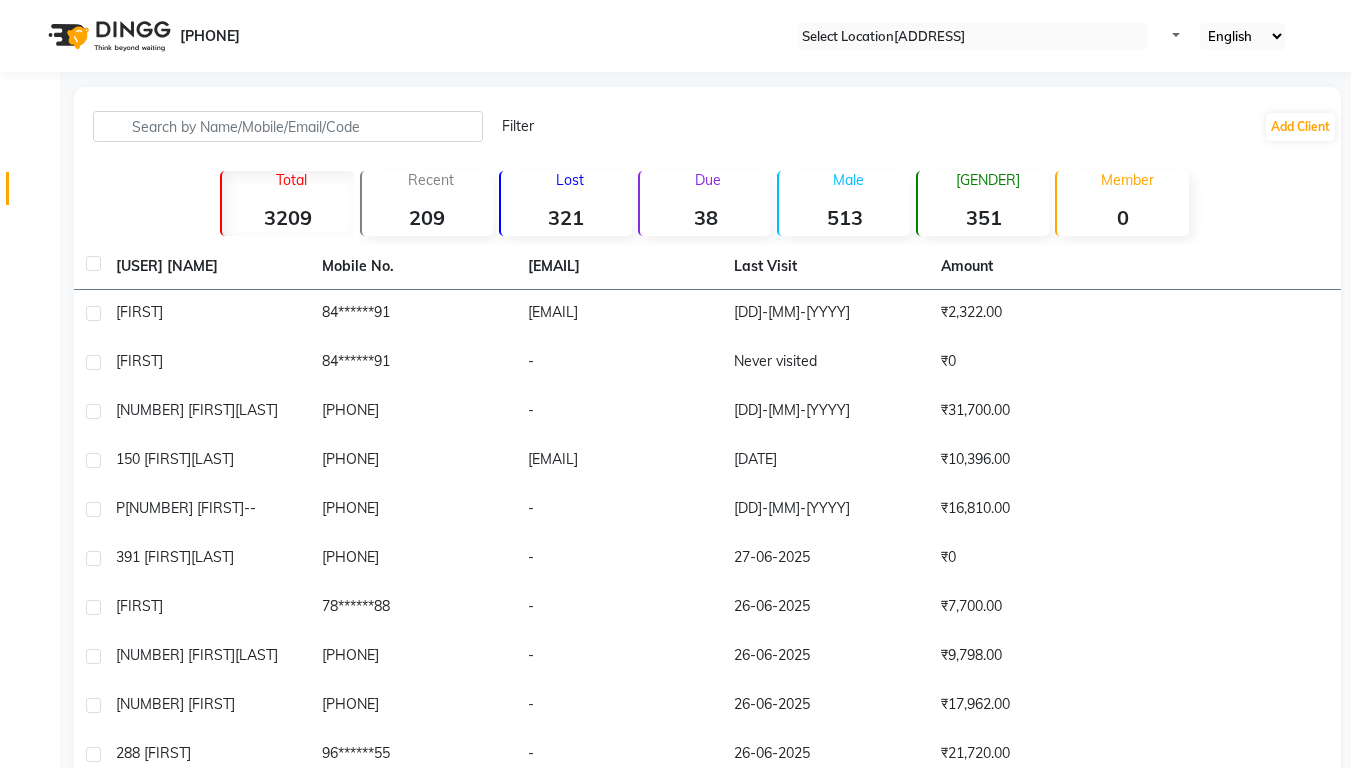 click at bounding box center (38, 193) 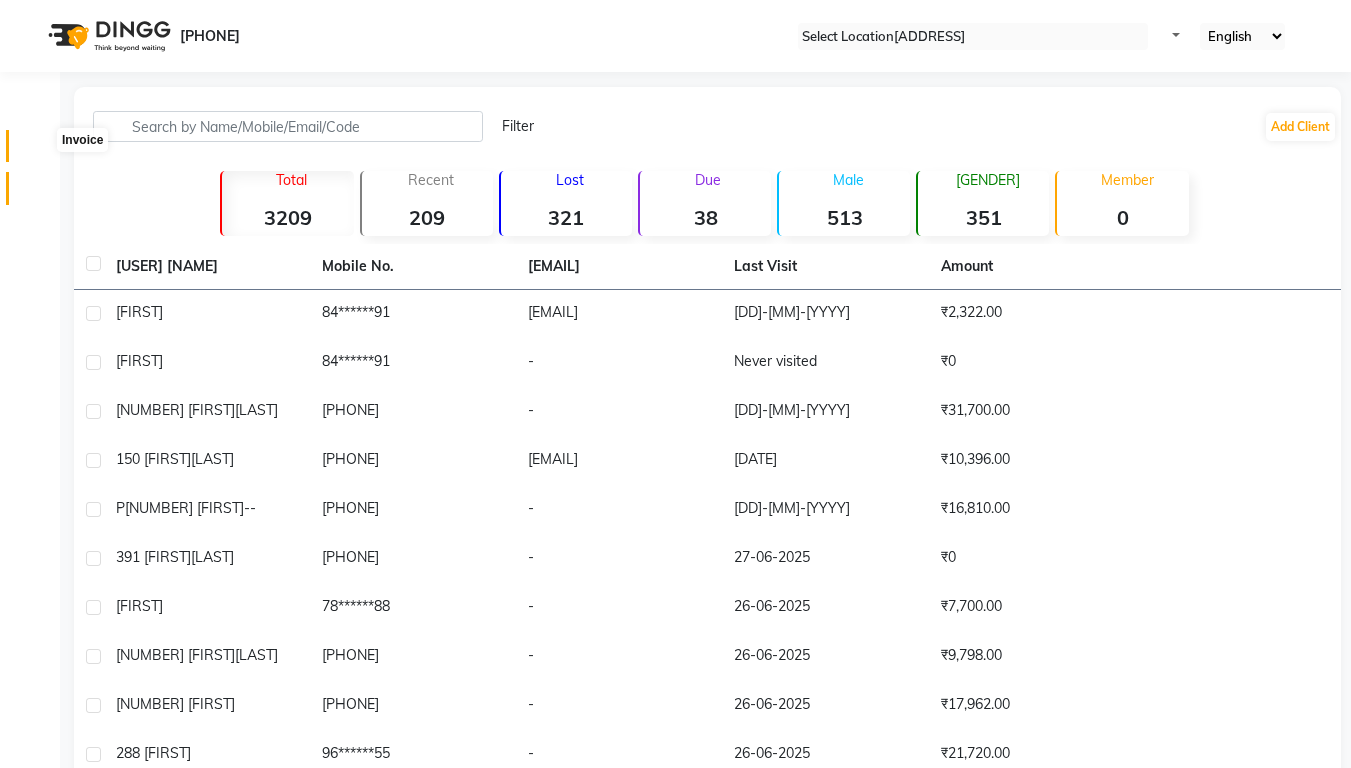 click at bounding box center [37, 151] 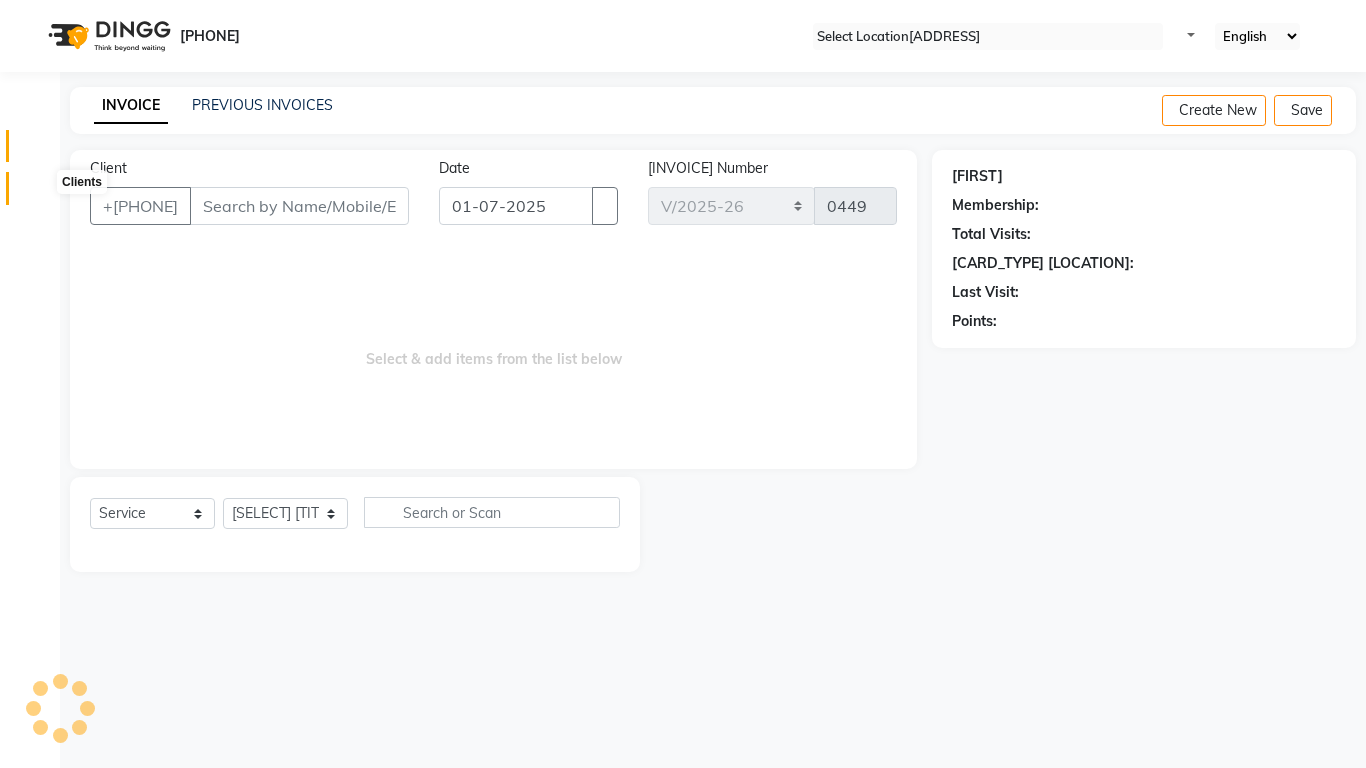 click at bounding box center [38, 193] 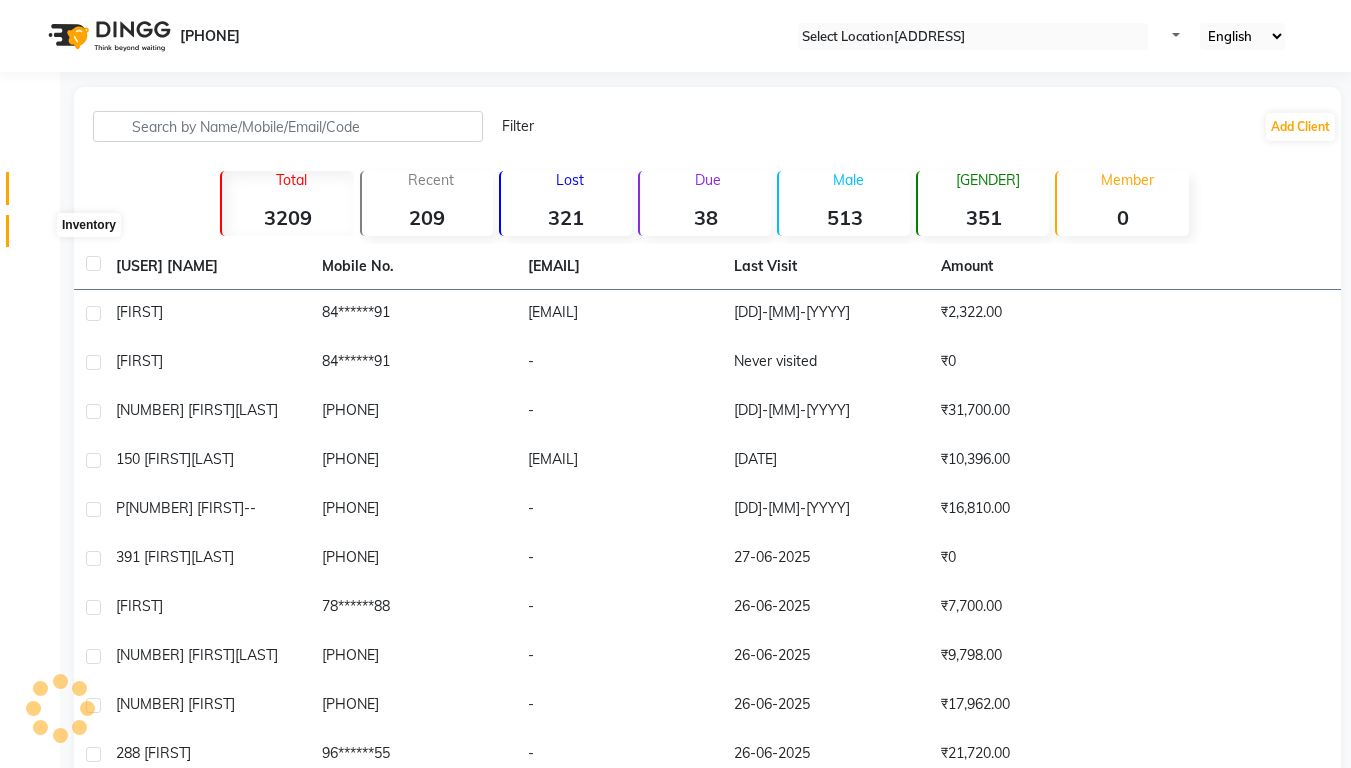 click at bounding box center [38, 236] 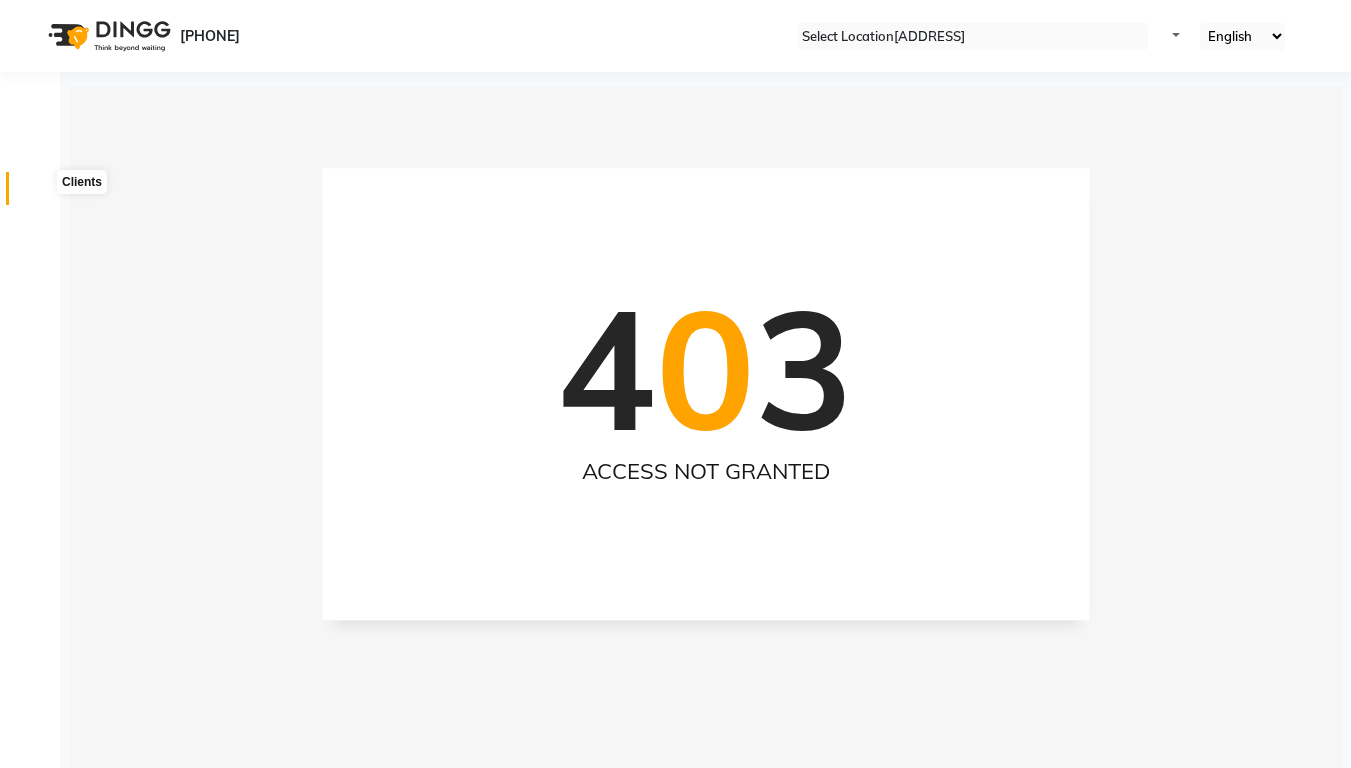 click at bounding box center (38, 193) 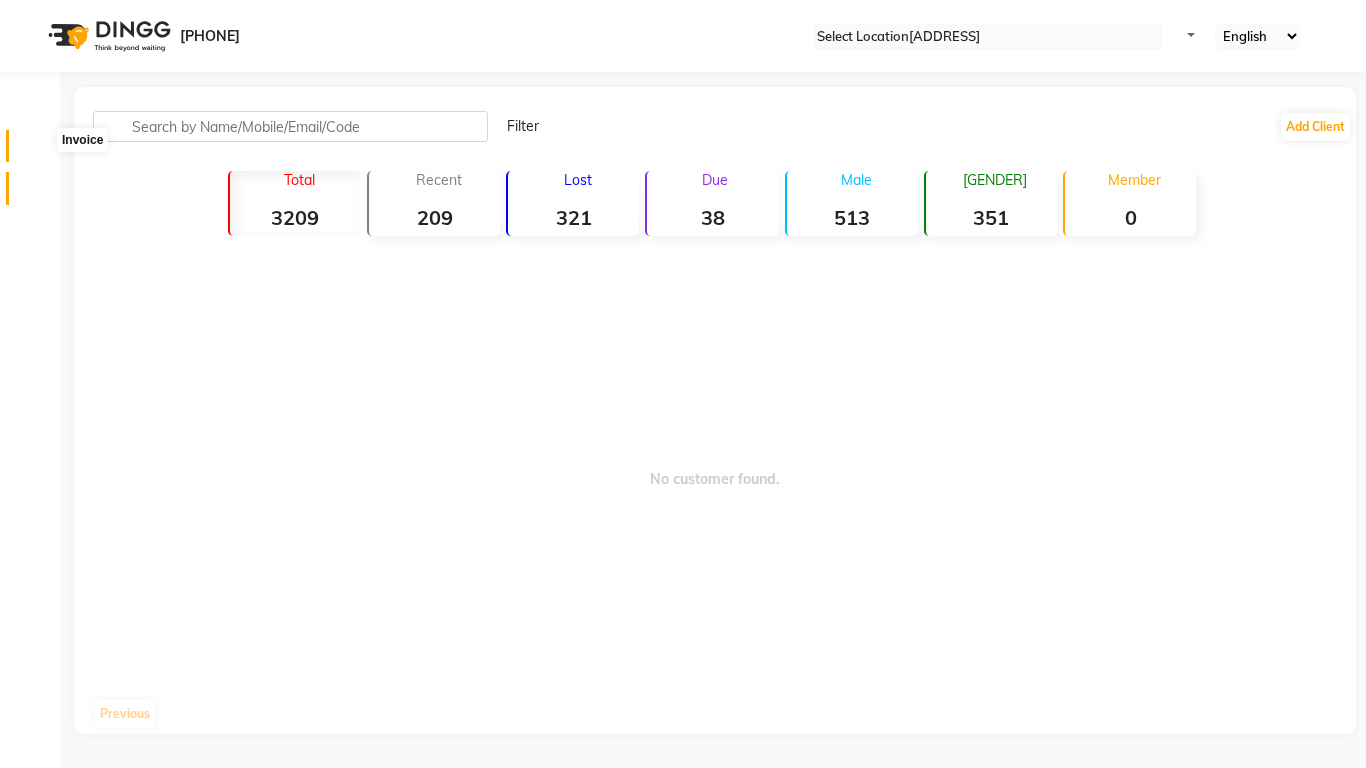 click at bounding box center [37, 151] 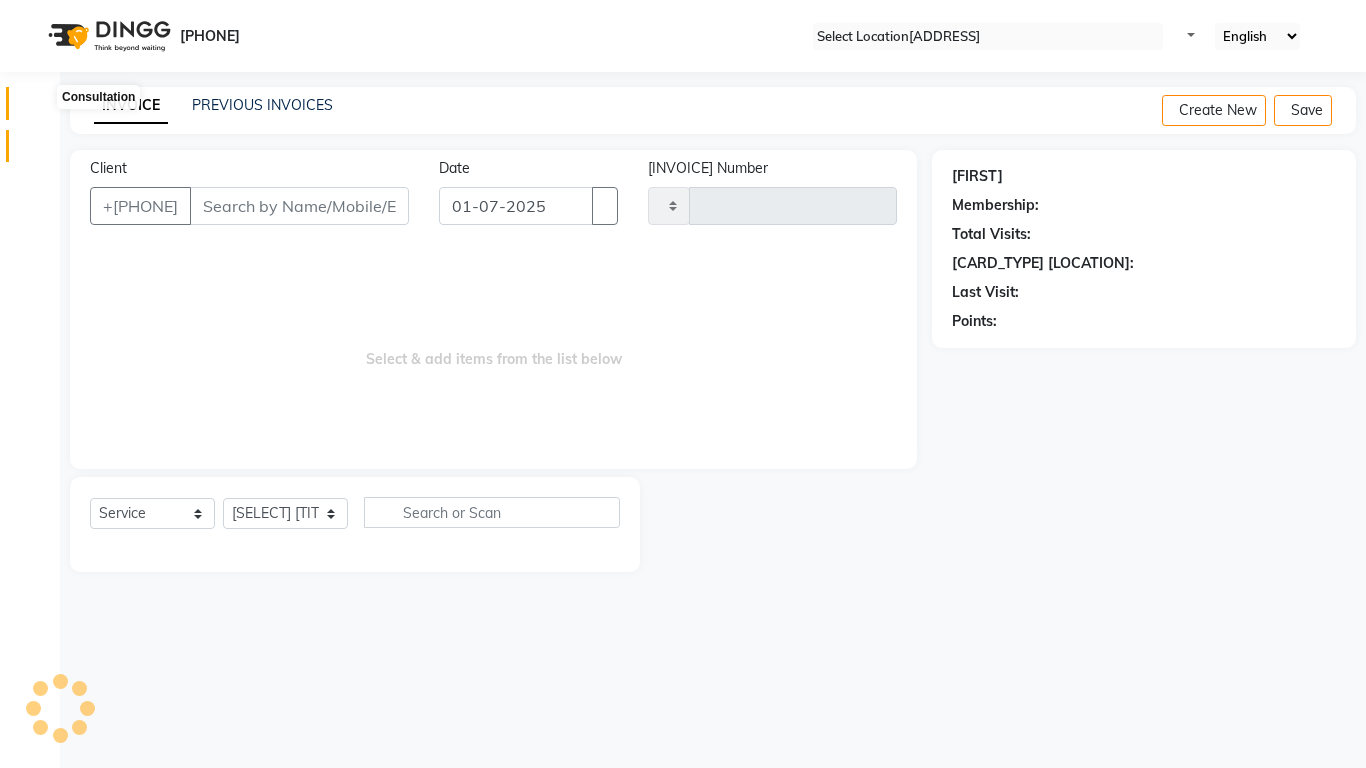 click at bounding box center (38, 108) 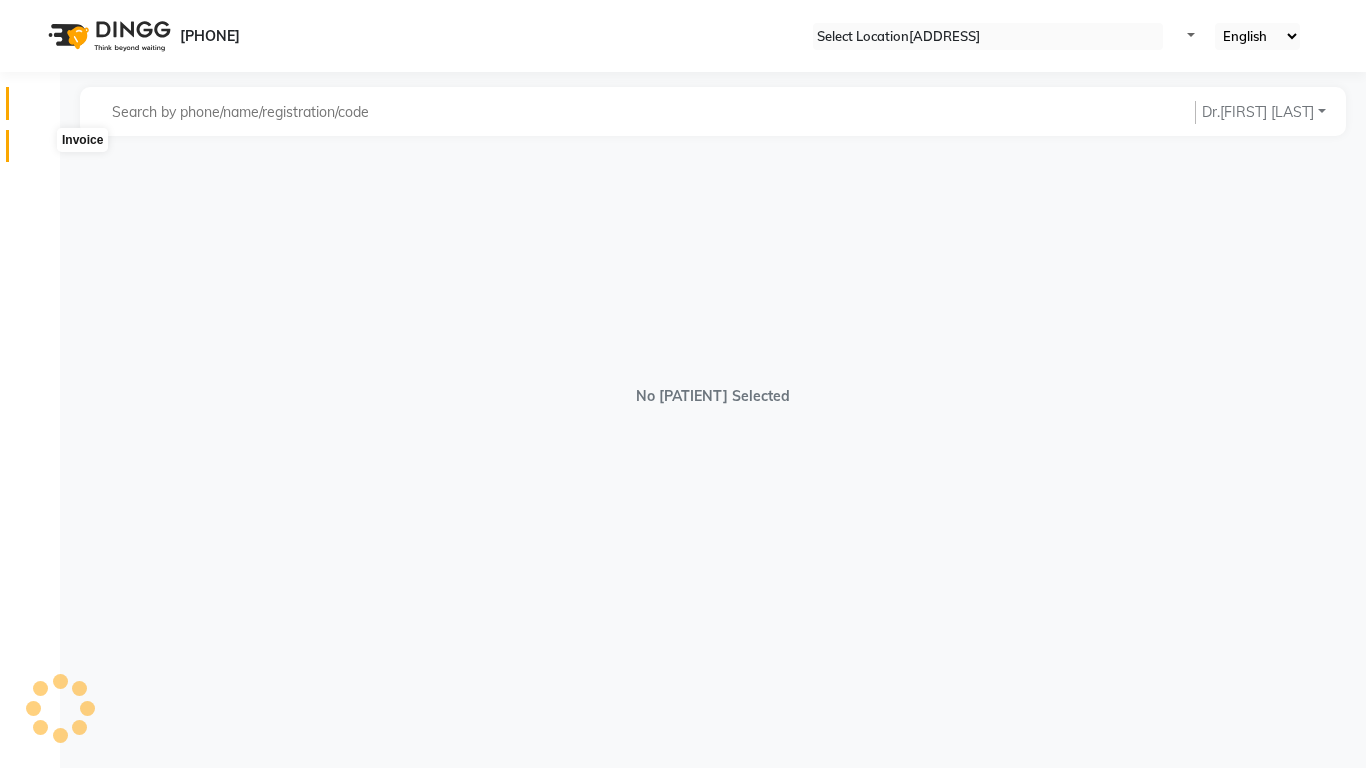click at bounding box center [38, 151] 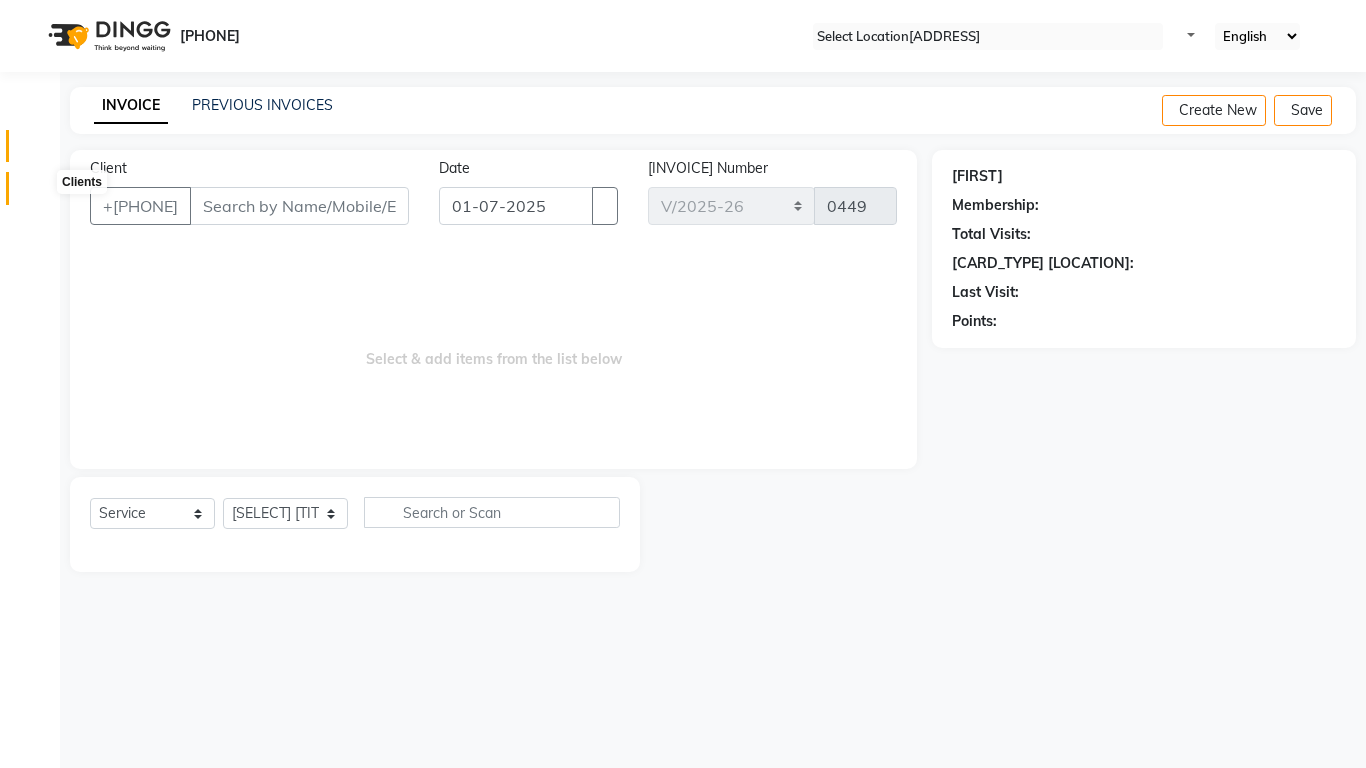 click at bounding box center [38, 193] 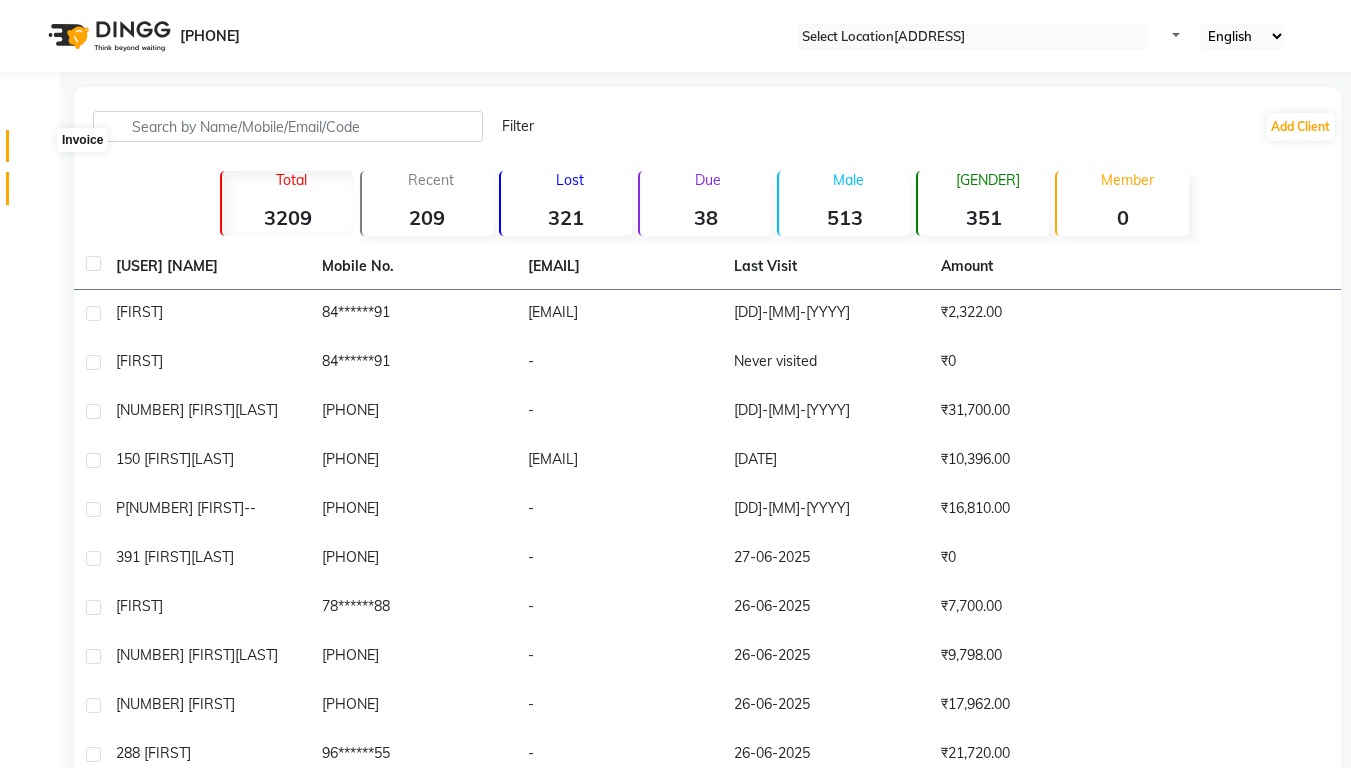 click at bounding box center (37, 151) 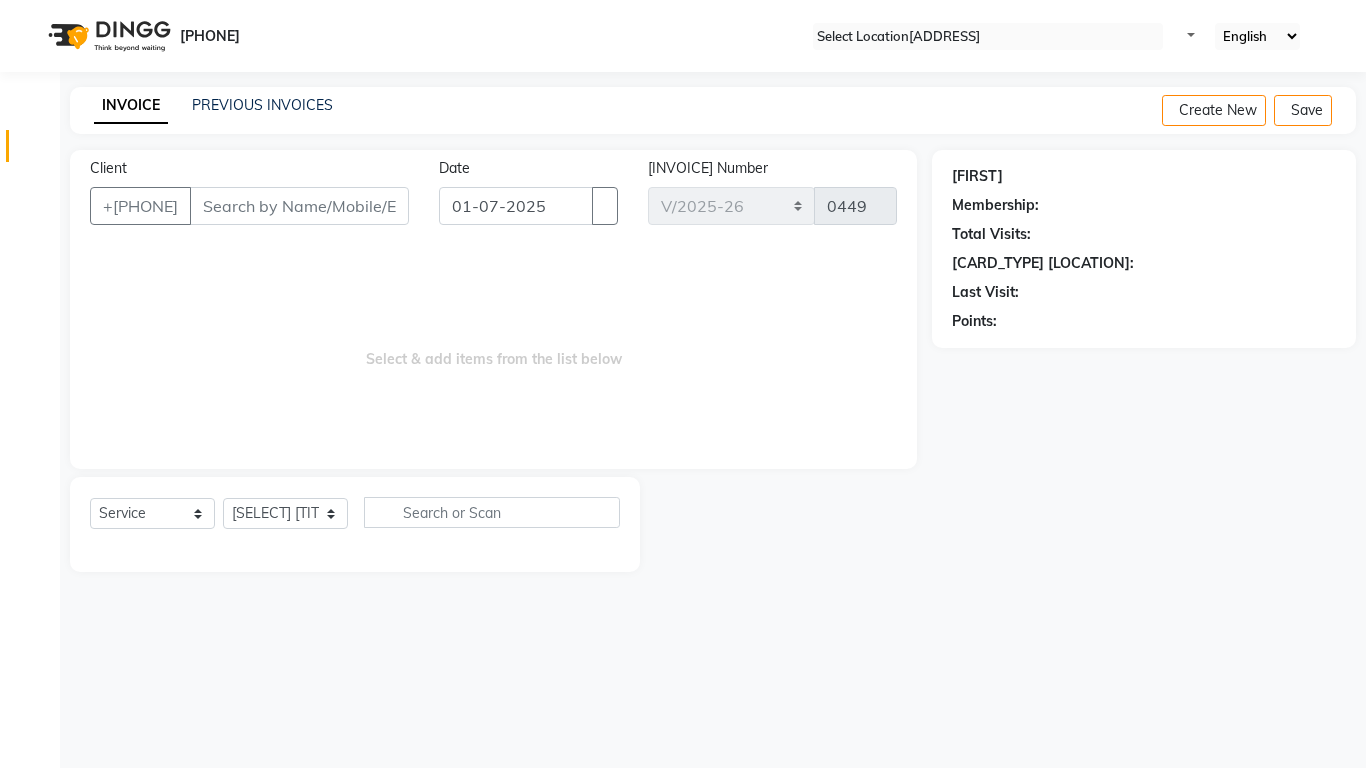 click on "Client" at bounding box center (299, 206) 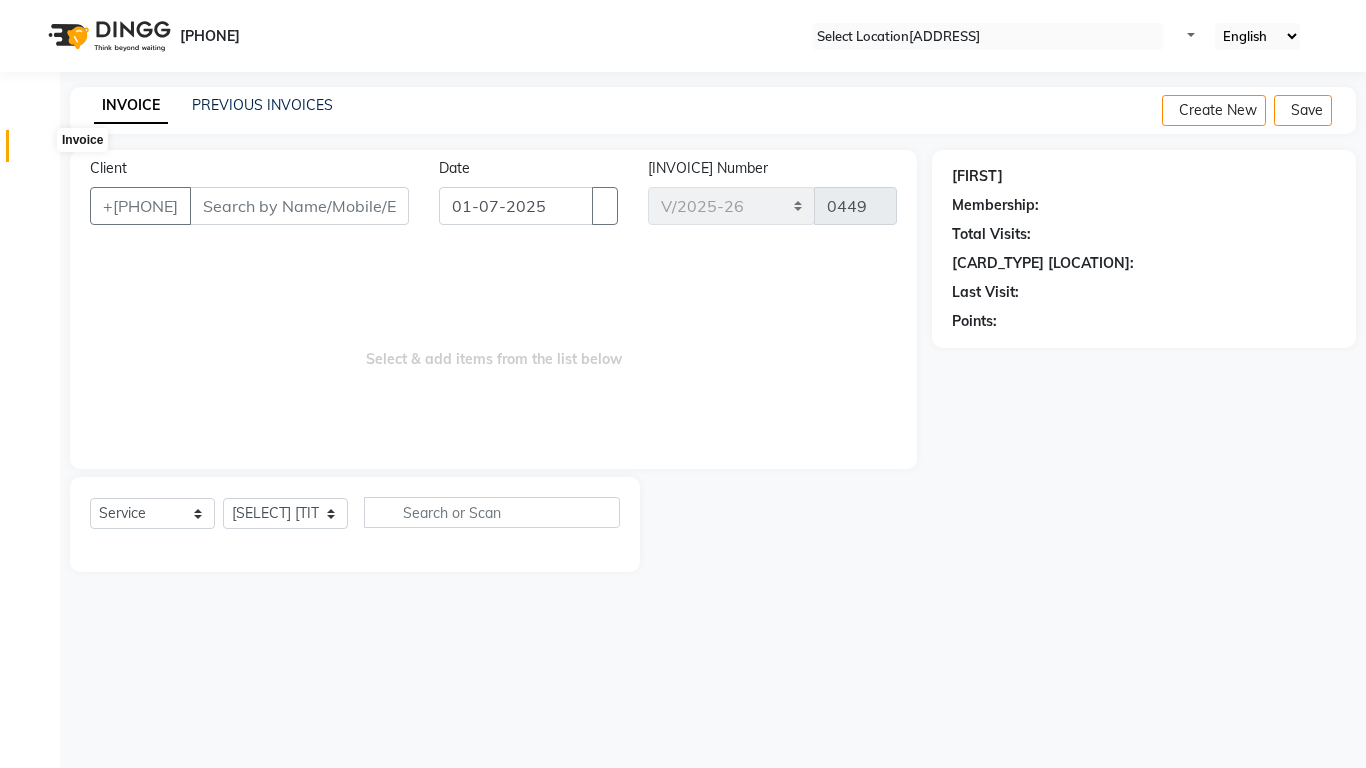 click at bounding box center (37, 151) 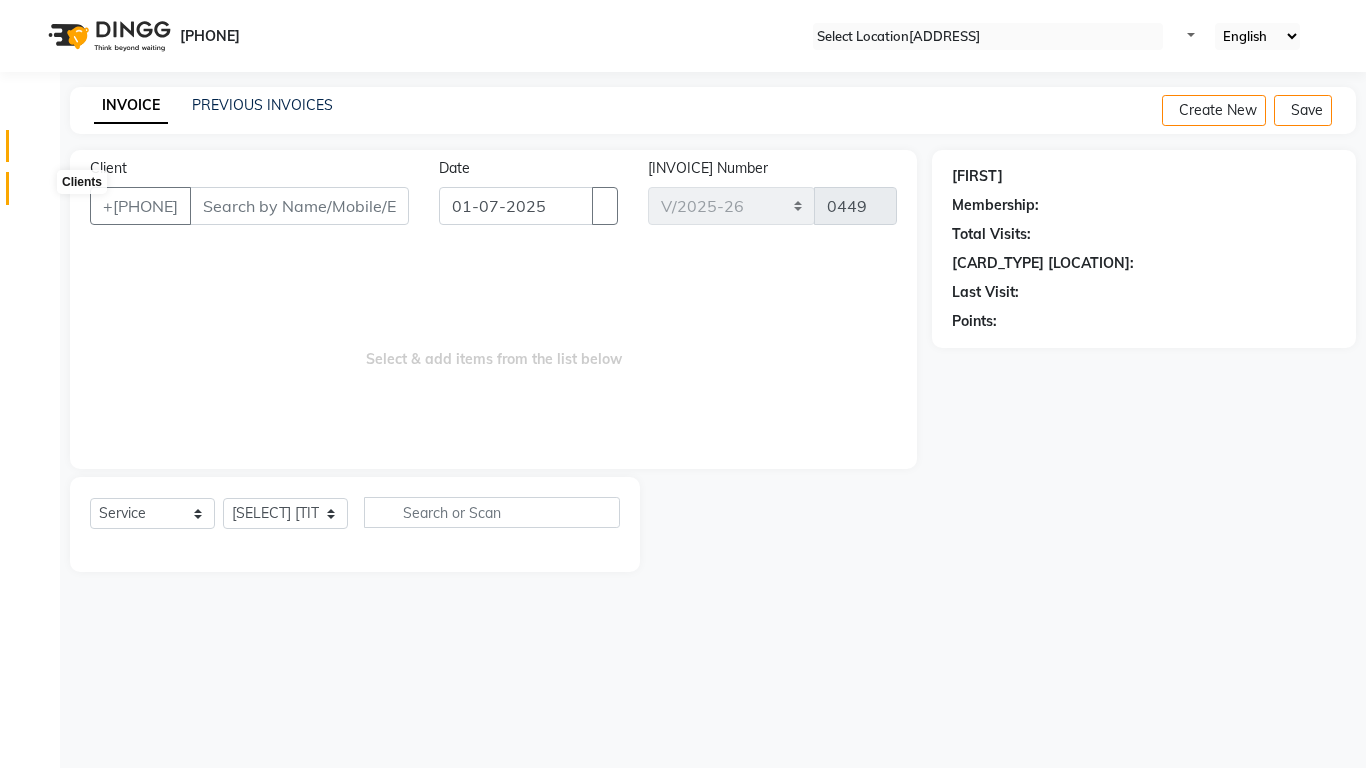 click at bounding box center (37, 193) 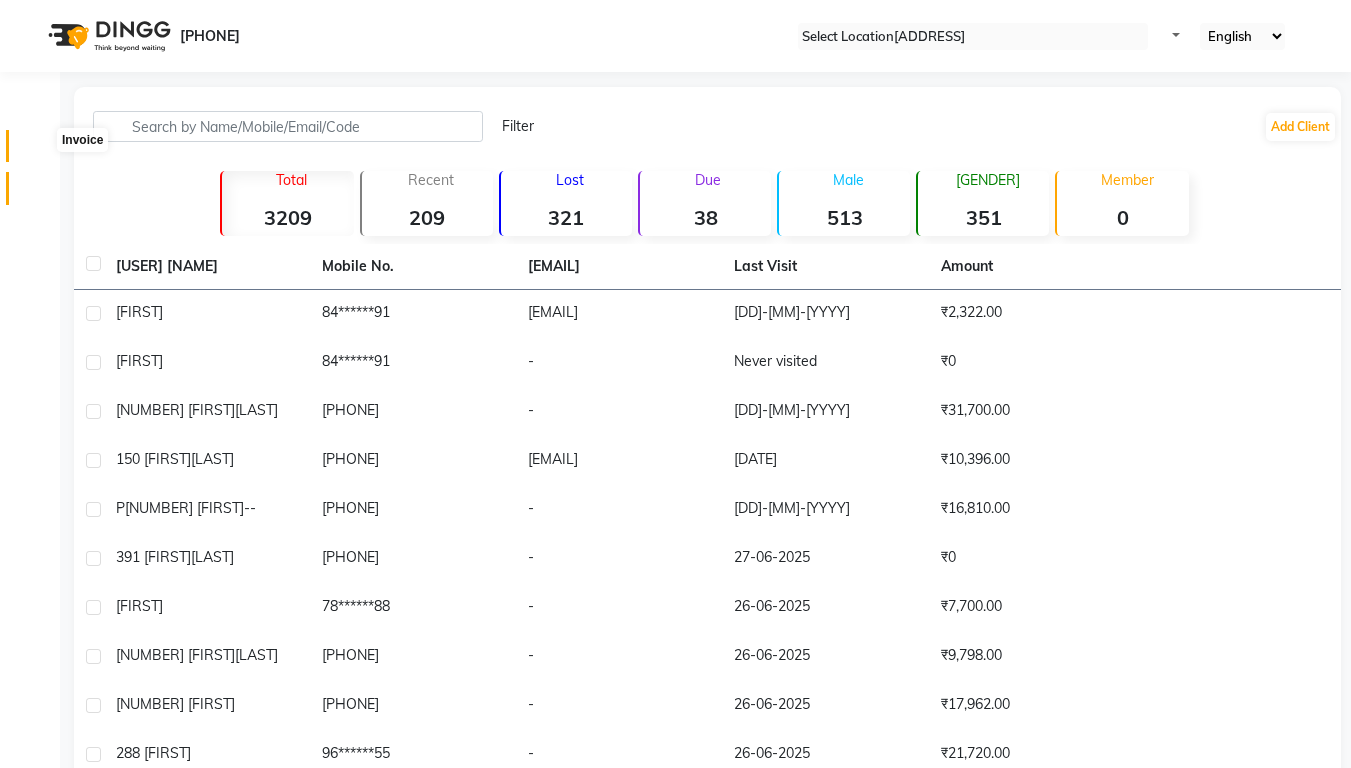 click at bounding box center (38, 151) 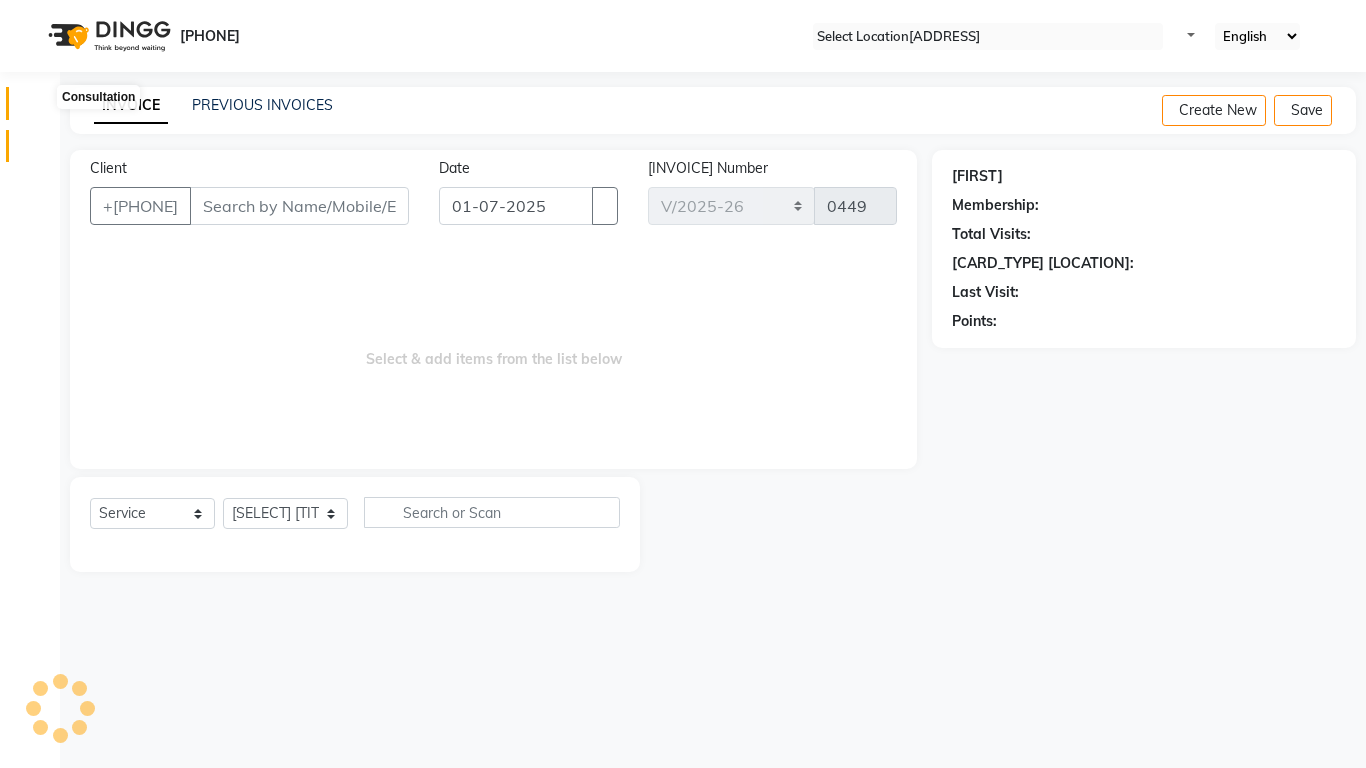 click at bounding box center (37, 108) 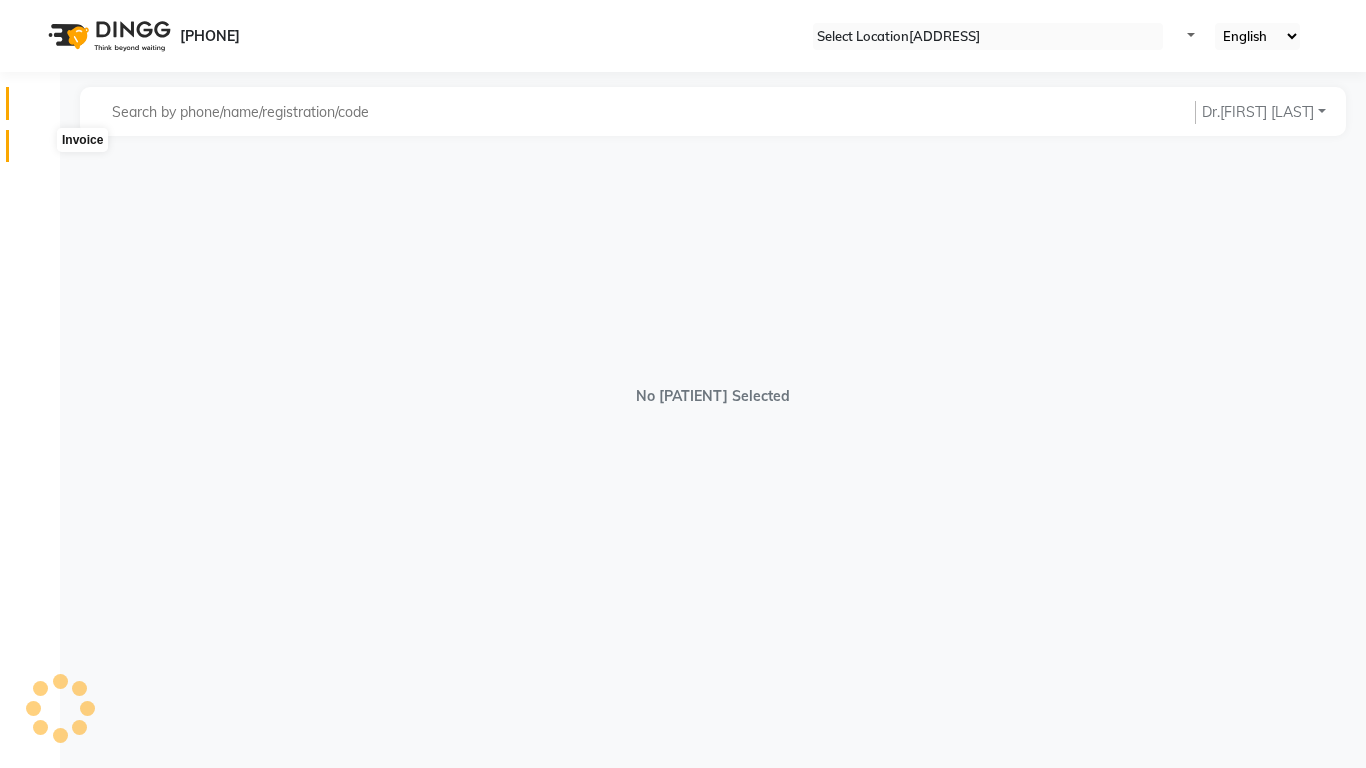 click at bounding box center [38, 151] 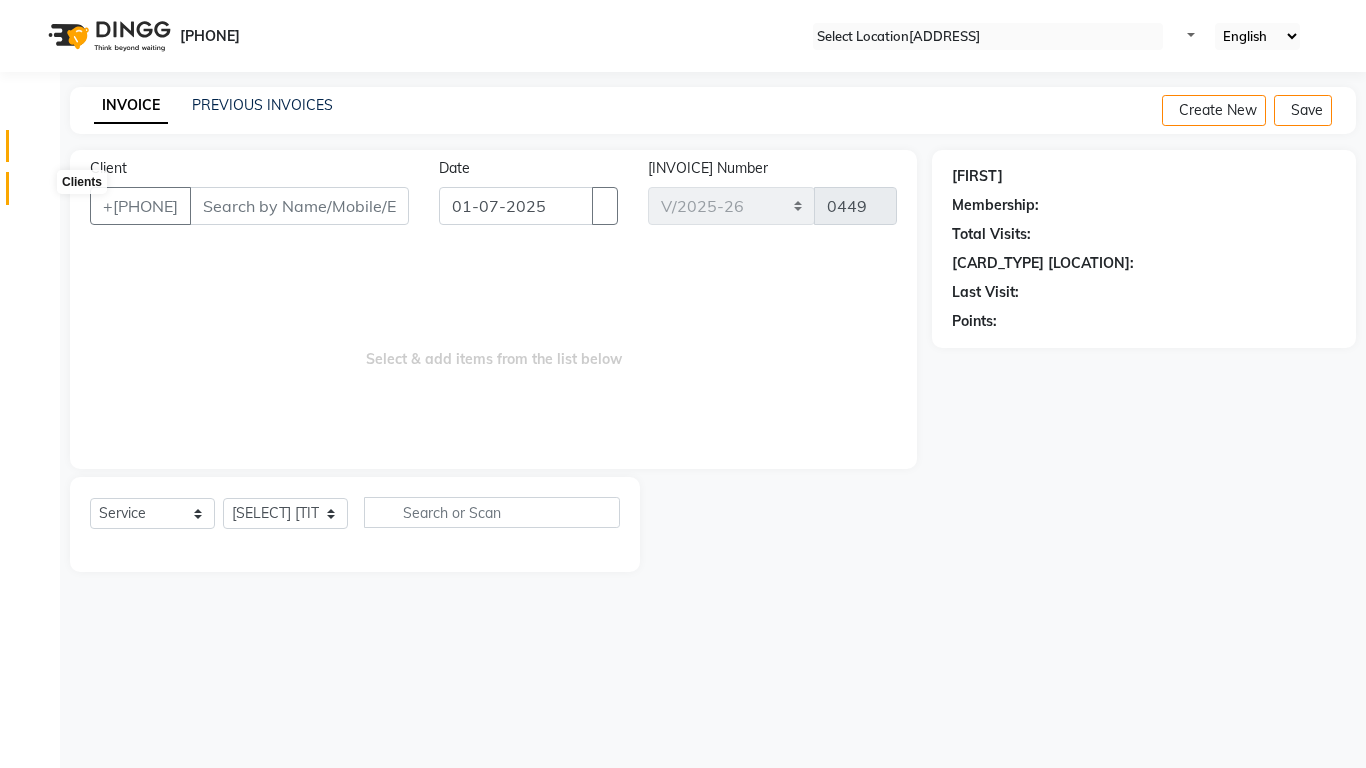 click at bounding box center [38, 193] 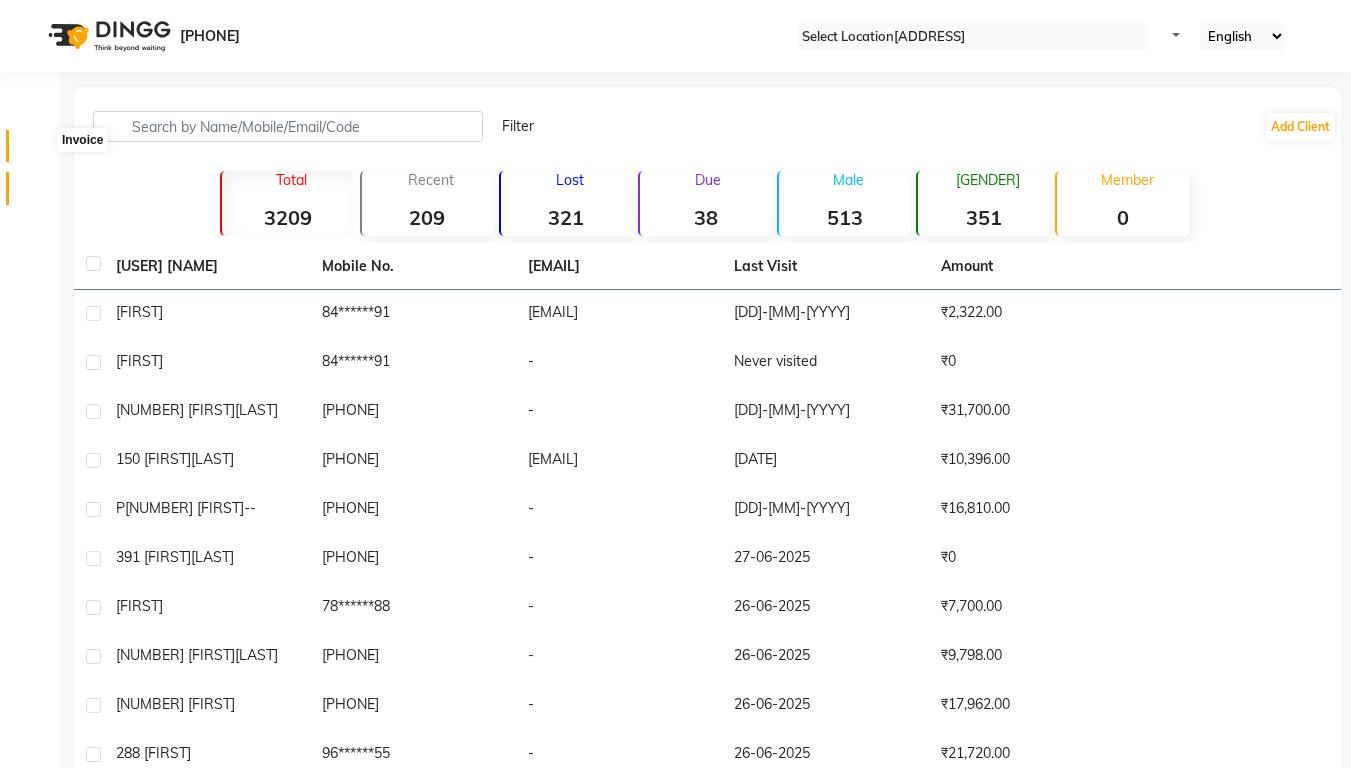 click at bounding box center (38, 151) 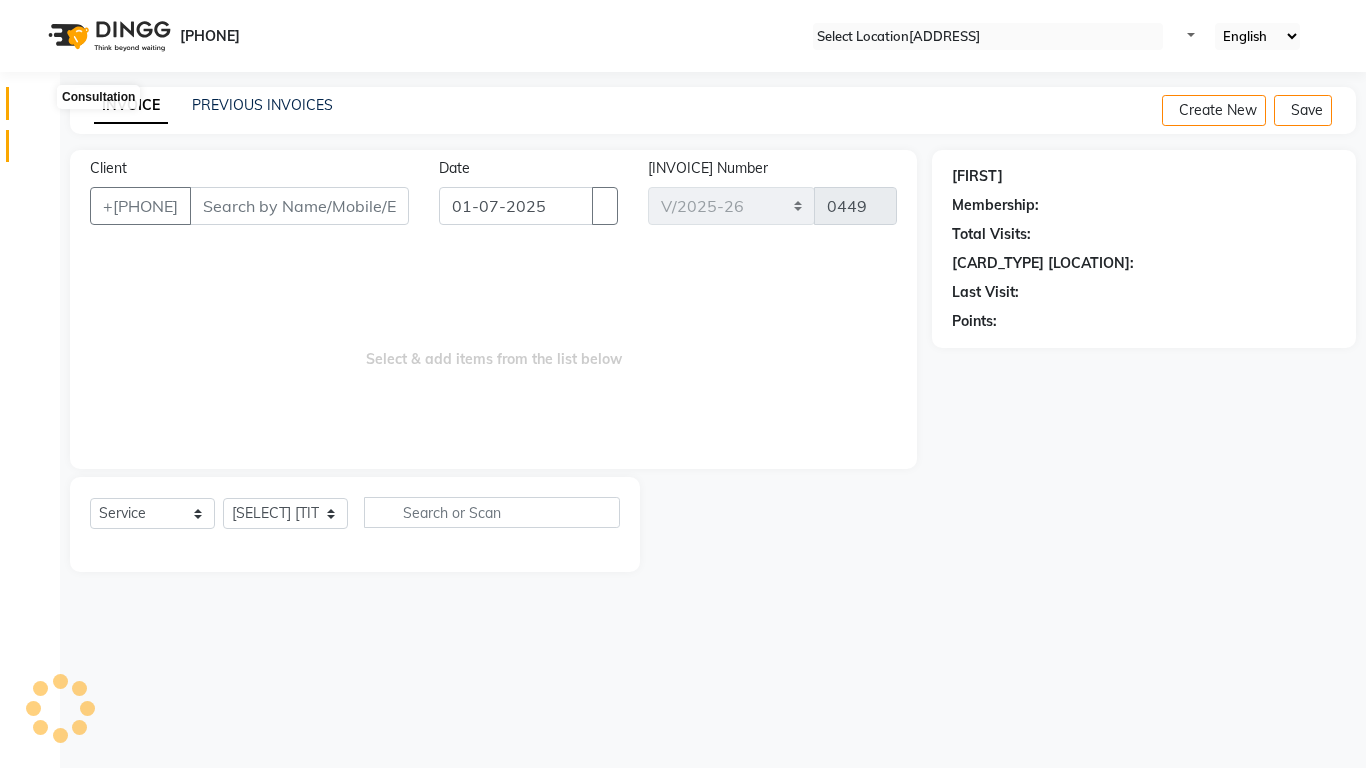 drag, startPoint x: 31, startPoint y: 96, endPoint x: 25, endPoint y: 158, distance: 62.289646 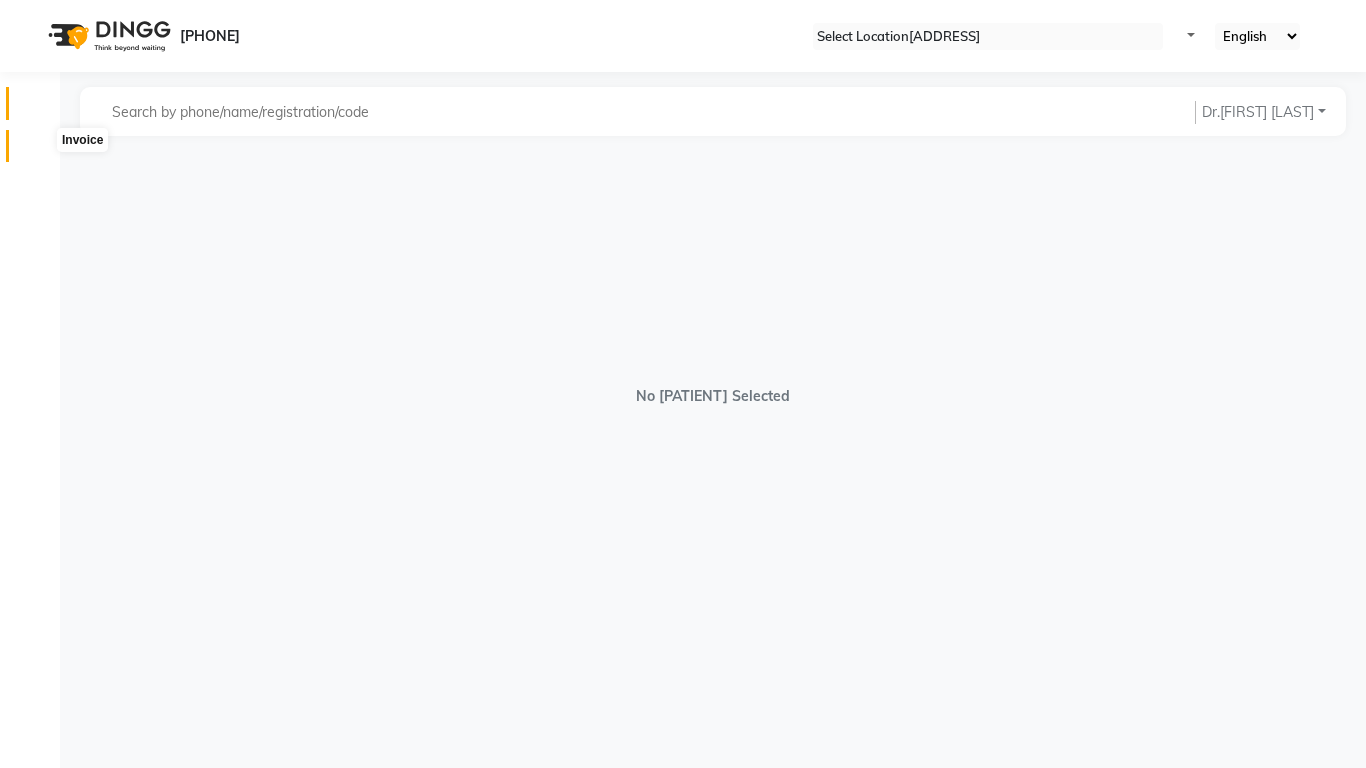 click at bounding box center (38, 151) 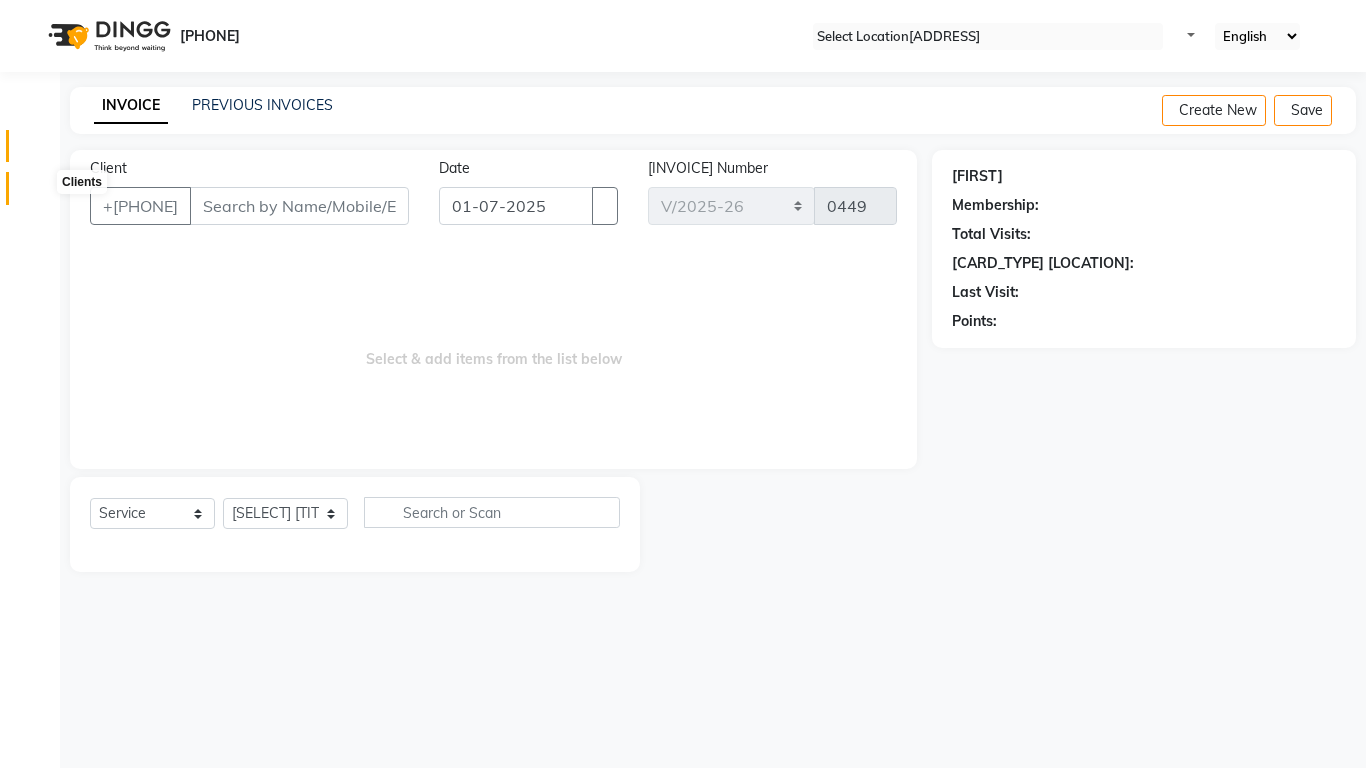 click at bounding box center [38, 193] 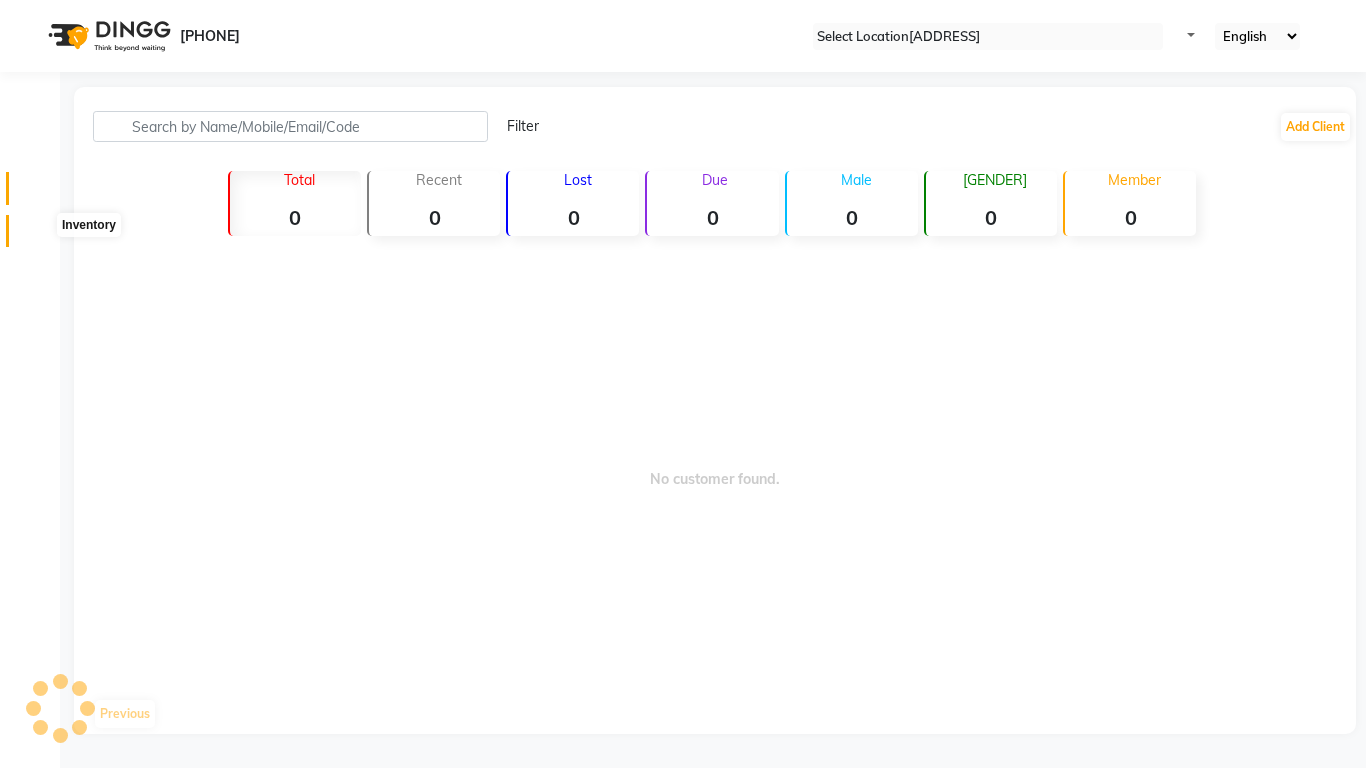 drag, startPoint x: 32, startPoint y: 224, endPoint x: 33, endPoint y: 214, distance: 10.049875 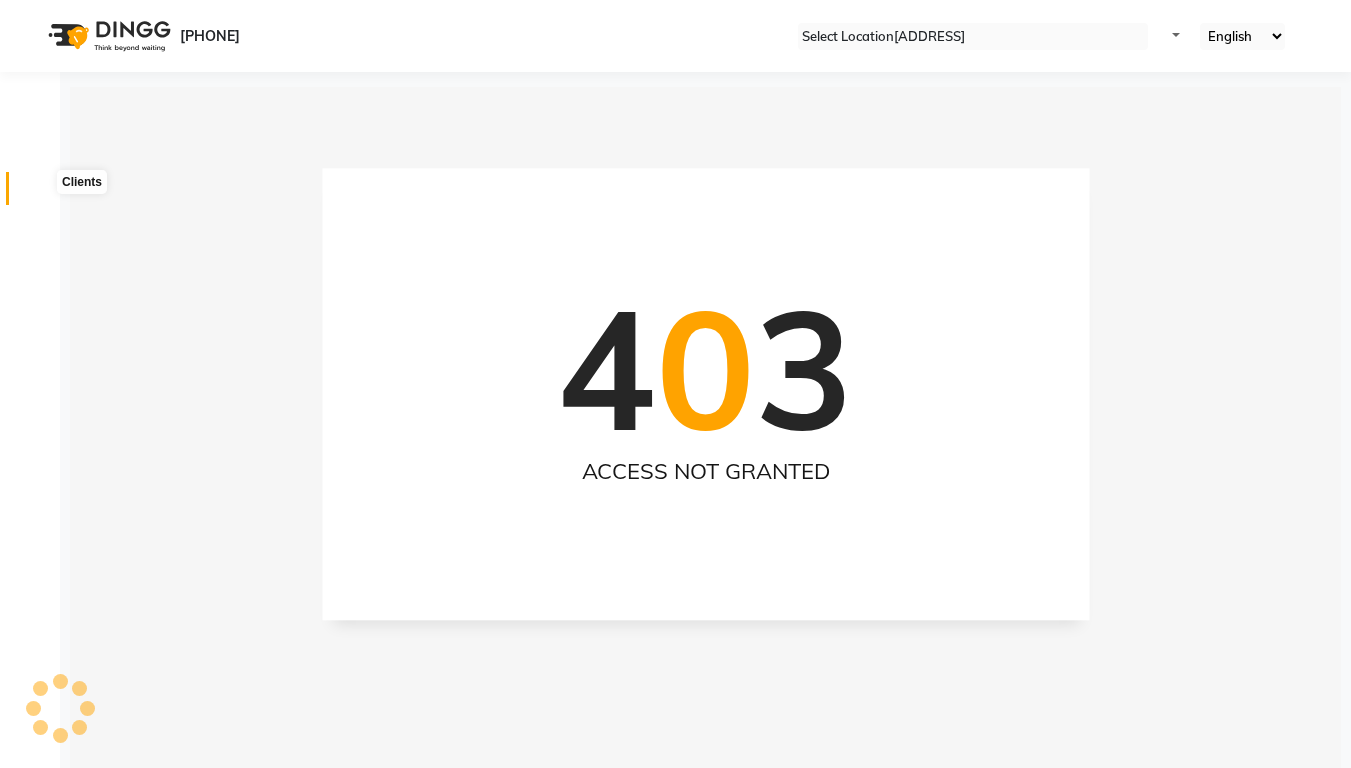 drag, startPoint x: 34, startPoint y: 189, endPoint x: 34, endPoint y: 165, distance: 24 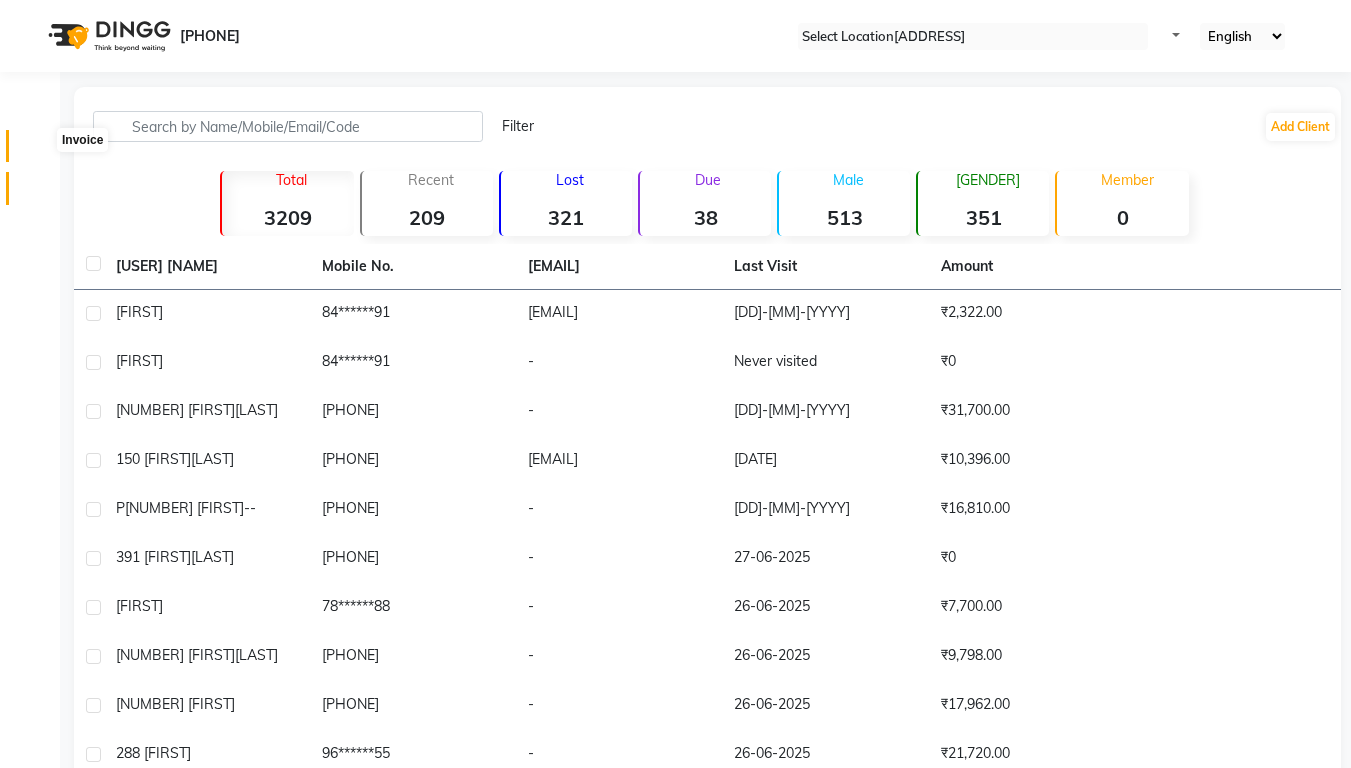 click at bounding box center (38, 151) 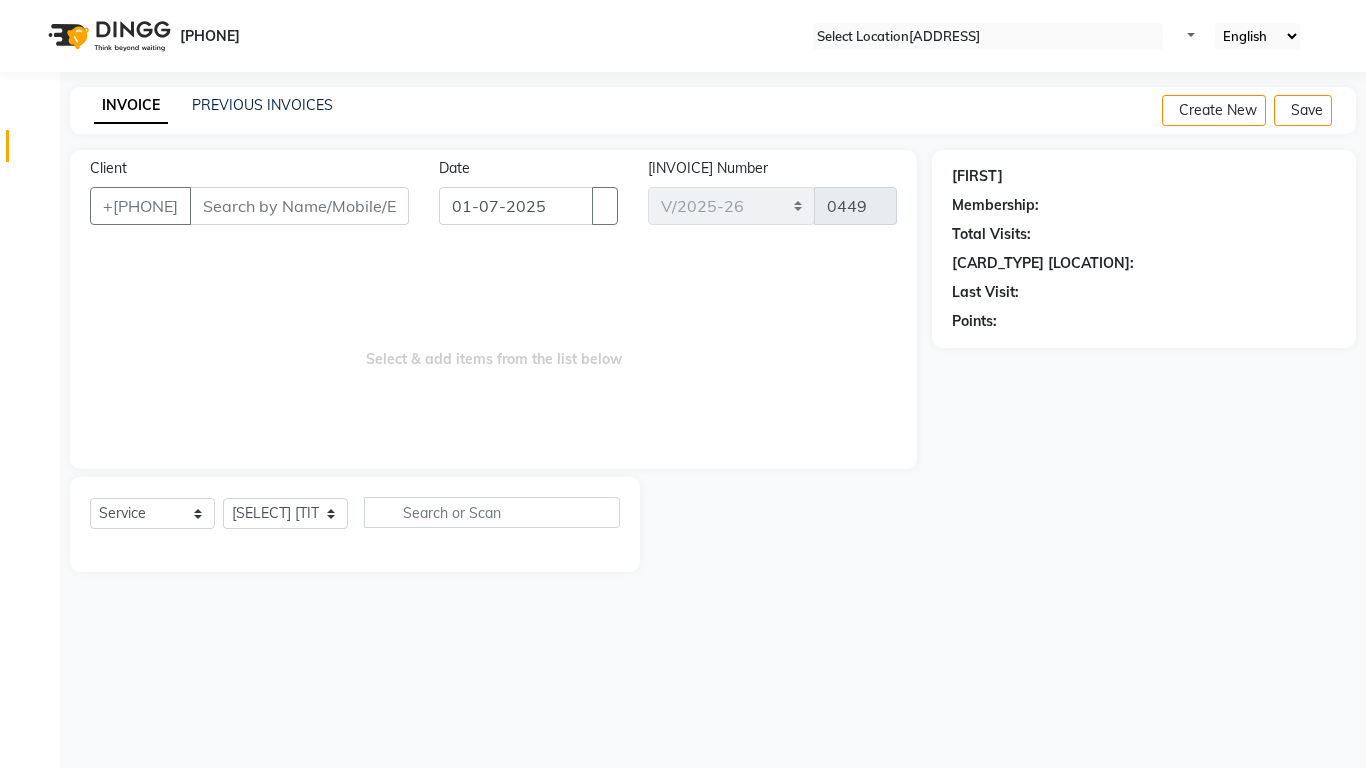 click on "Client" at bounding box center (299, 206) 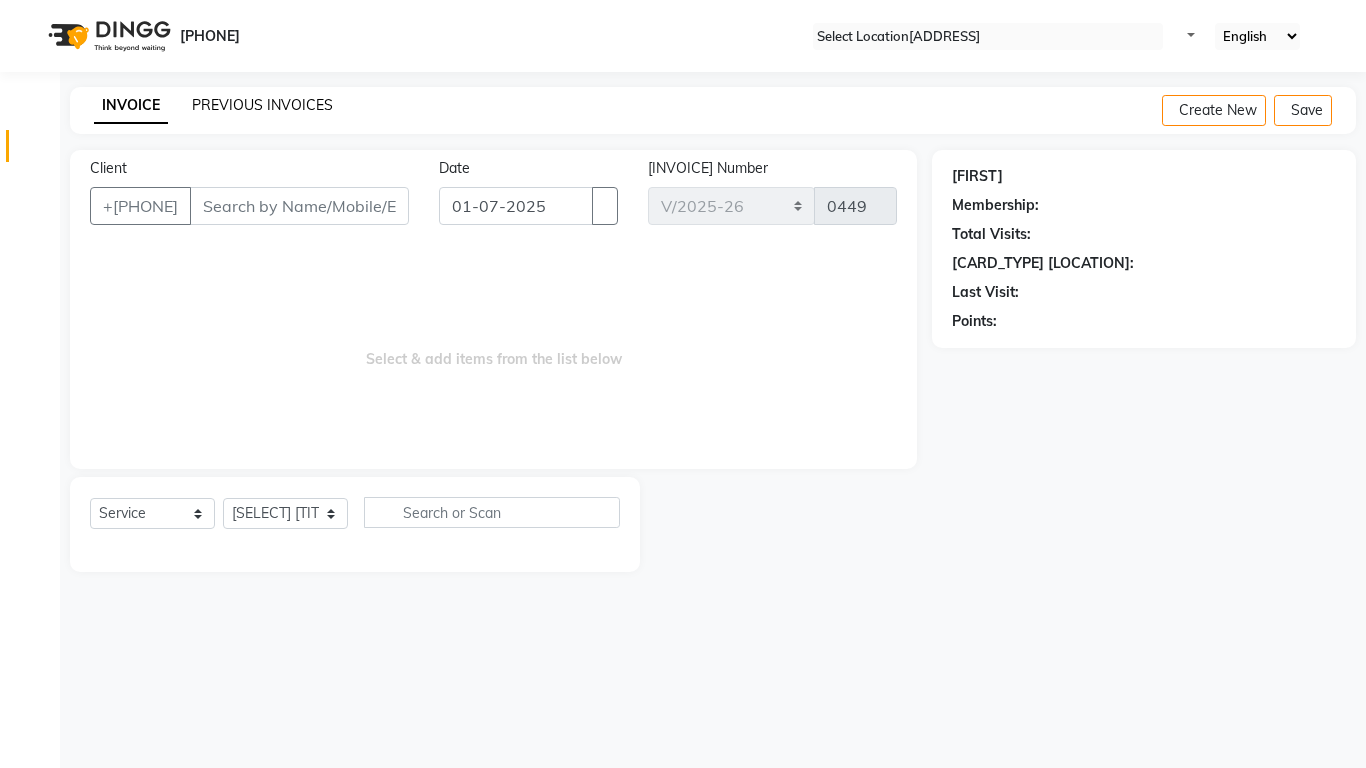 click on "PREVIOUS INVOICES" at bounding box center (262, 105) 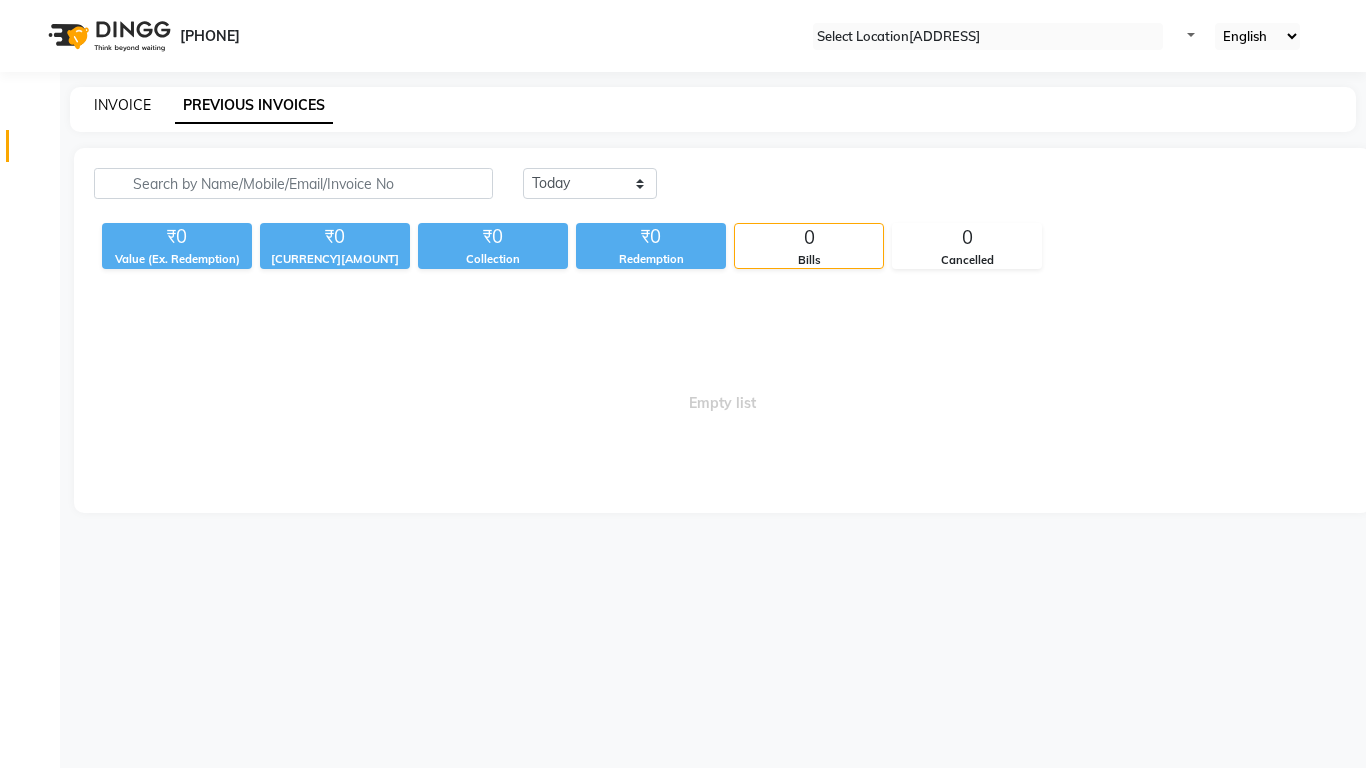 click on "INVOICE" at bounding box center (122, 105) 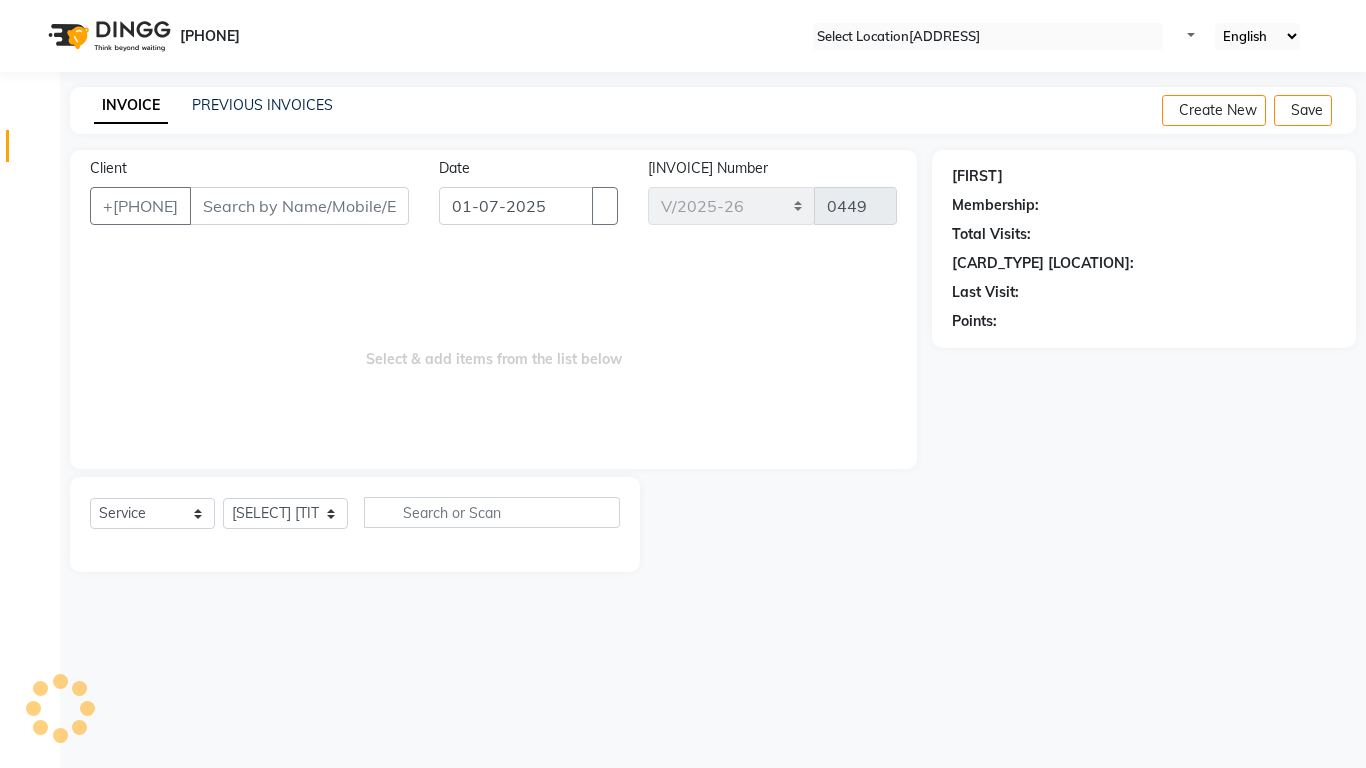 click on "Client" at bounding box center (299, 206) 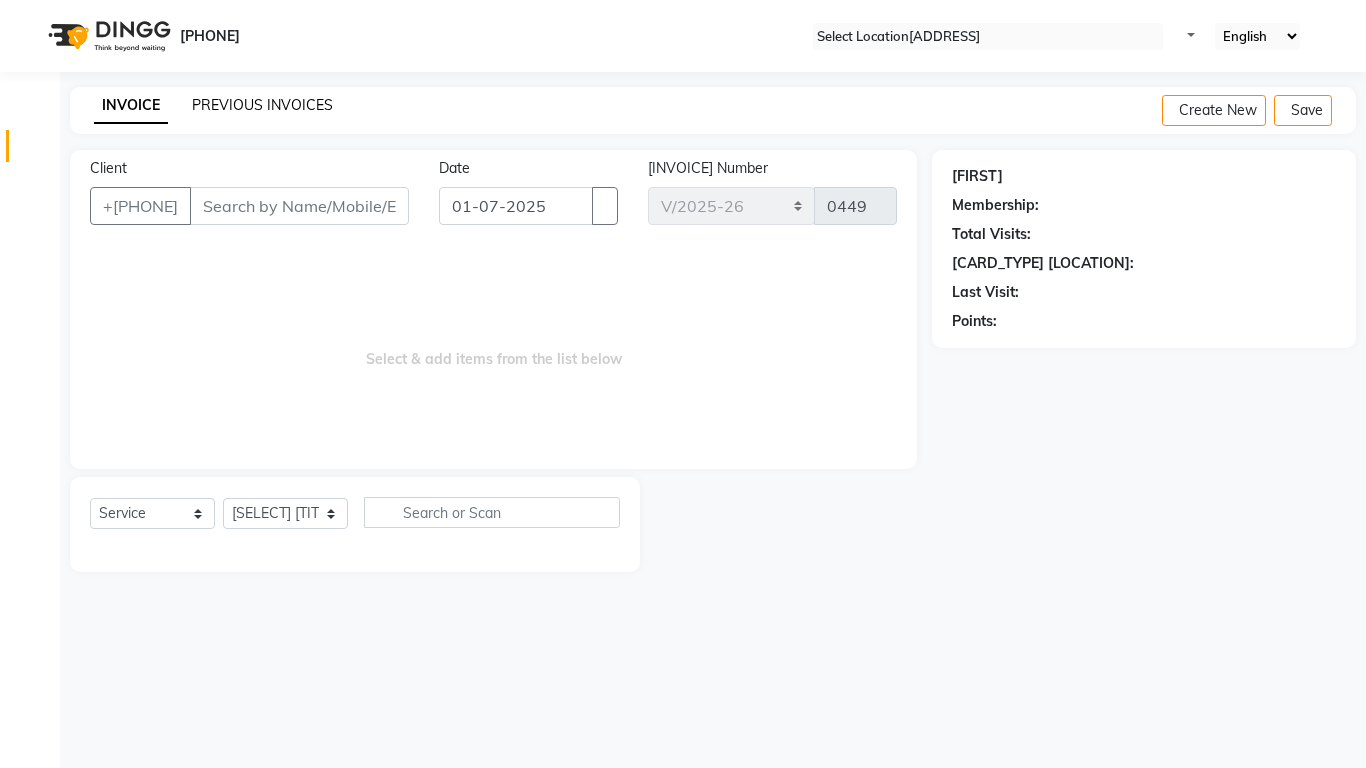 click on "PREVIOUS INVOICES" at bounding box center [262, 105] 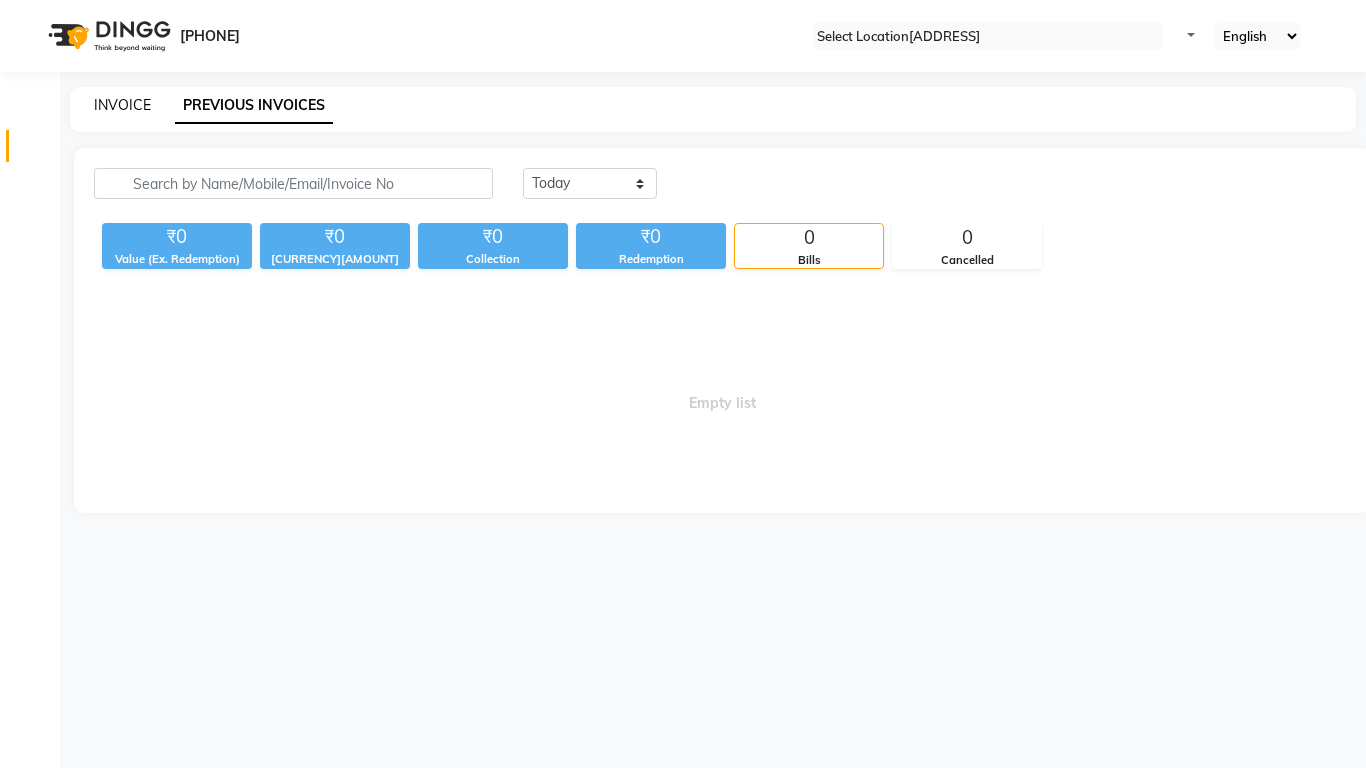 click on "INVOICE" at bounding box center [122, 105] 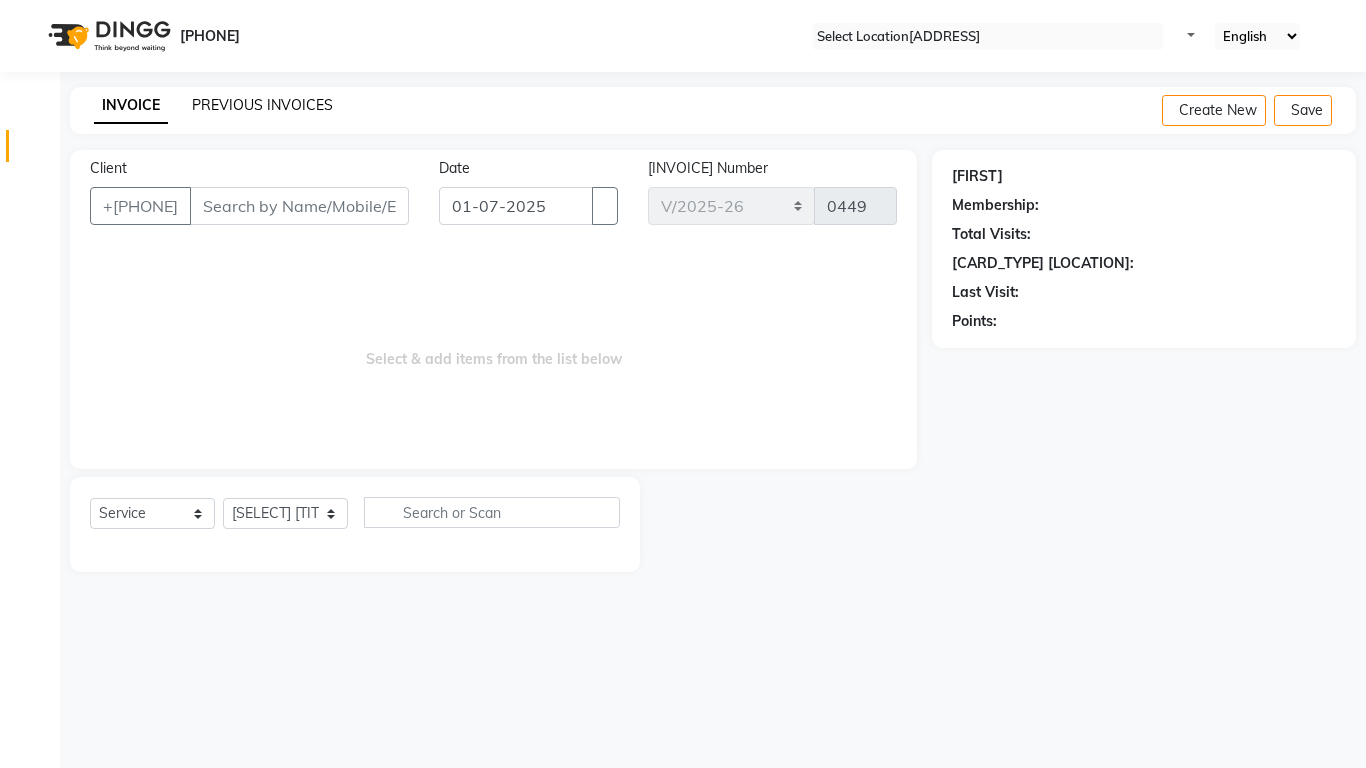 click on "PREVIOUS INVOICES" at bounding box center [262, 105] 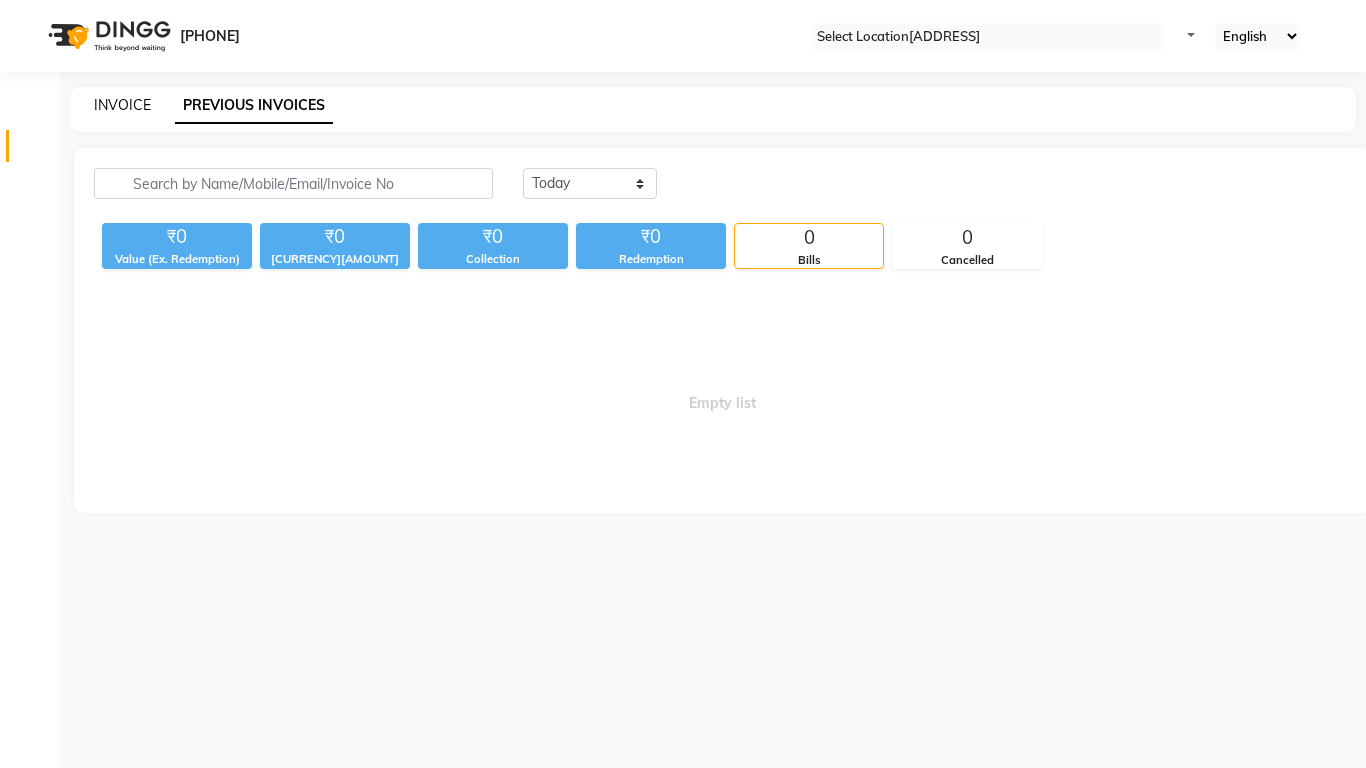 click on "INVOICE" at bounding box center (122, 105) 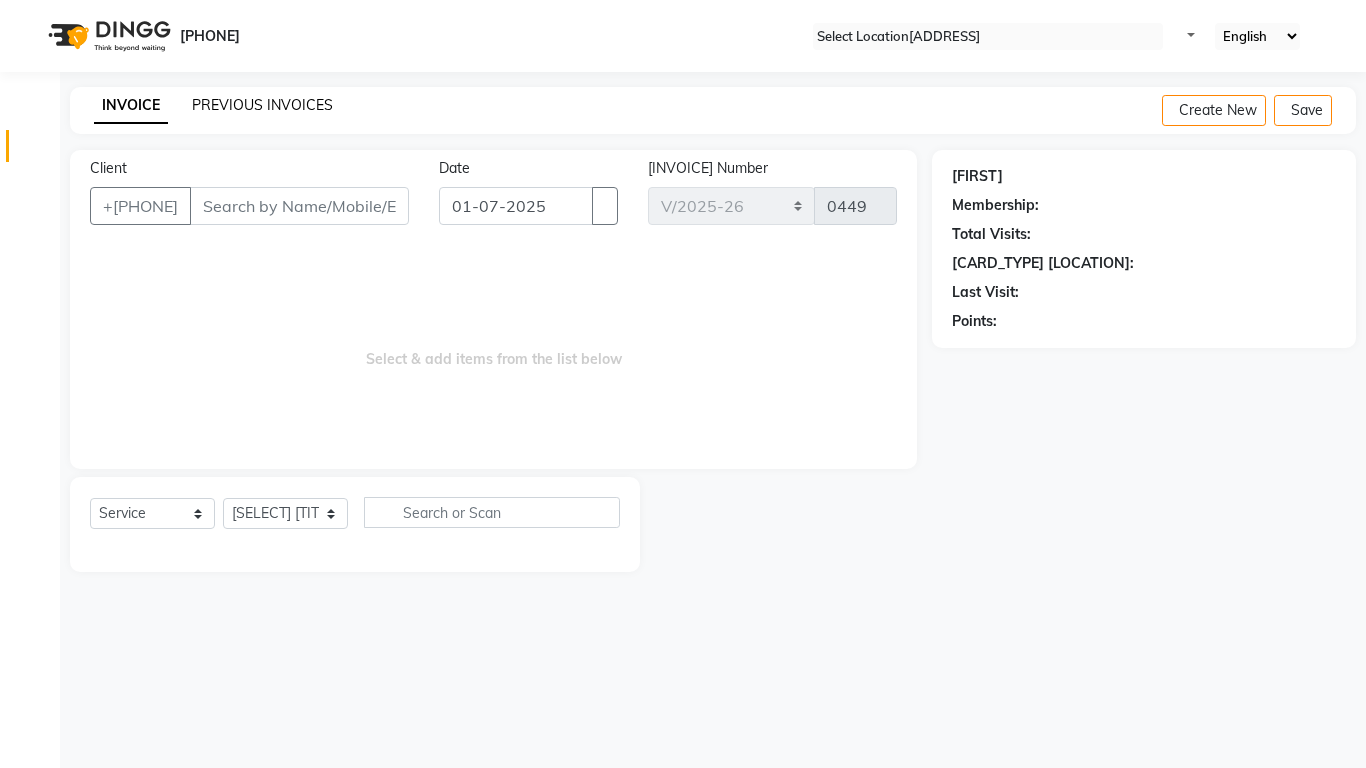 click on "PREVIOUS INVOICES" at bounding box center (262, 105) 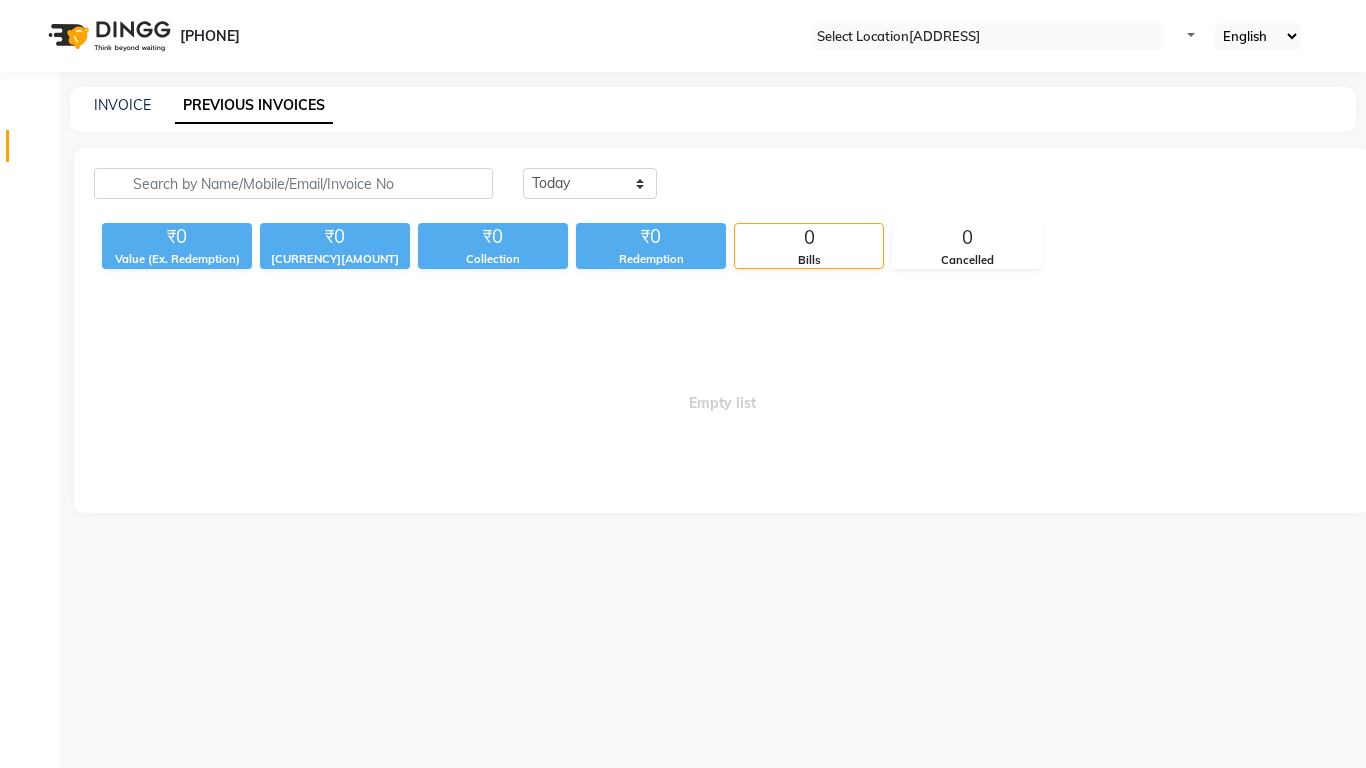 click on "INVOICE" at bounding box center [122, 105] 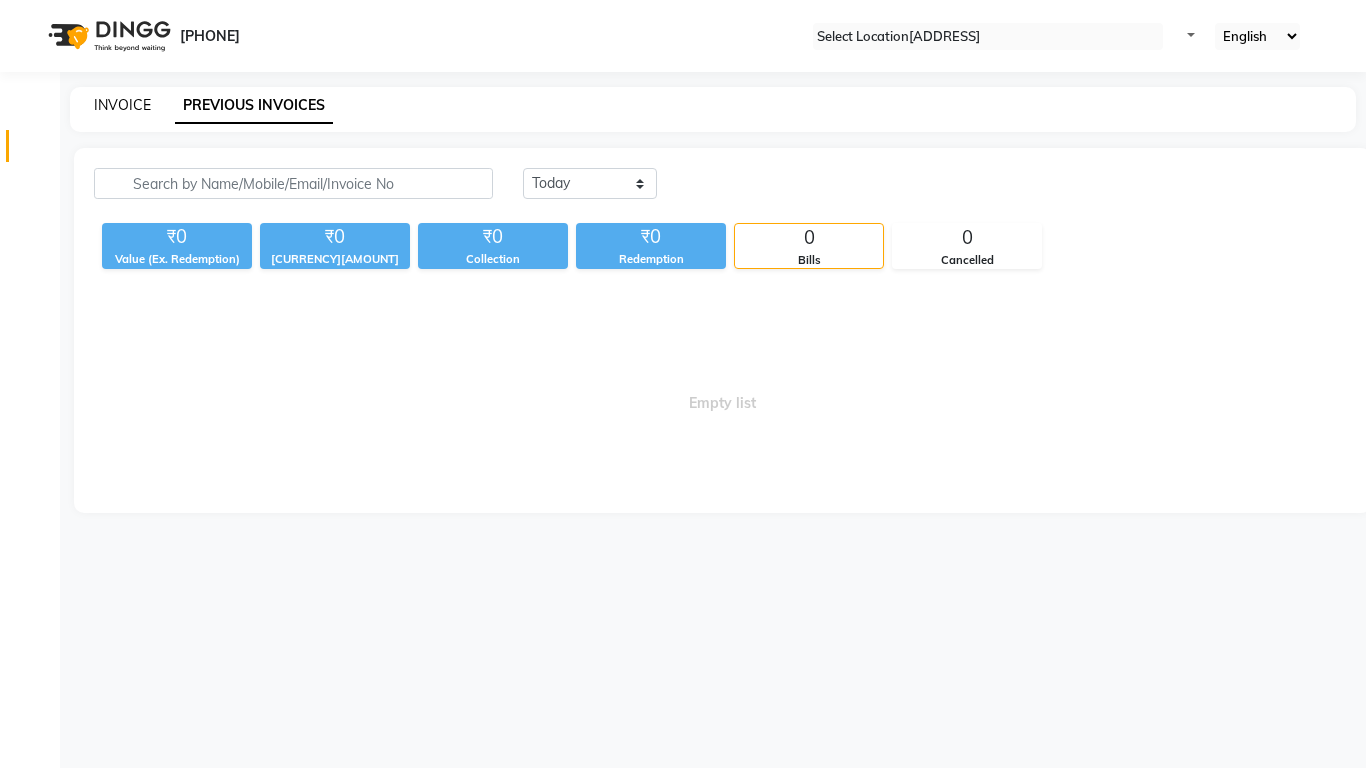 click on "INVOICE" at bounding box center (122, 105) 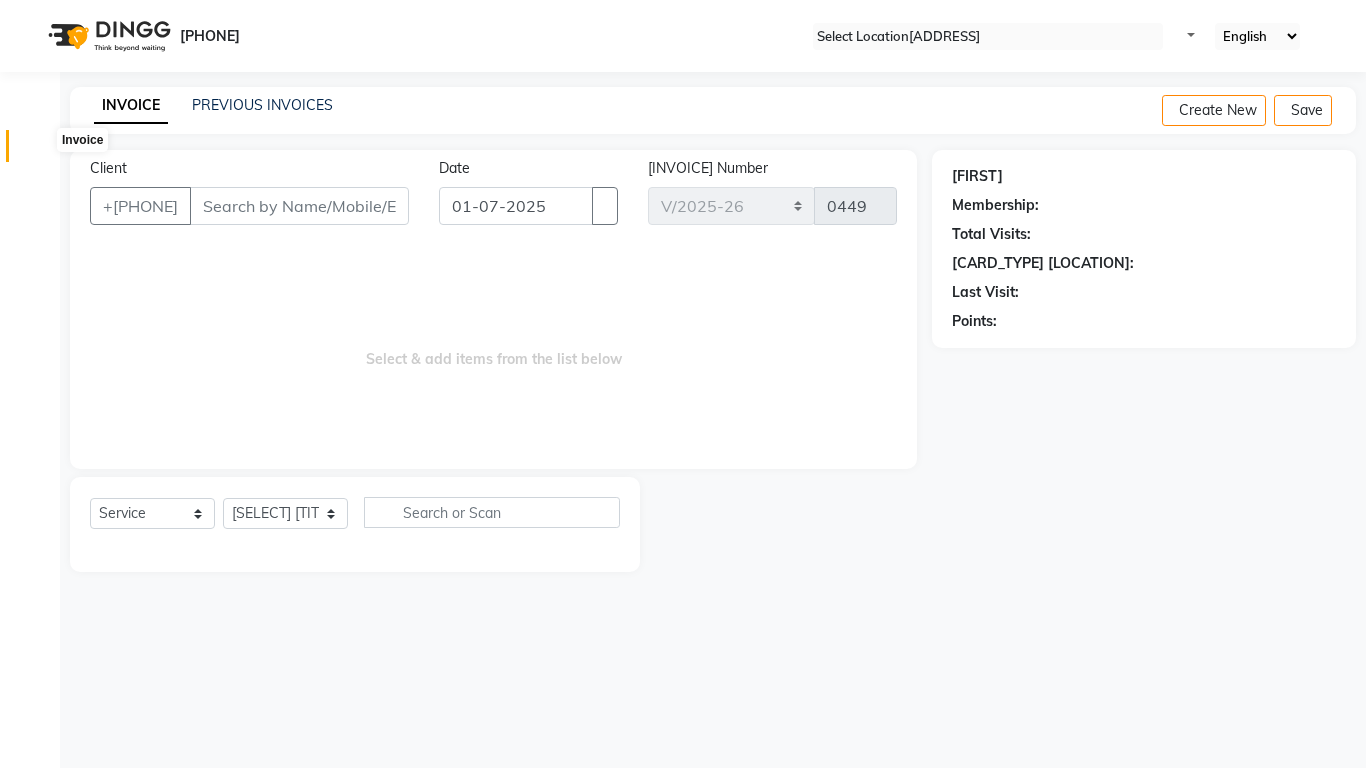 click at bounding box center [38, 151] 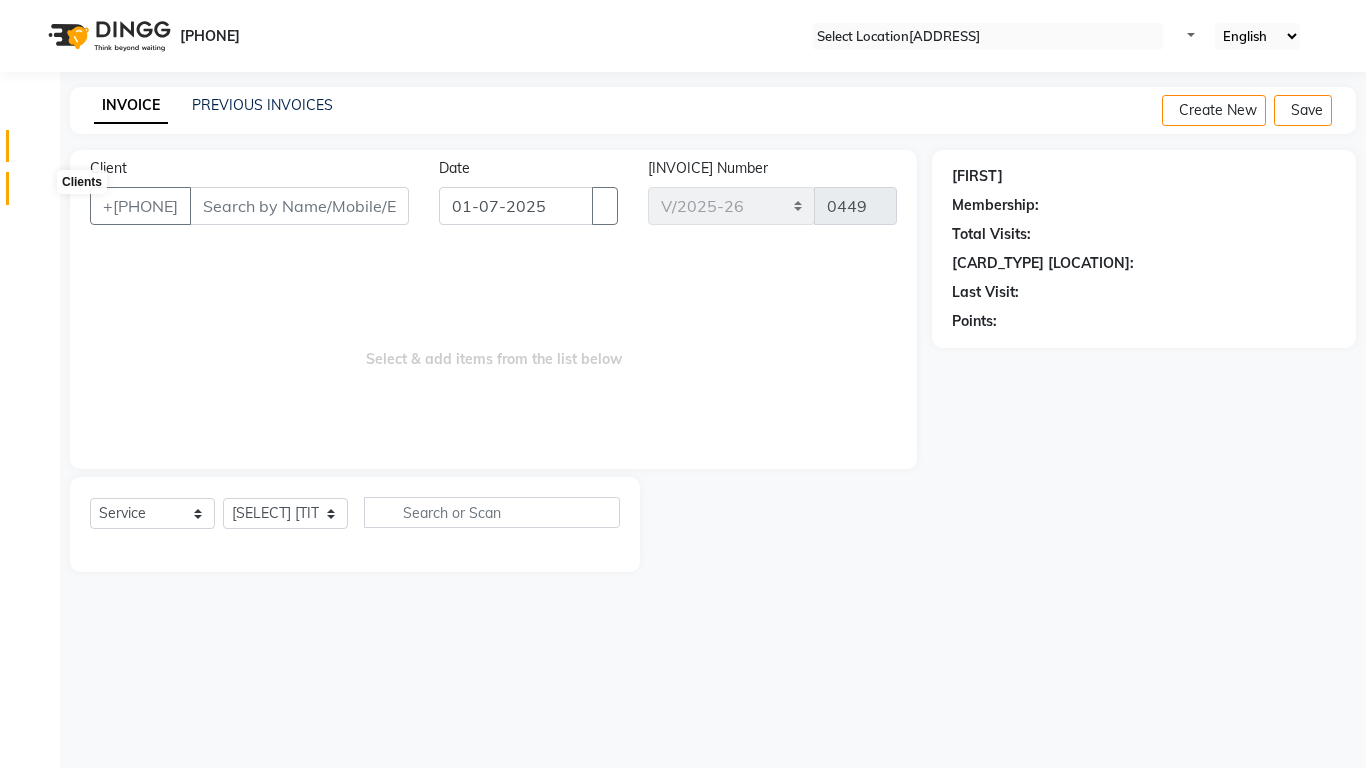 click at bounding box center [38, 193] 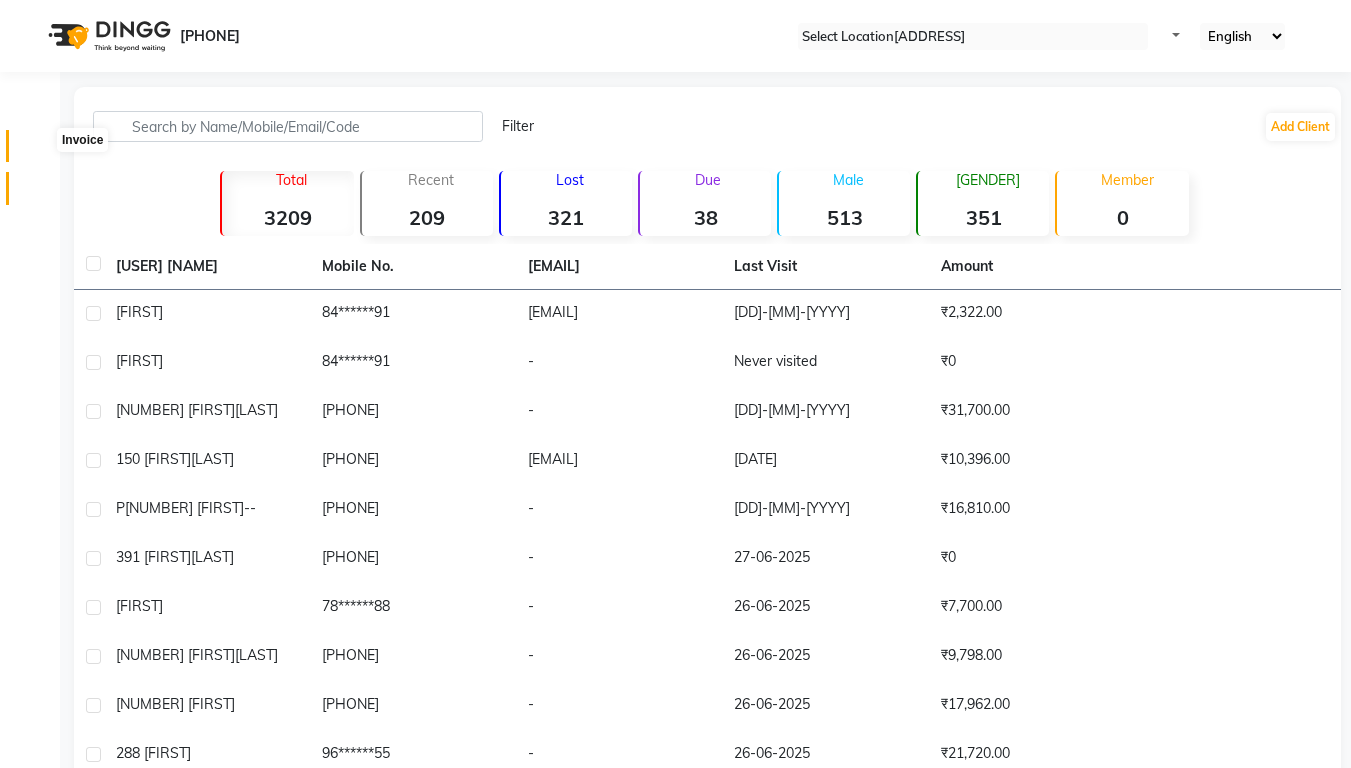 click at bounding box center (38, 151) 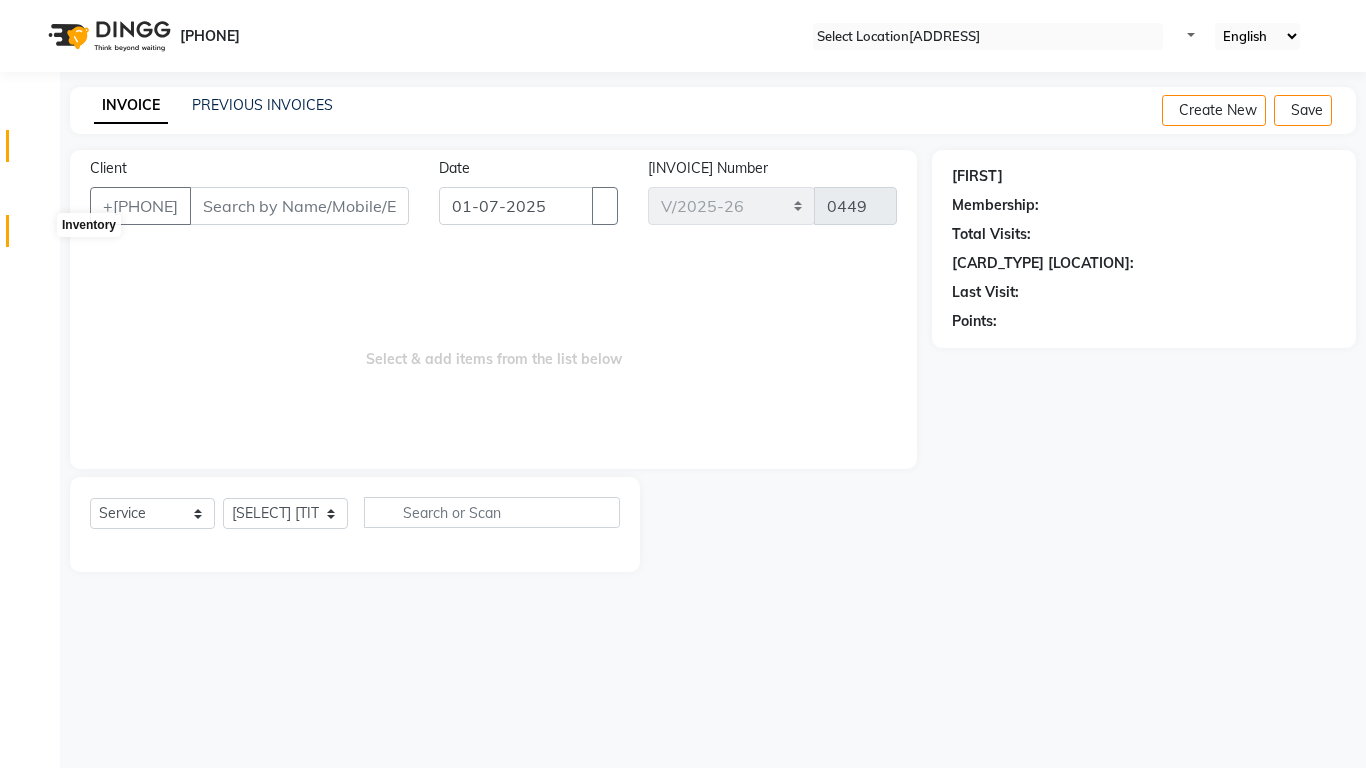 click at bounding box center [38, 236] 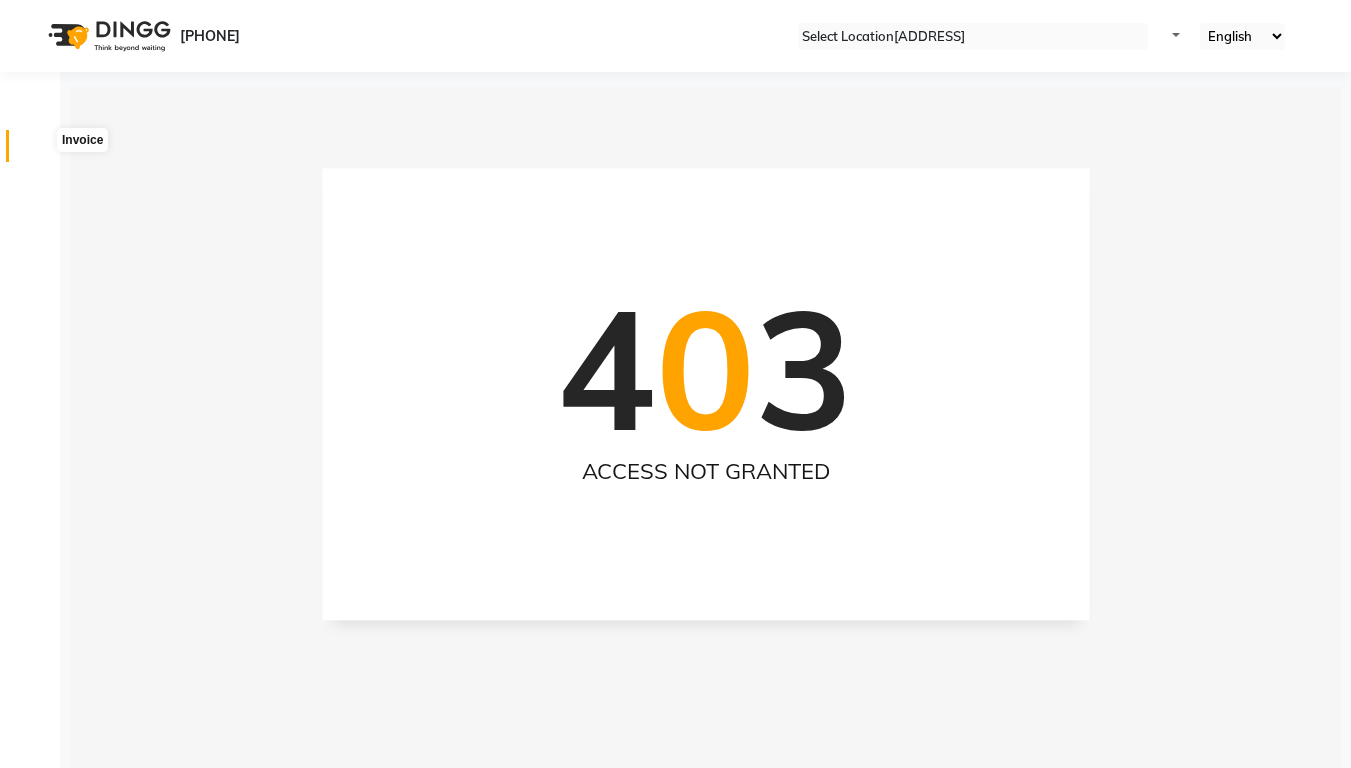 click at bounding box center (37, 151) 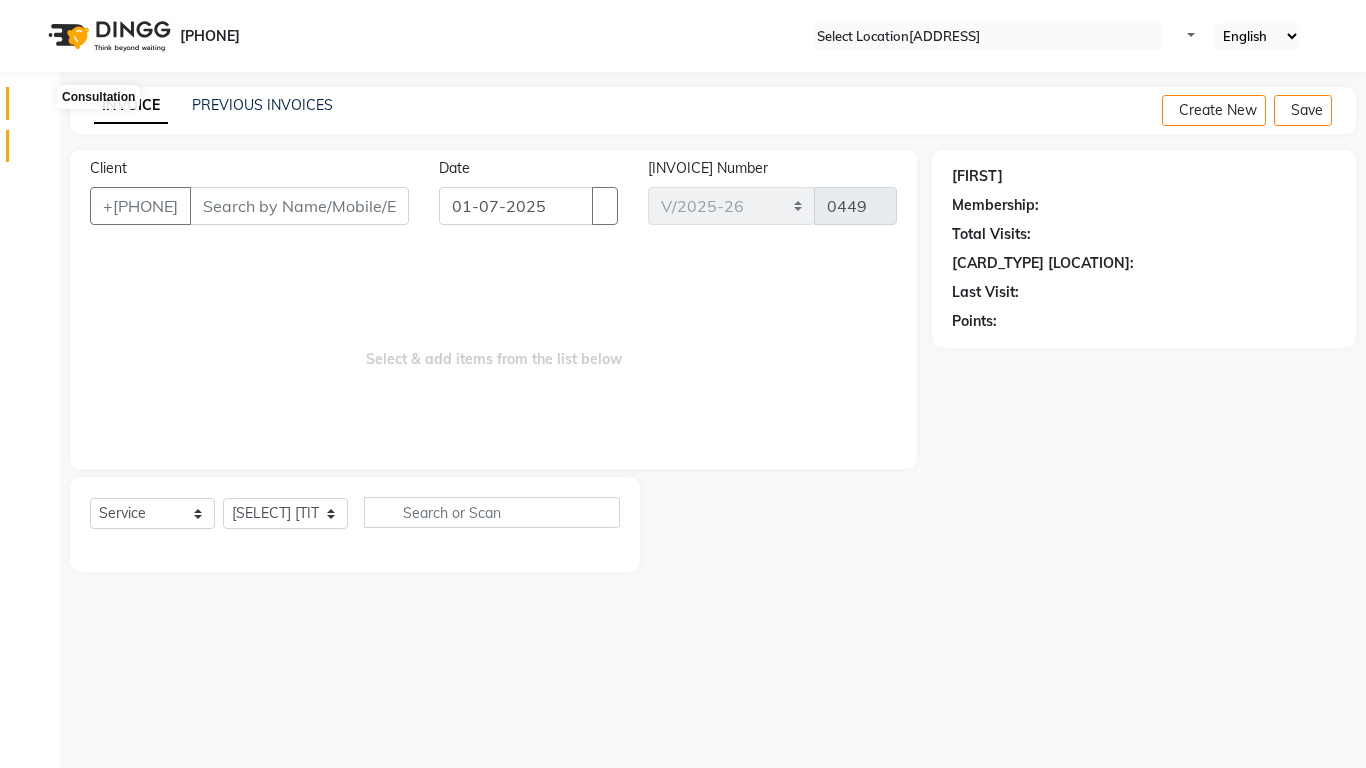 click at bounding box center [38, 108] 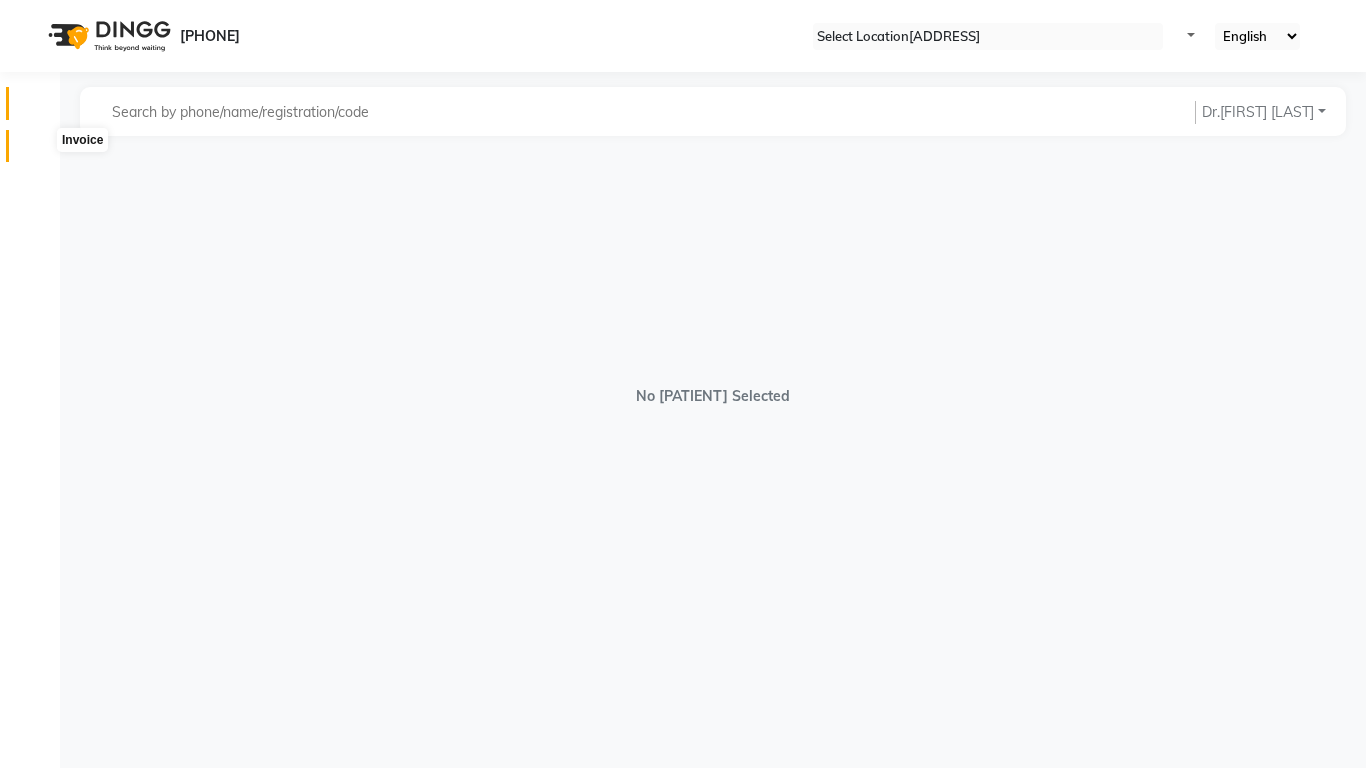 click at bounding box center [38, 151] 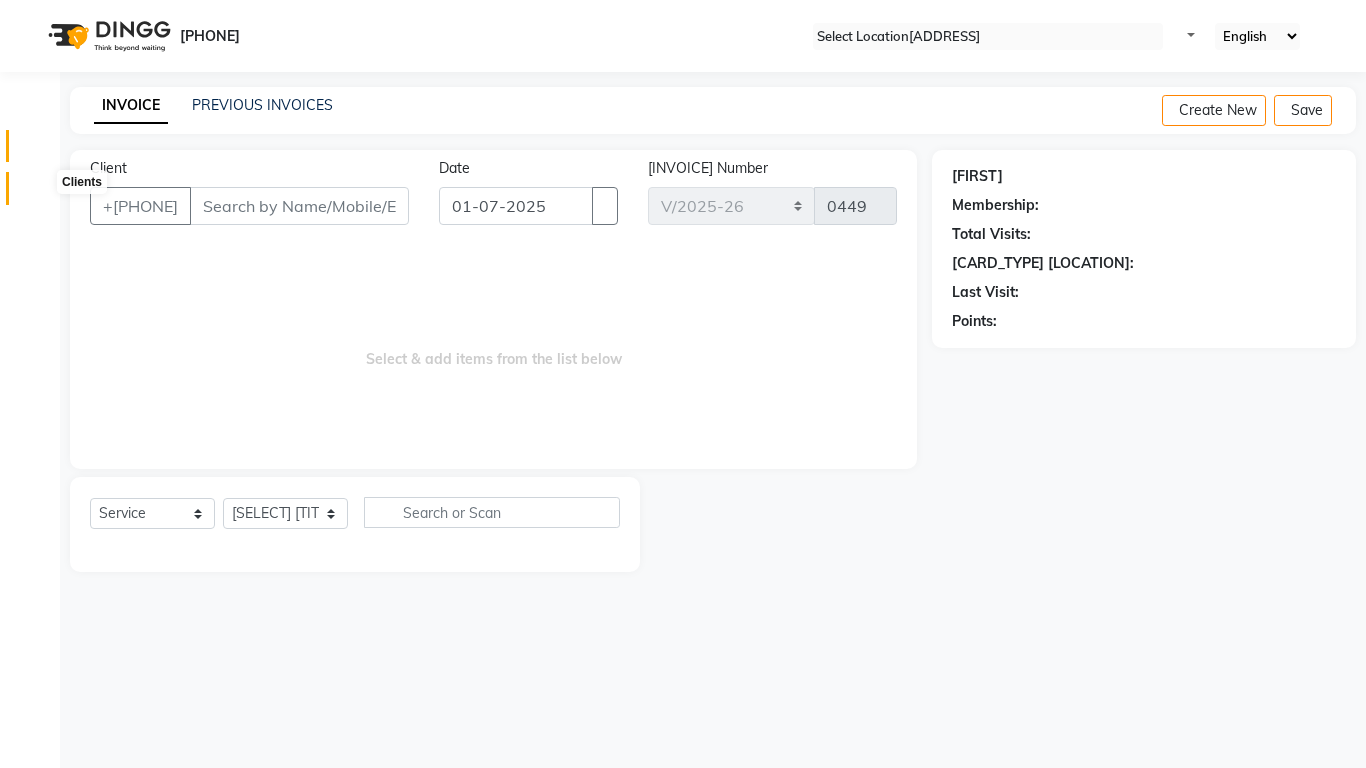 click at bounding box center (38, 193) 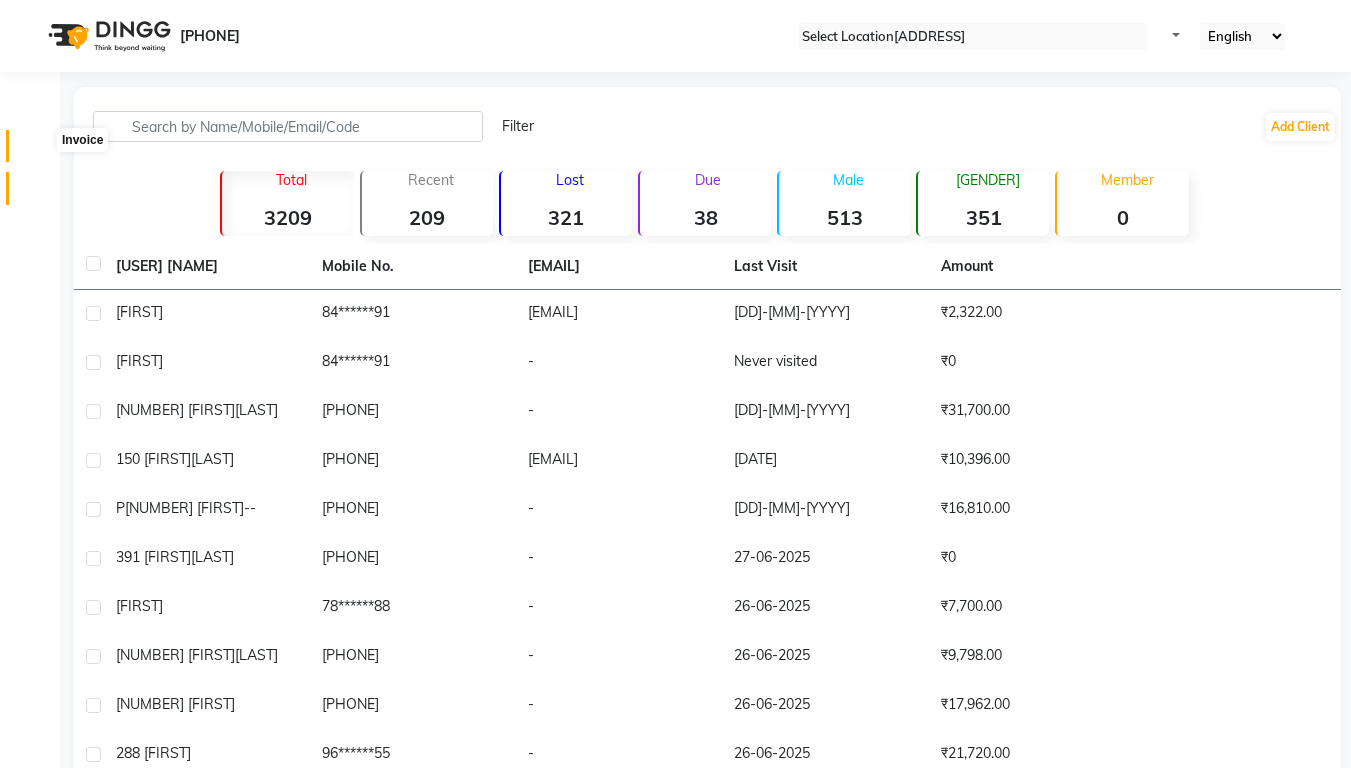 click at bounding box center (38, 151) 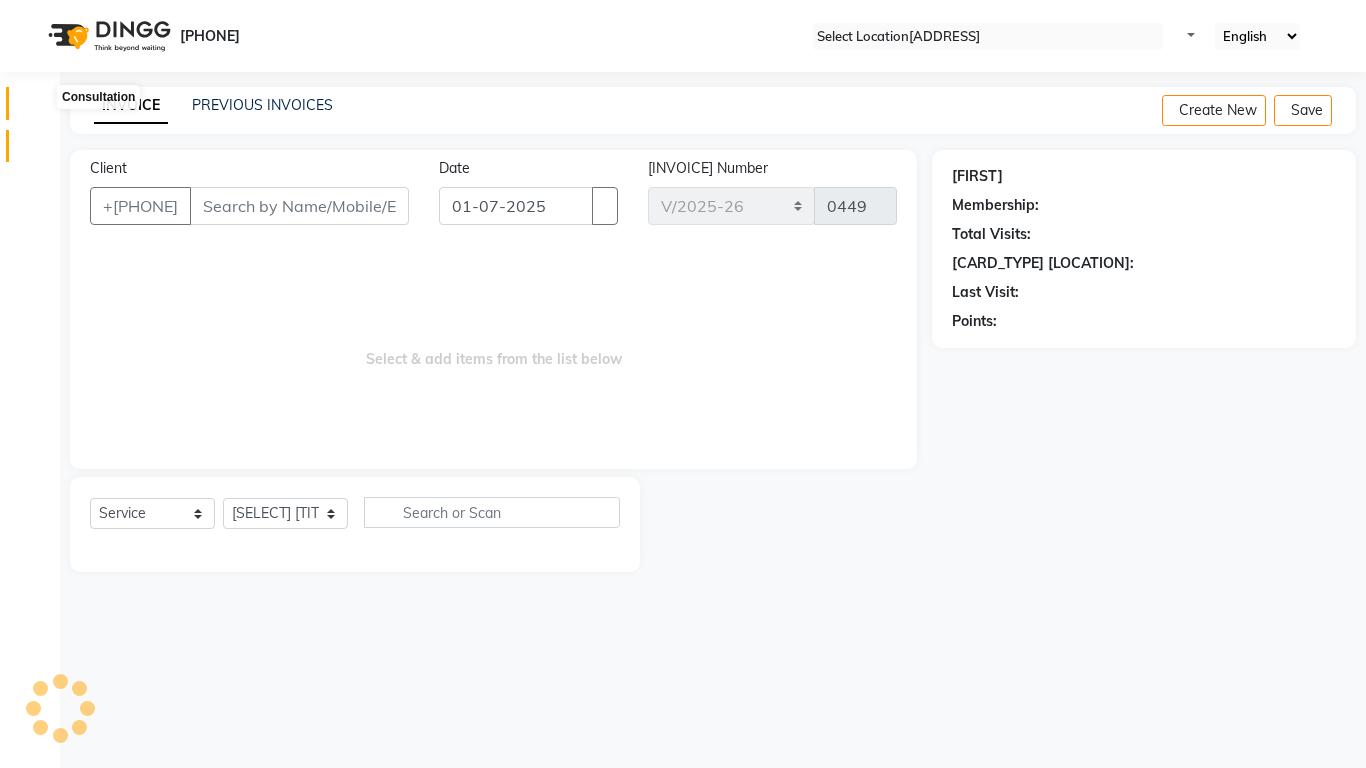 click at bounding box center [37, 108] 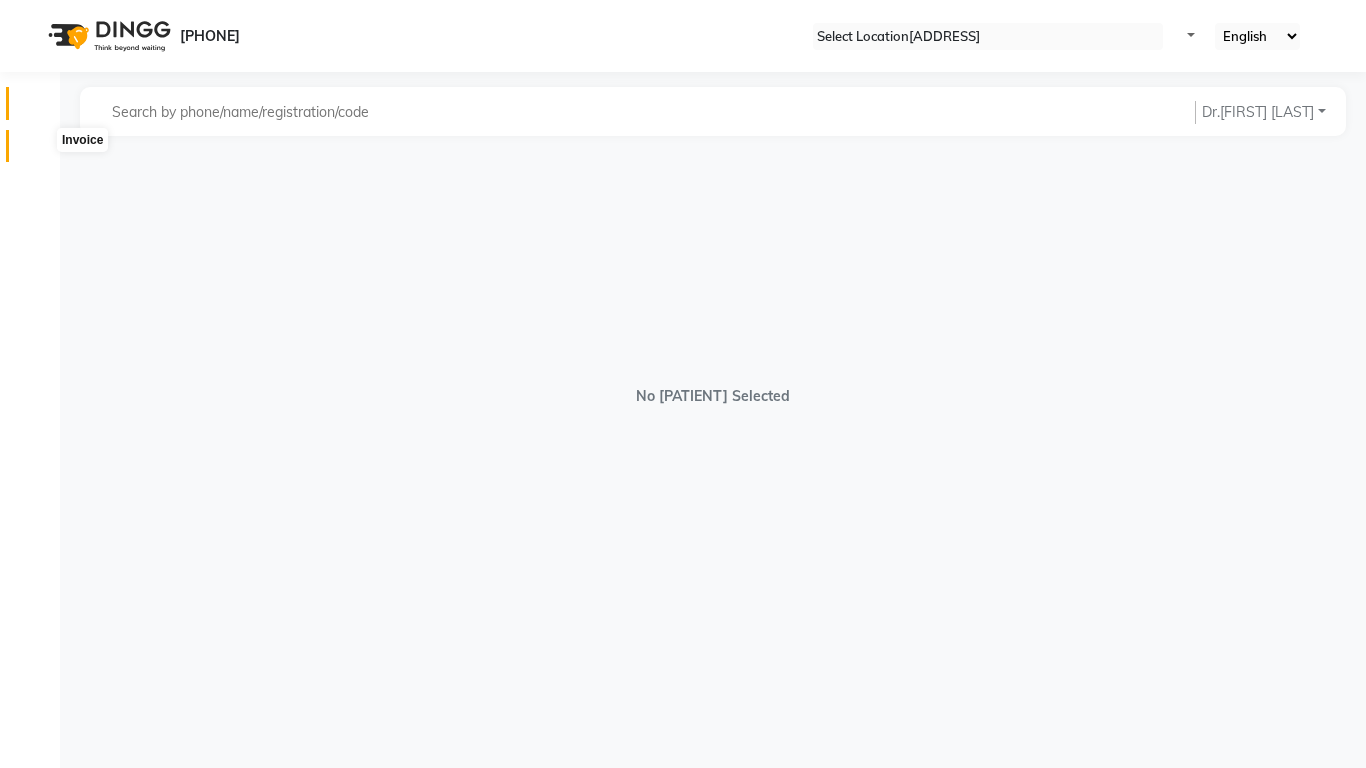click at bounding box center [38, 151] 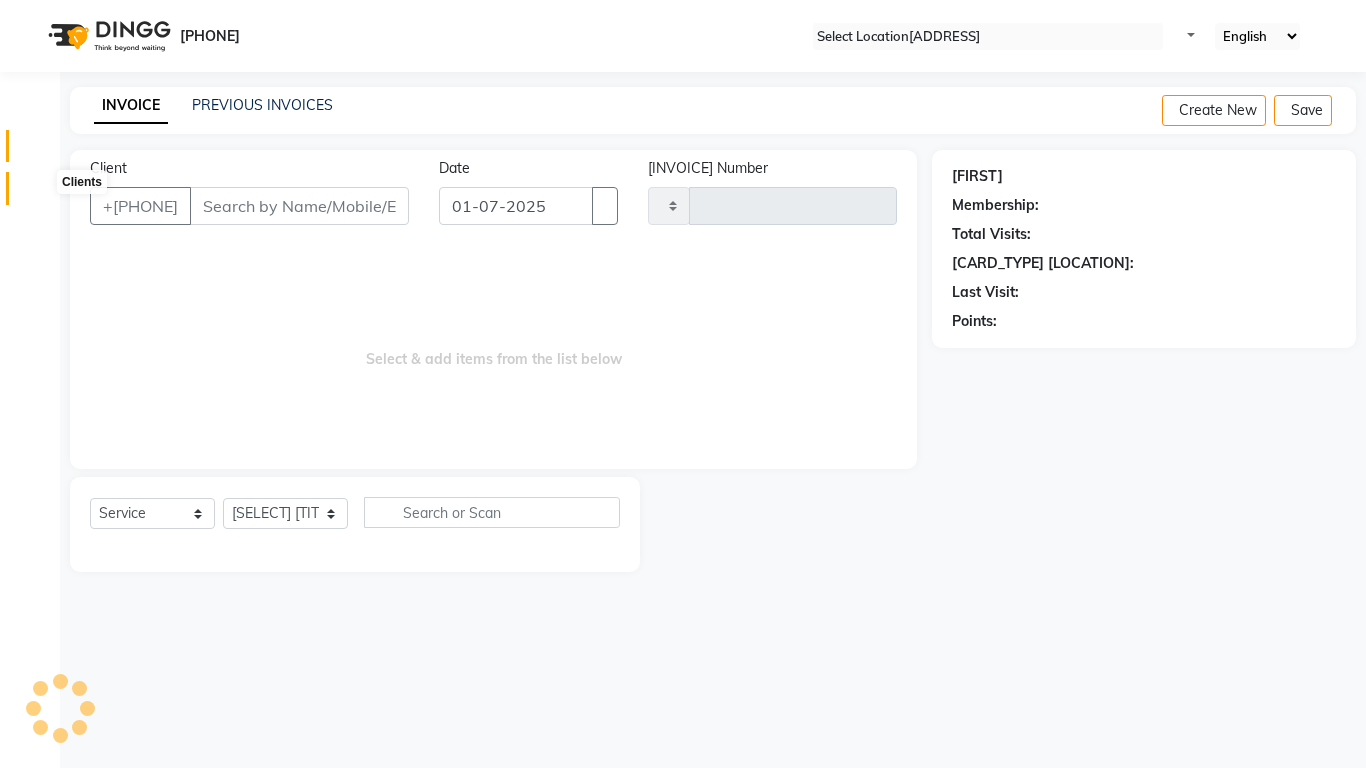 click at bounding box center [38, 193] 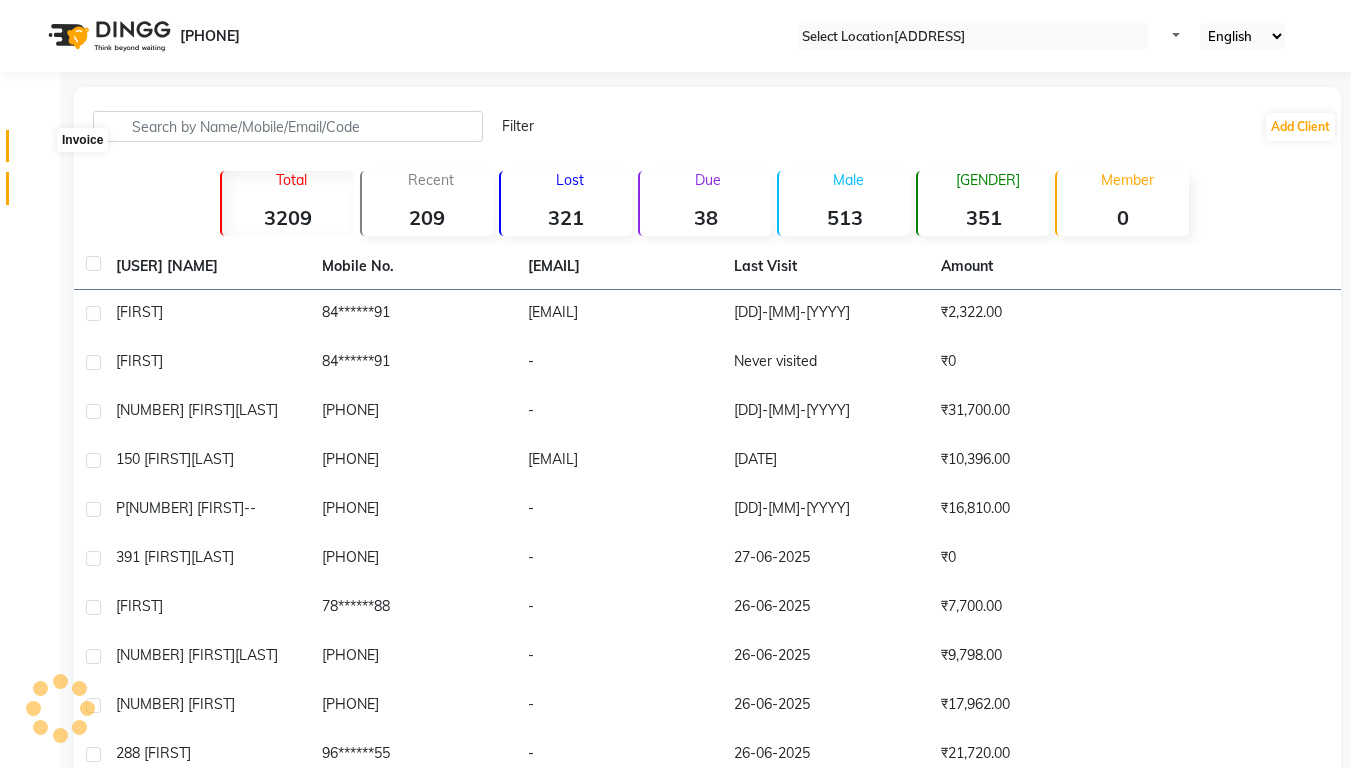 click at bounding box center [38, 151] 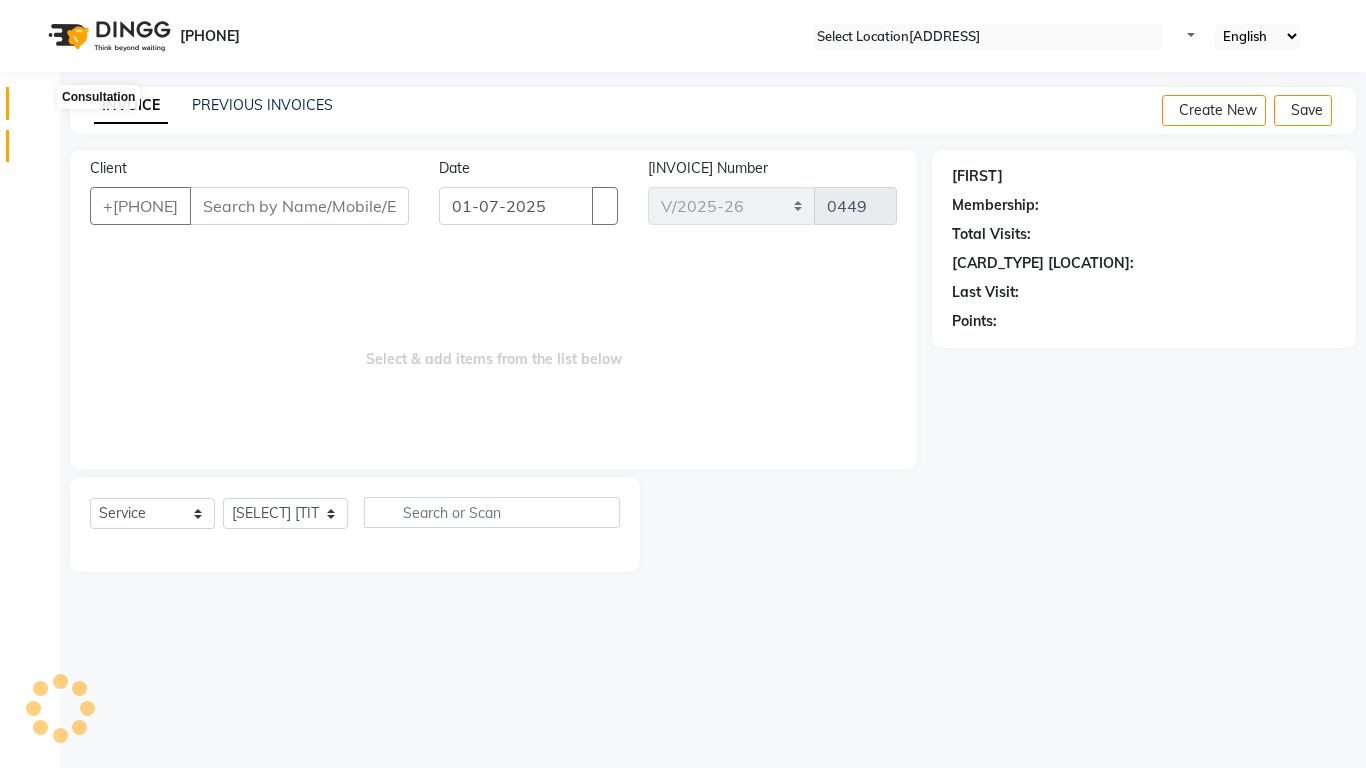 click at bounding box center (38, 108) 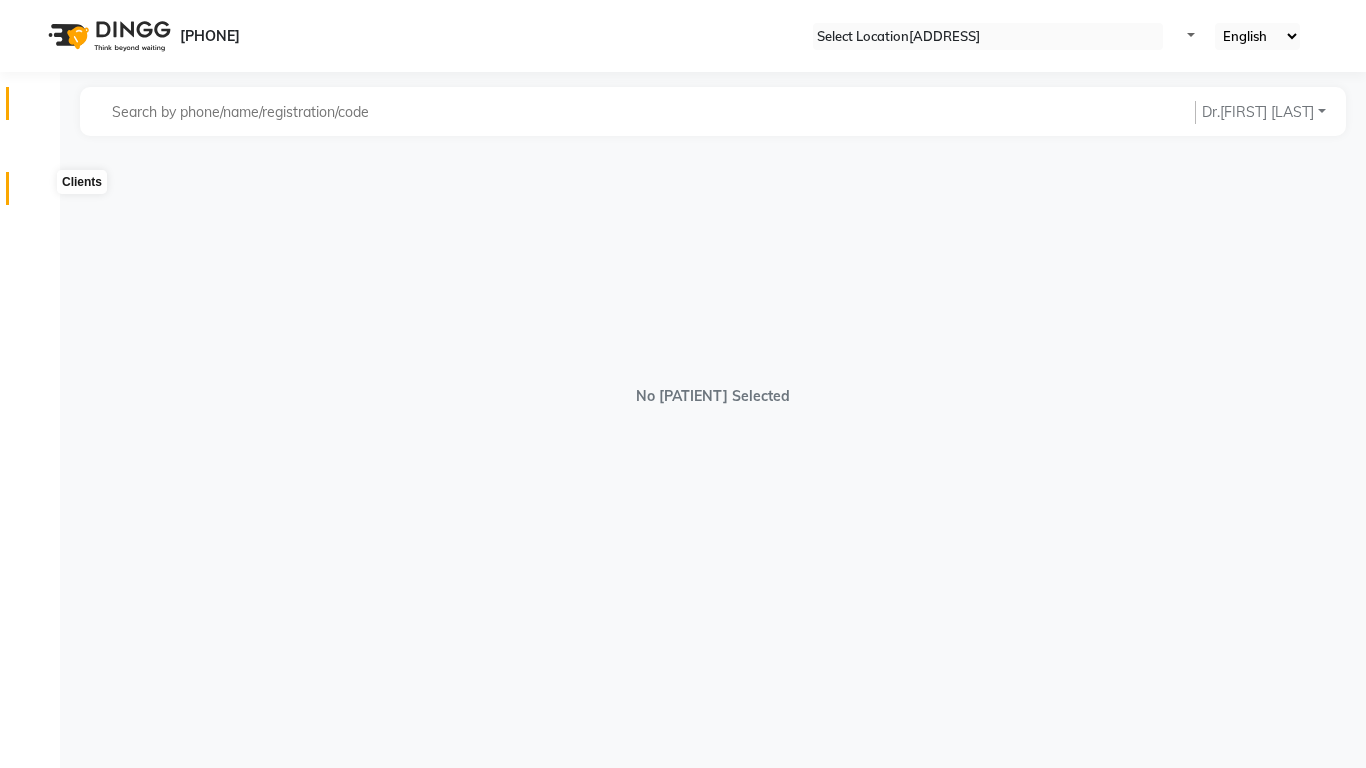 click at bounding box center [38, 193] 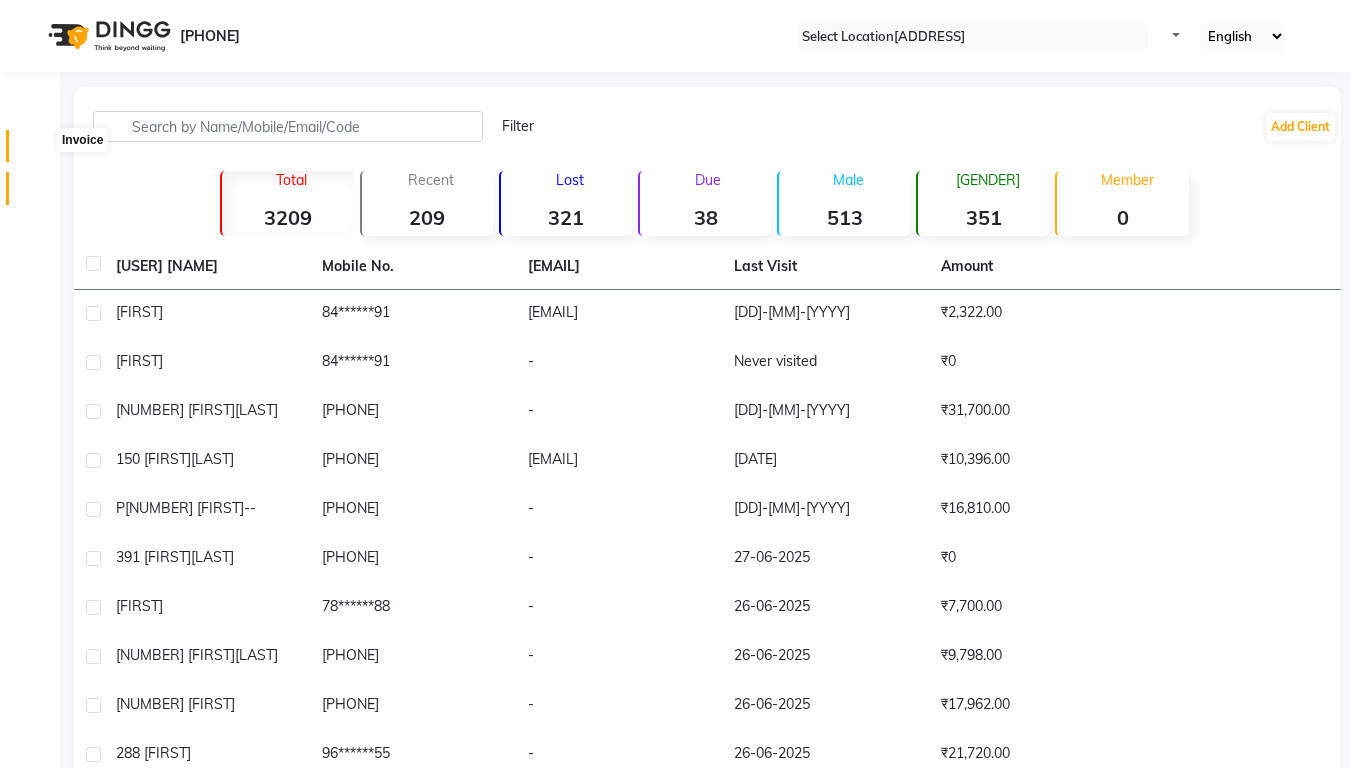 click at bounding box center (37, 151) 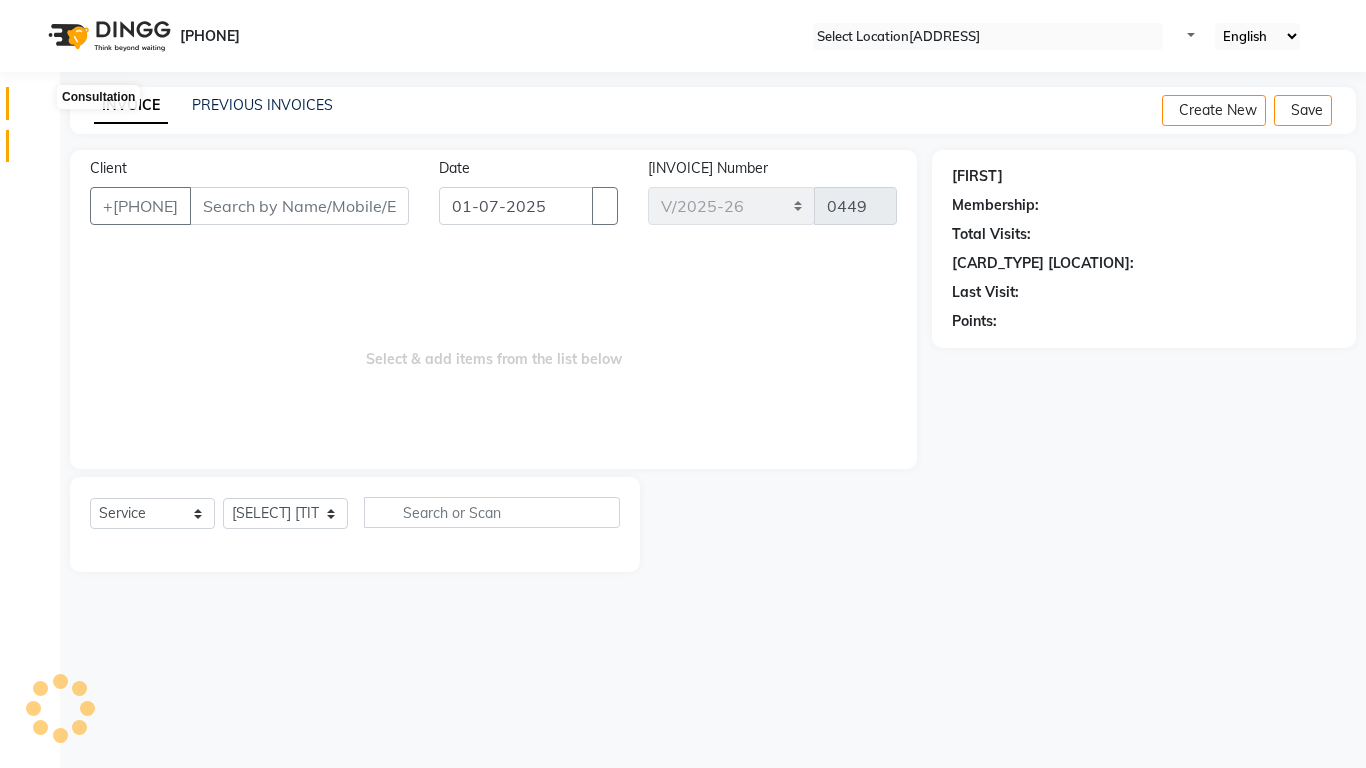 click at bounding box center [38, 108] 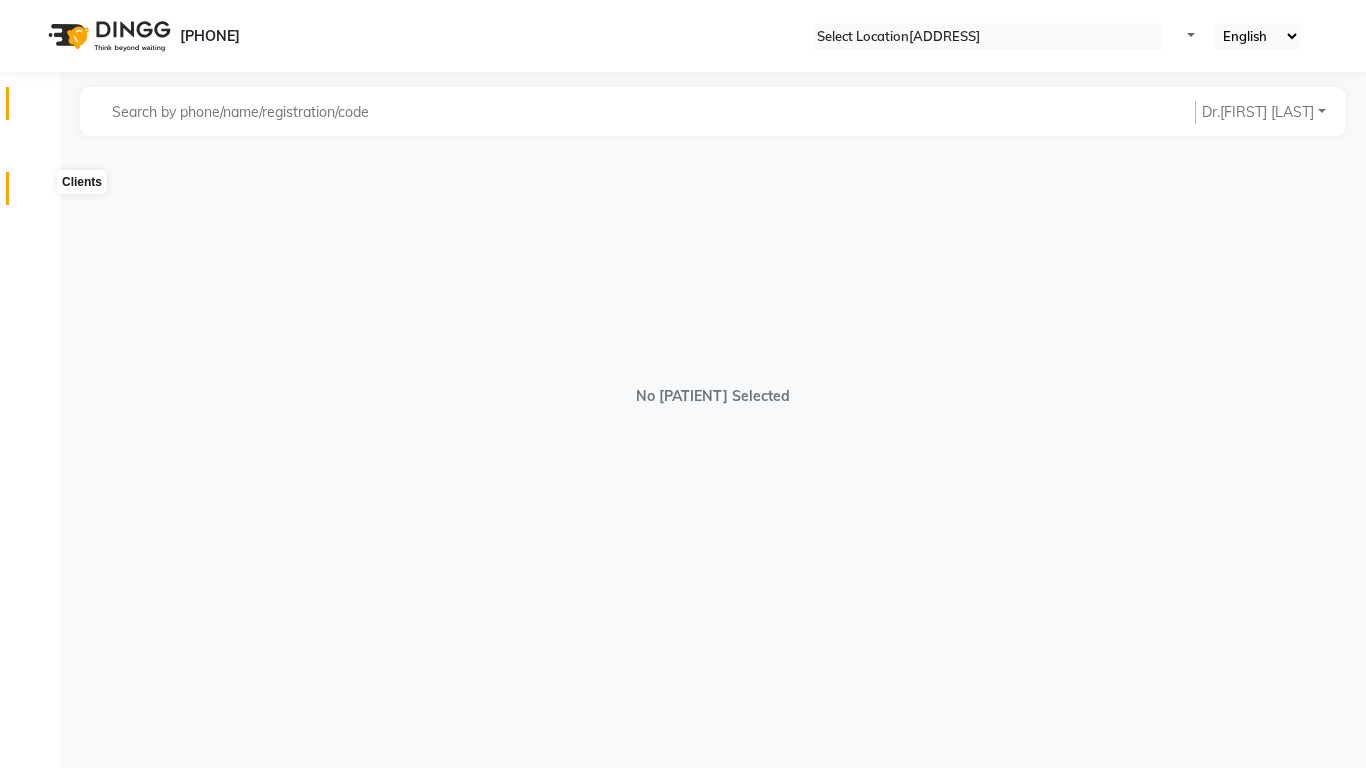 click at bounding box center [38, 193] 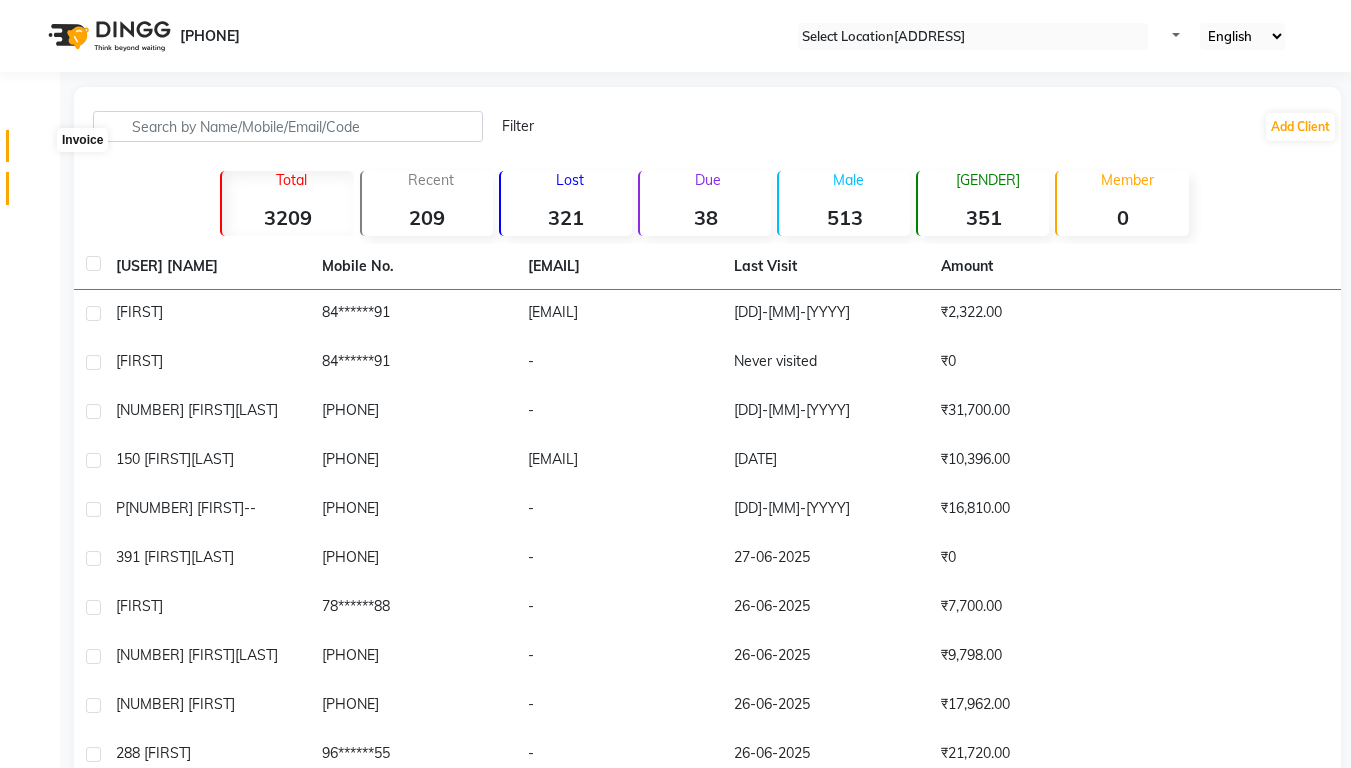 click at bounding box center (38, 151) 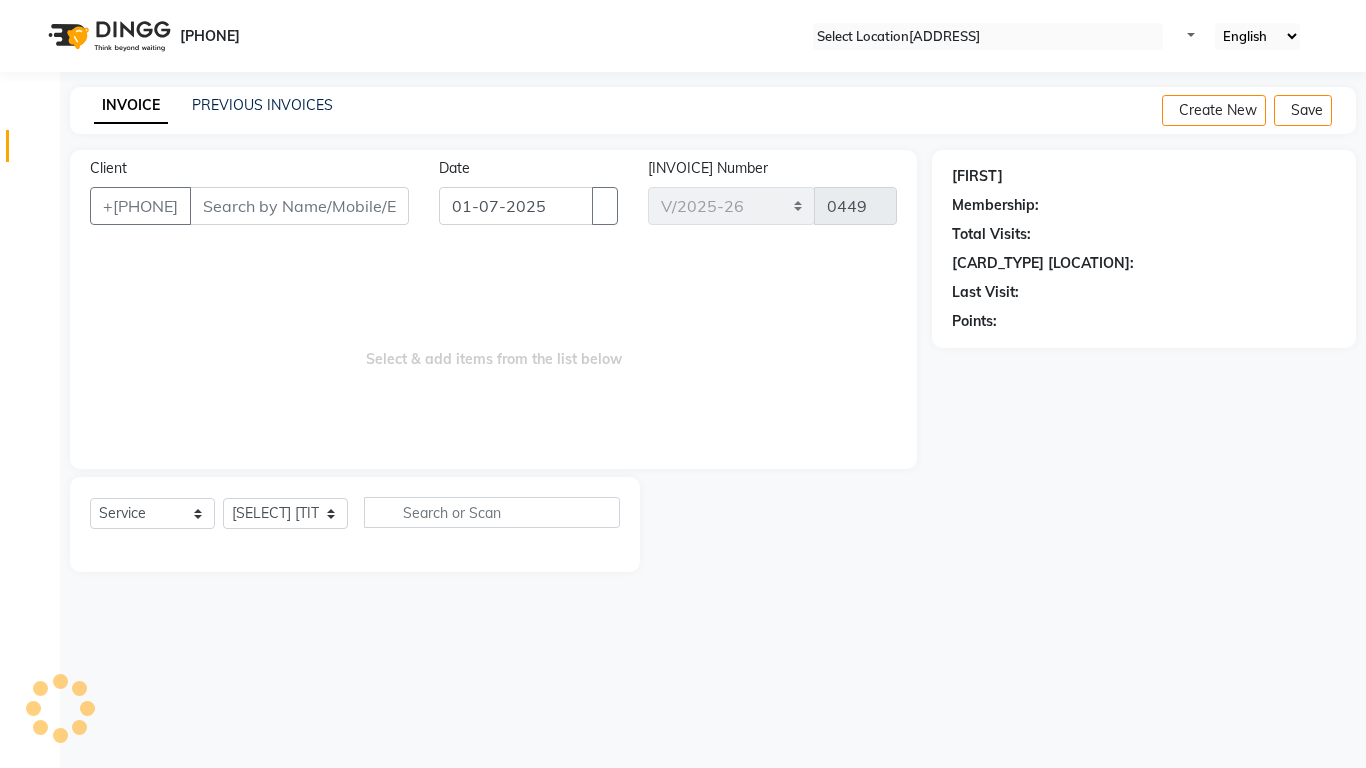 click on "Client +[PHONE]" at bounding box center [249, 199] 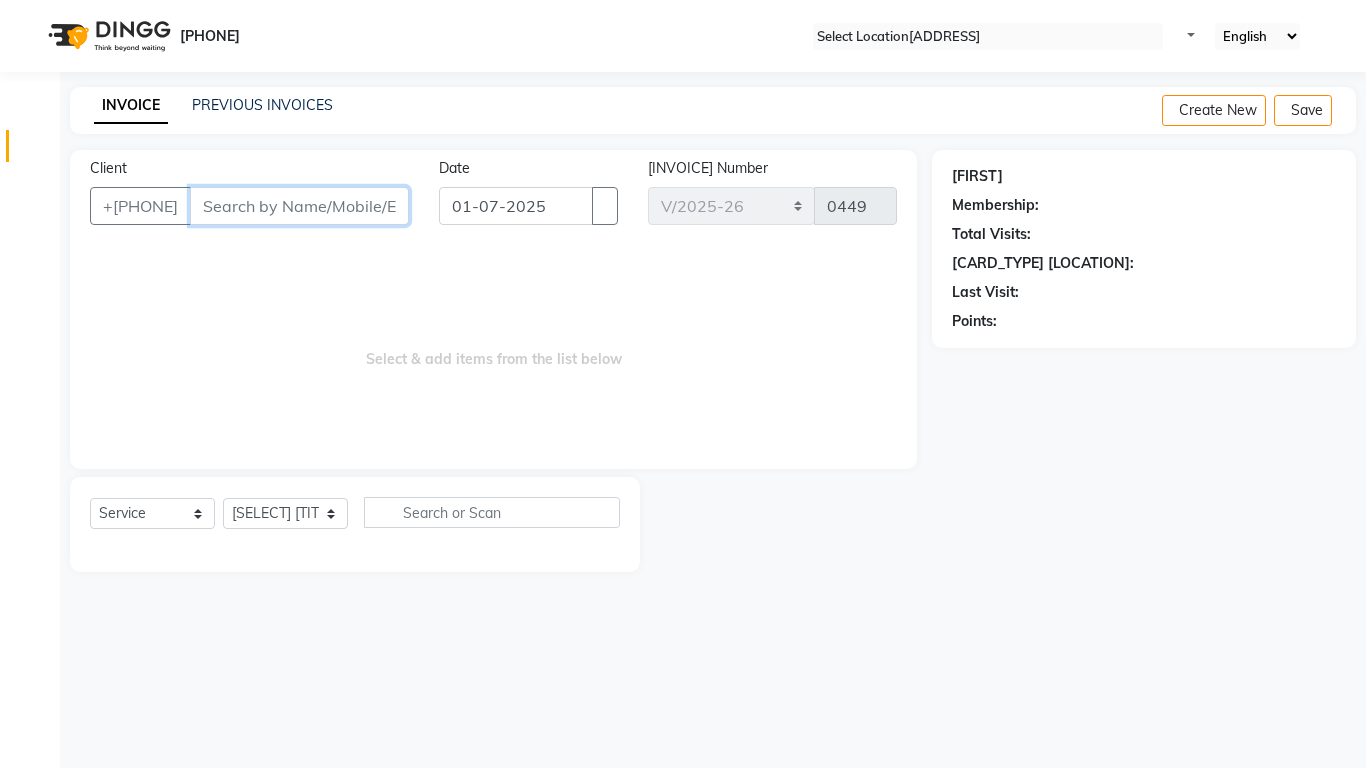 click on "Client" at bounding box center [299, 206] 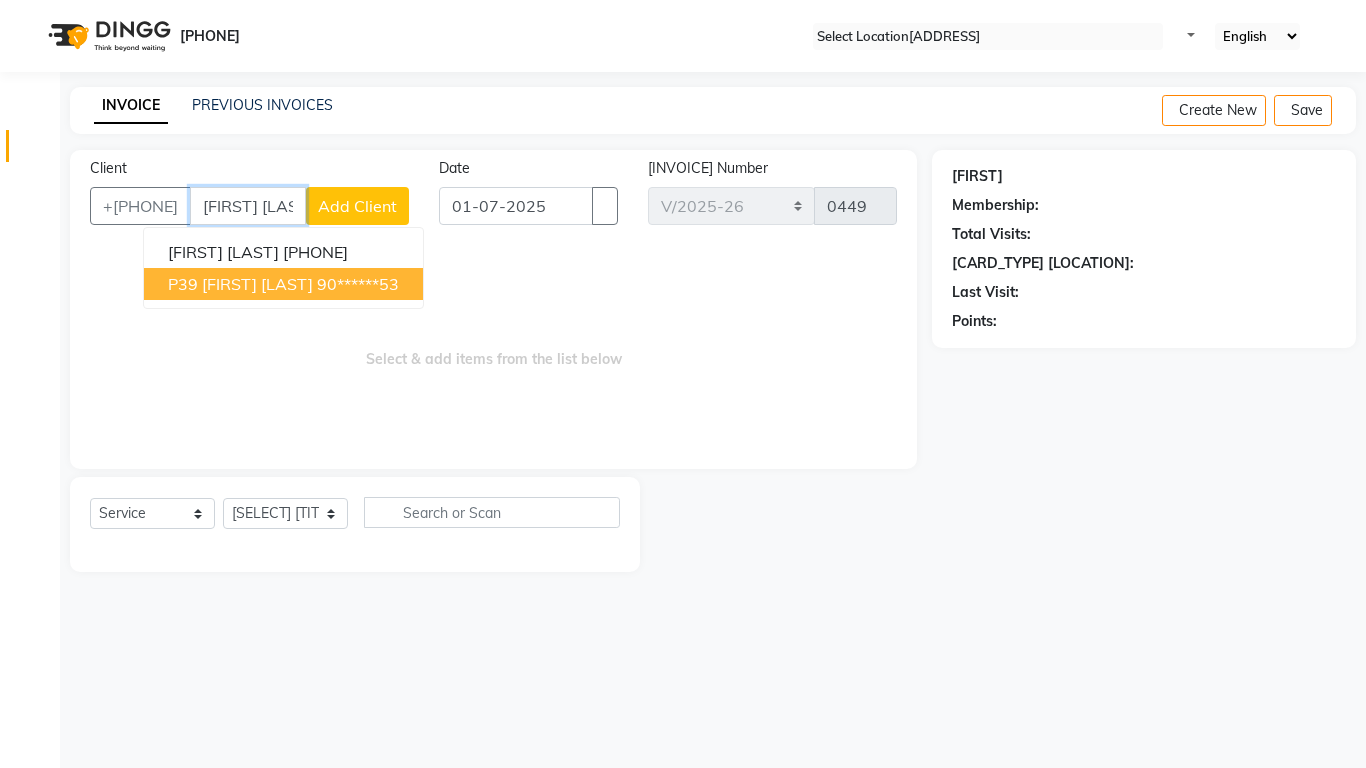 click on "[NUMBER] [FIRST] [LAST] [PHONE]" at bounding box center (283, 284) 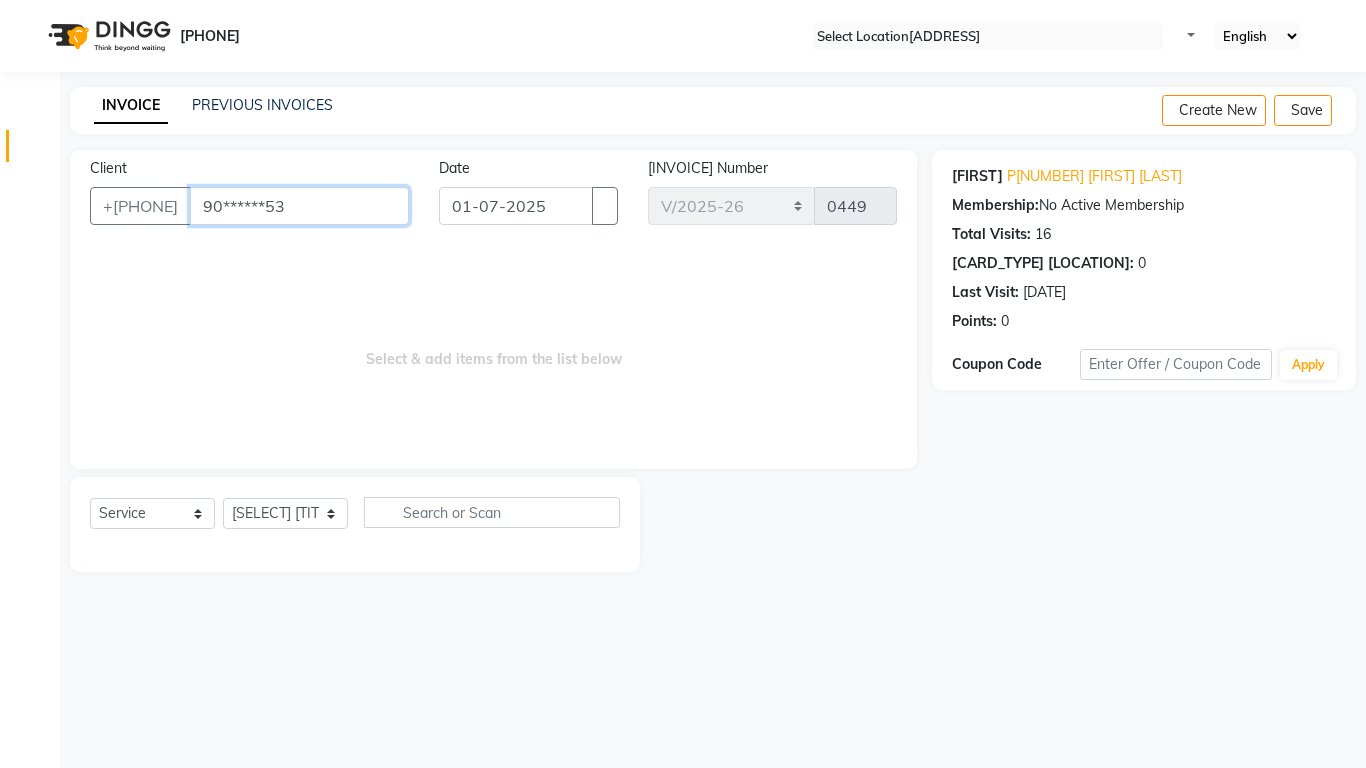 click on "90******53" at bounding box center (299, 206) 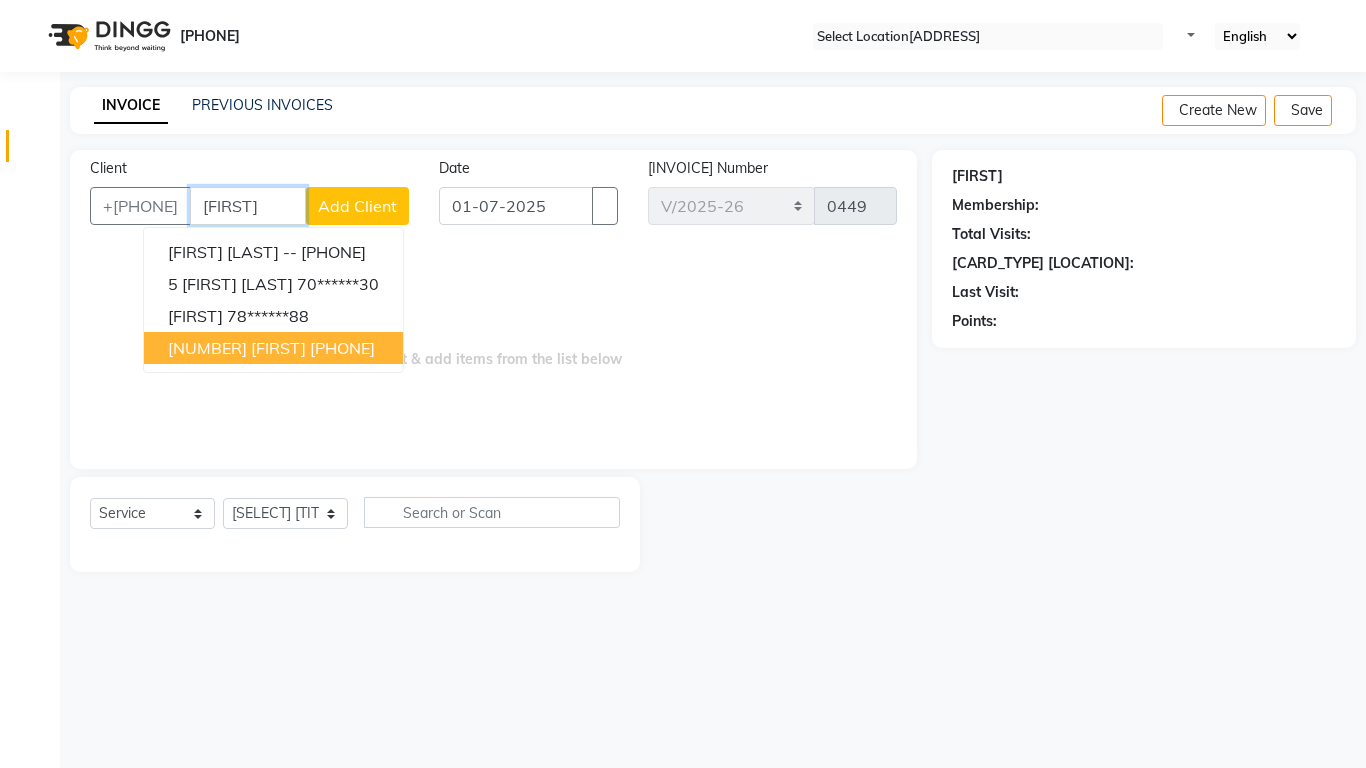 click on "109 [FIRST]  [LAST]" at bounding box center (273, 348) 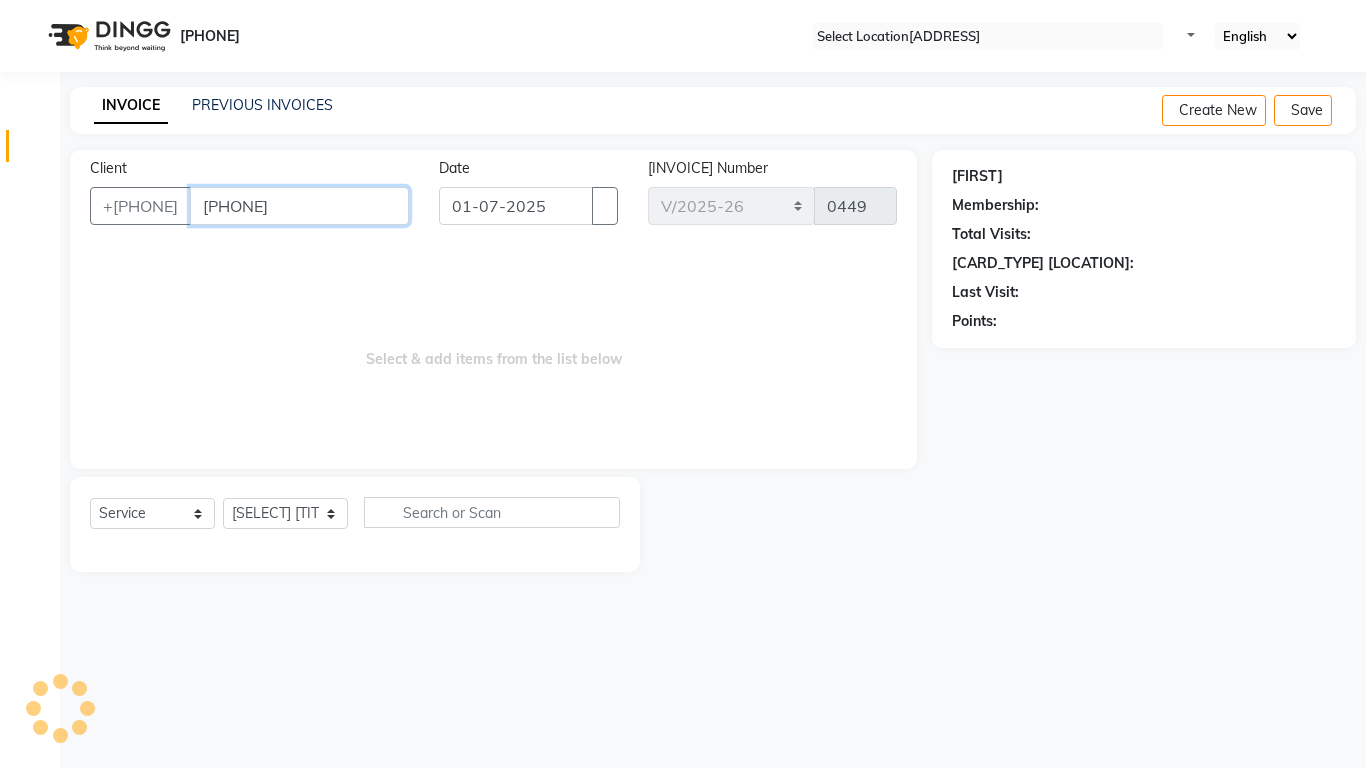 type on "[PHONE]" 